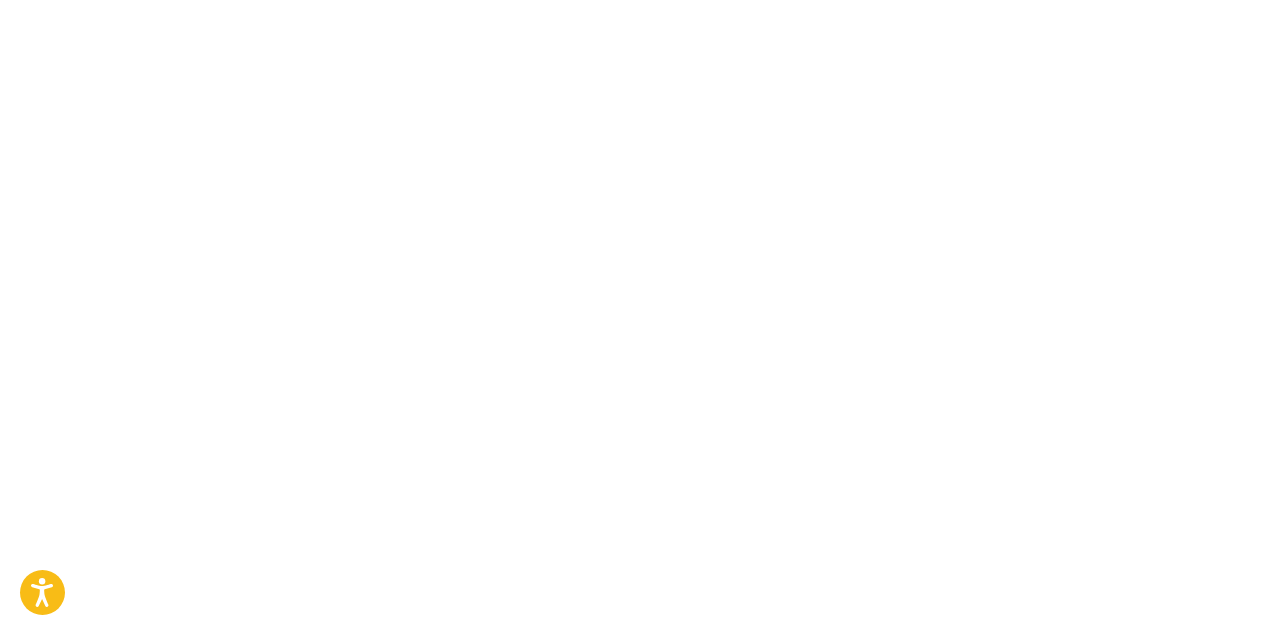 scroll, scrollTop: 0, scrollLeft: 0, axis: both 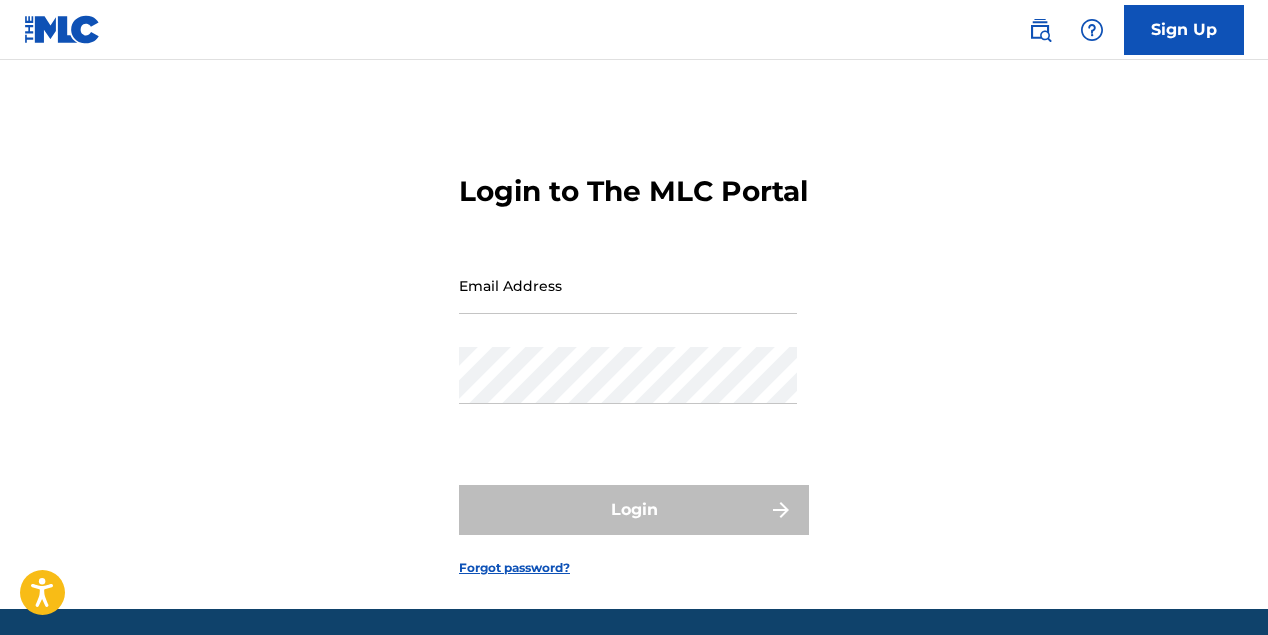 type on "[EMAIL]" 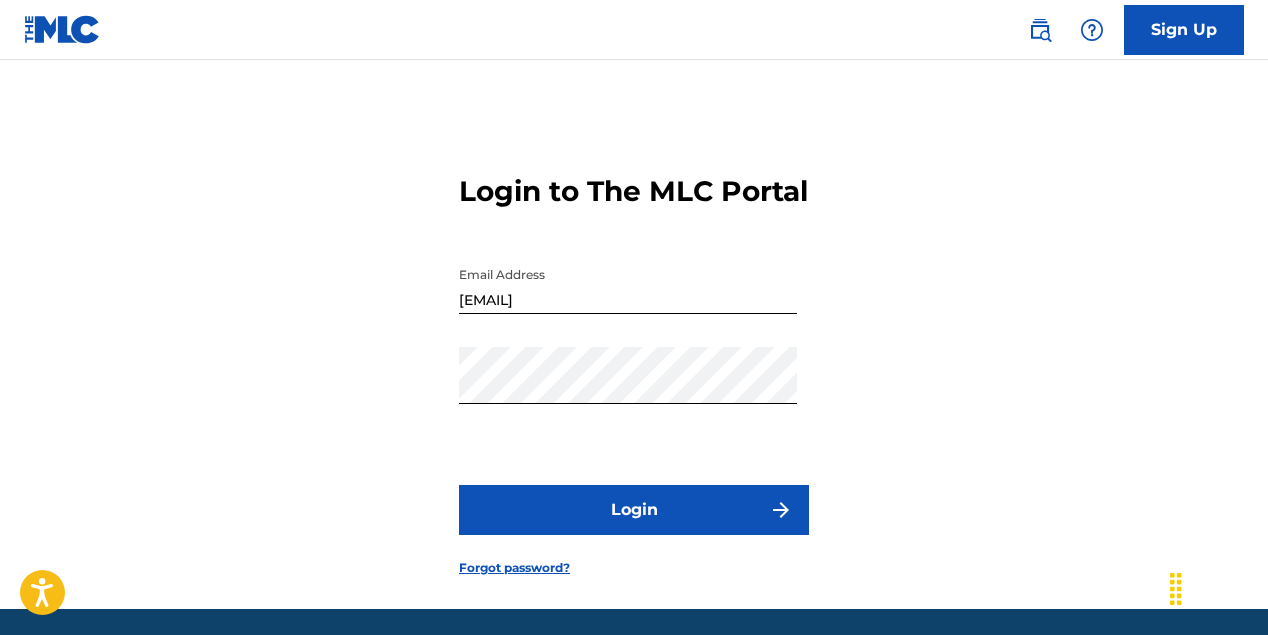 click on "Login" at bounding box center (634, 510) 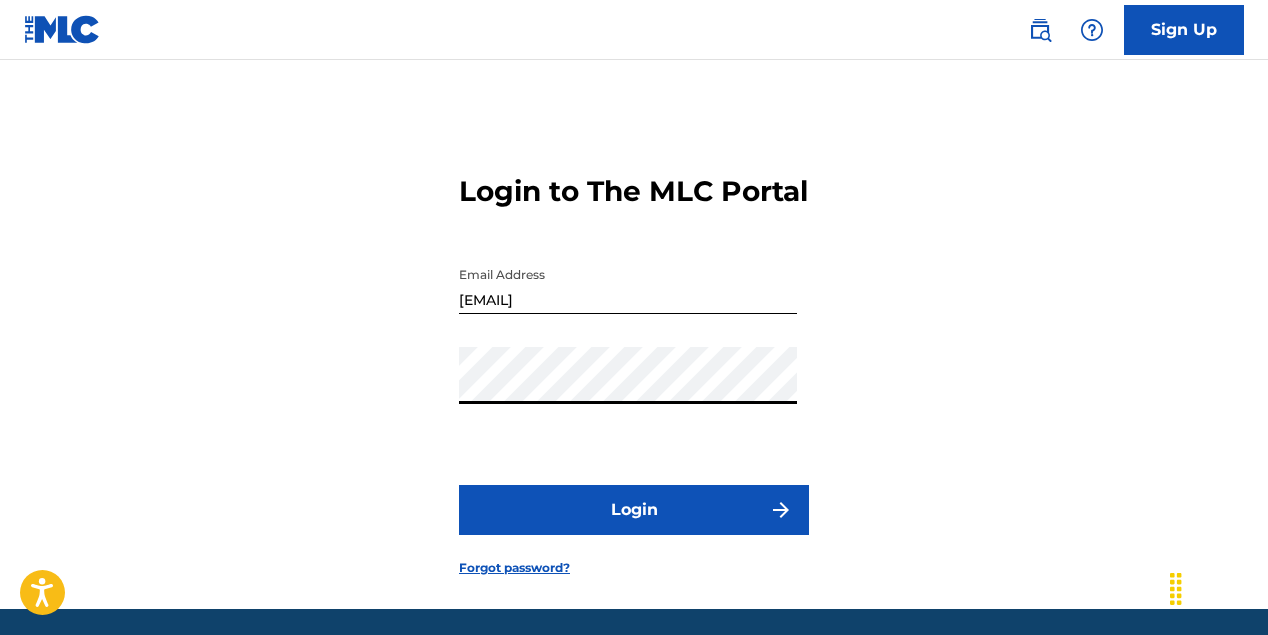 click on "Login to The MLC Portal Email Address [EMAIL] Password Login Forgot password?" at bounding box center [634, 359] 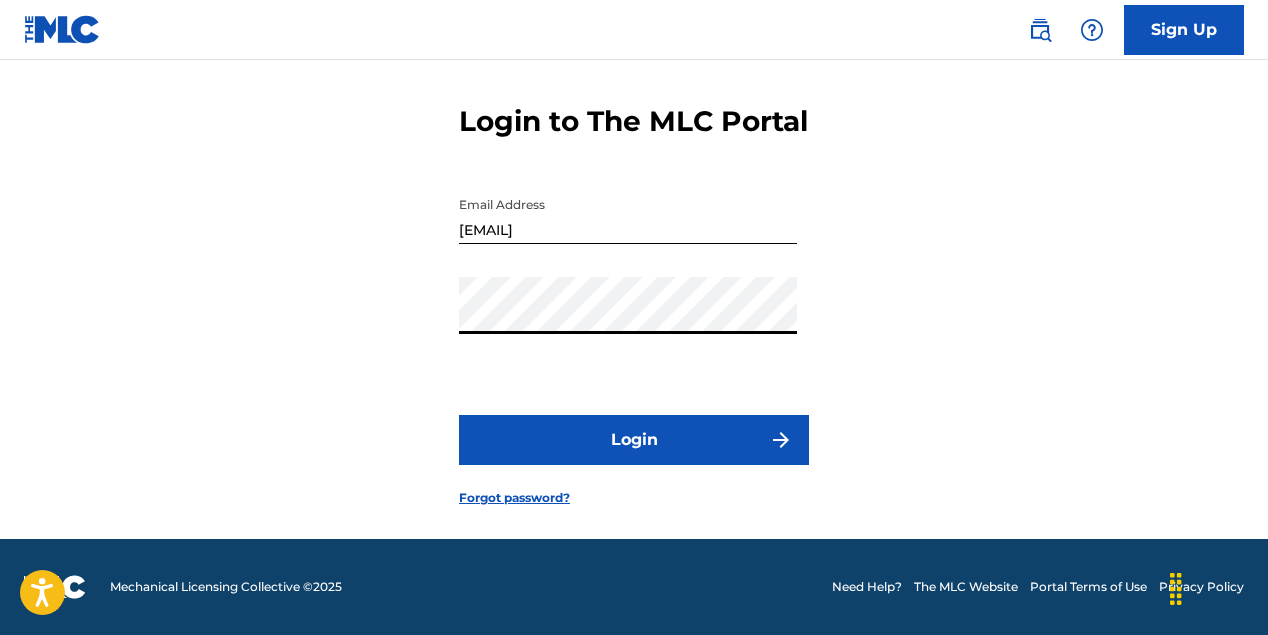 scroll, scrollTop: 105, scrollLeft: 0, axis: vertical 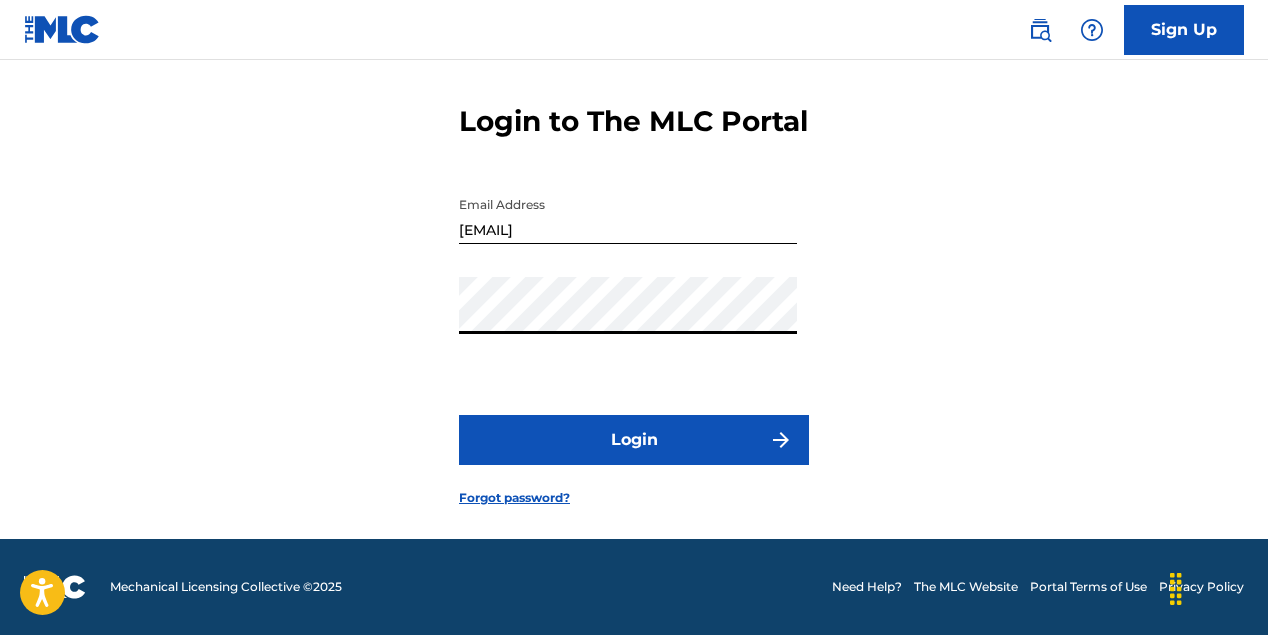 click on "Login to The MLC Portal Email Address [EMAIL] Password Login Forgot password?" at bounding box center [634, 289] 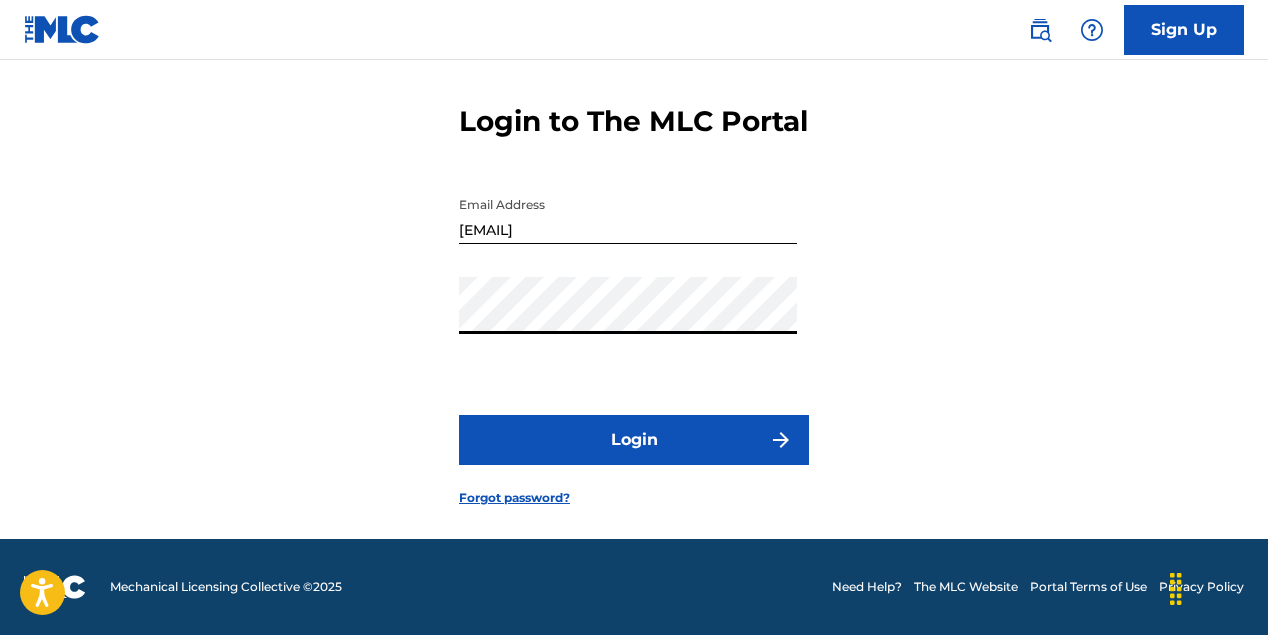 click on "Login" at bounding box center (634, 440) 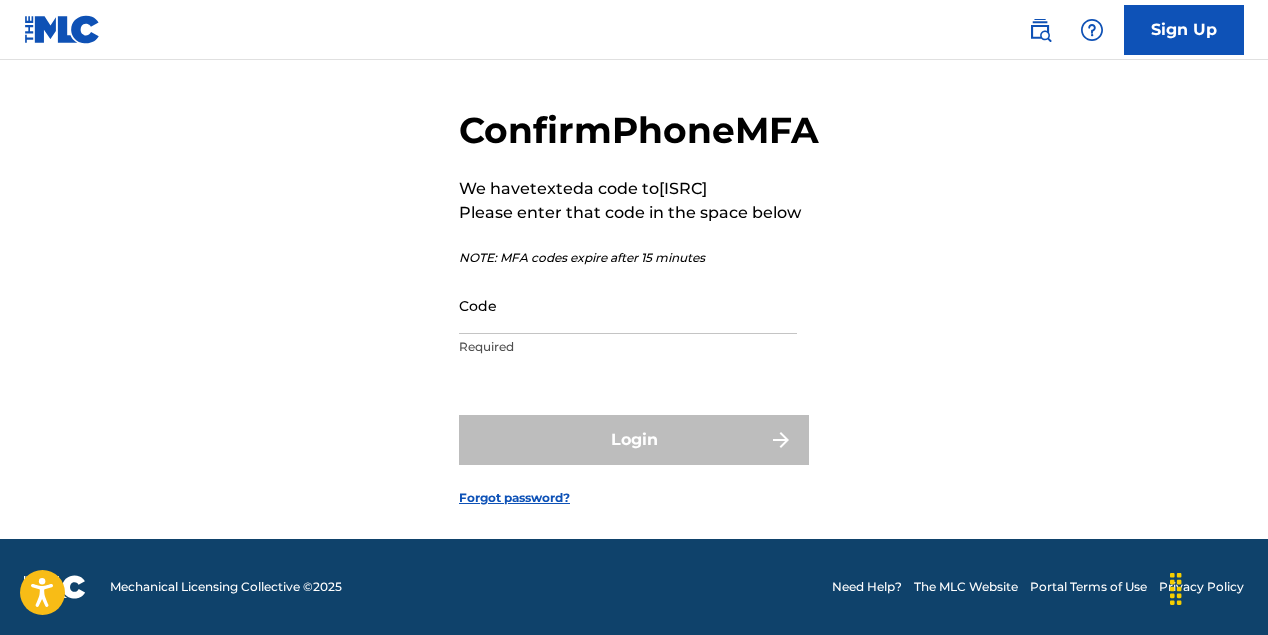 click on "Code" at bounding box center (628, 305) 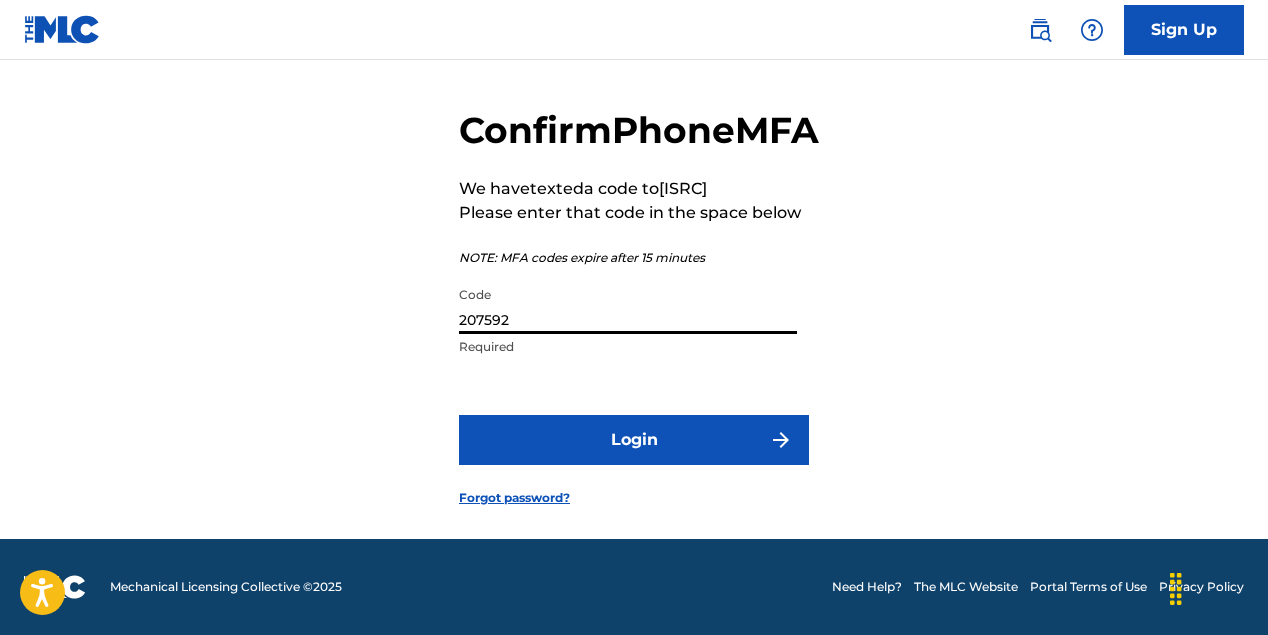 type on "207592" 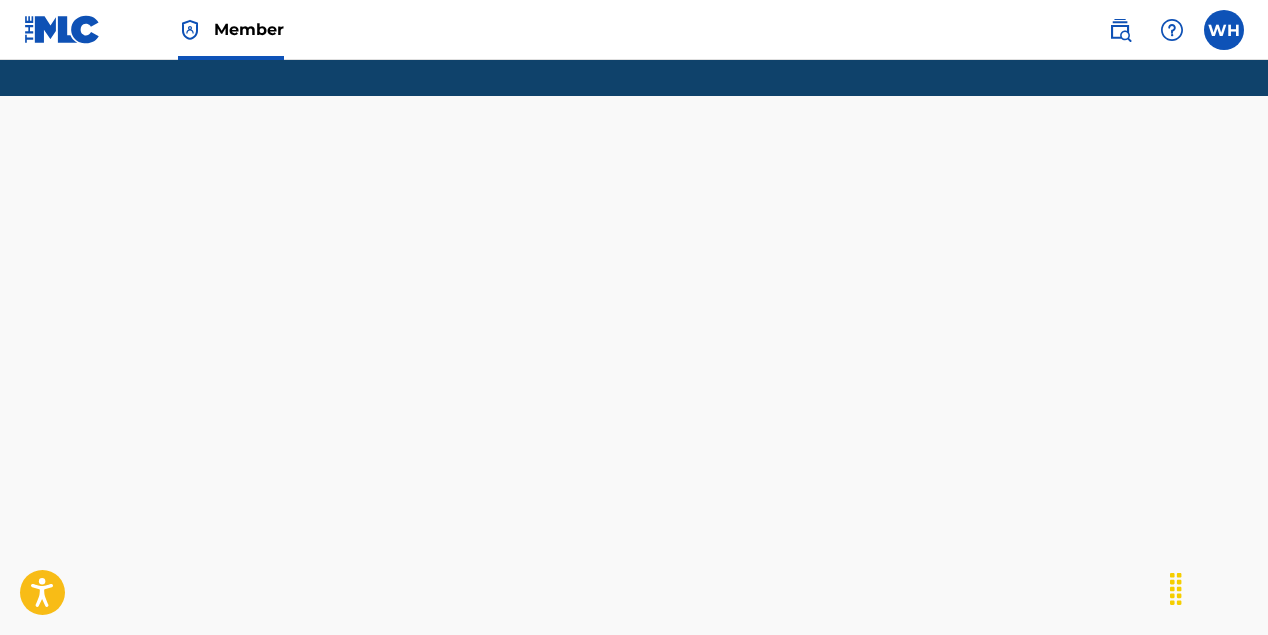 scroll, scrollTop: 0, scrollLeft: 0, axis: both 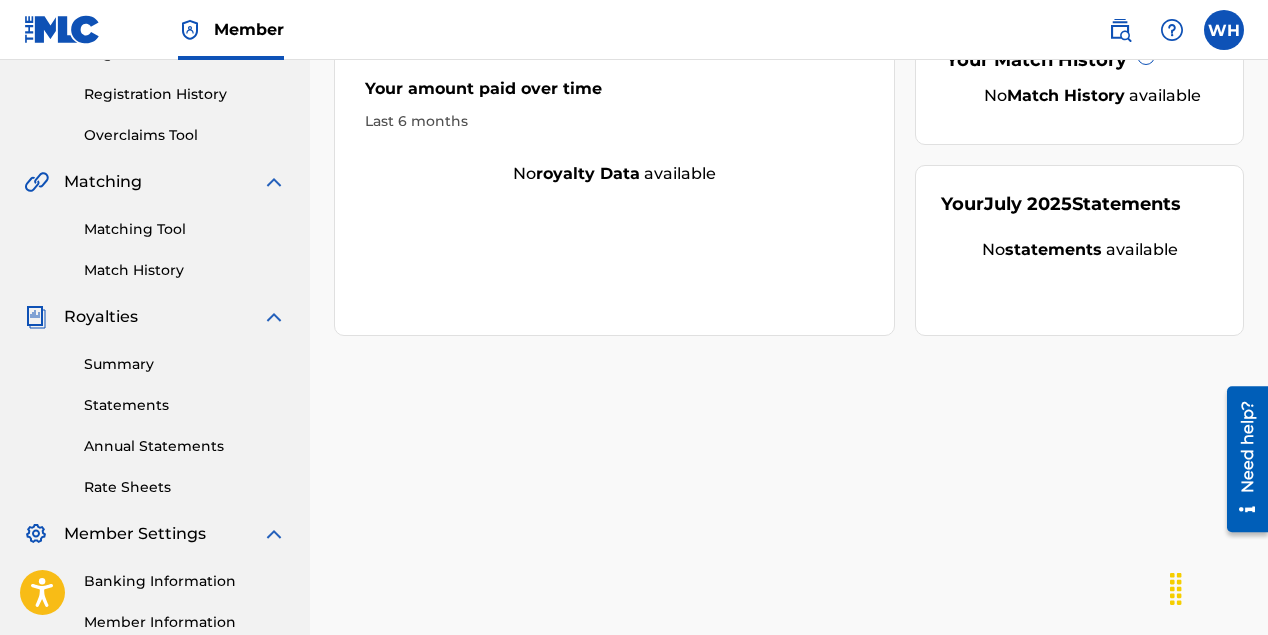 click on "Matching Tool" at bounding box center [185, 229] 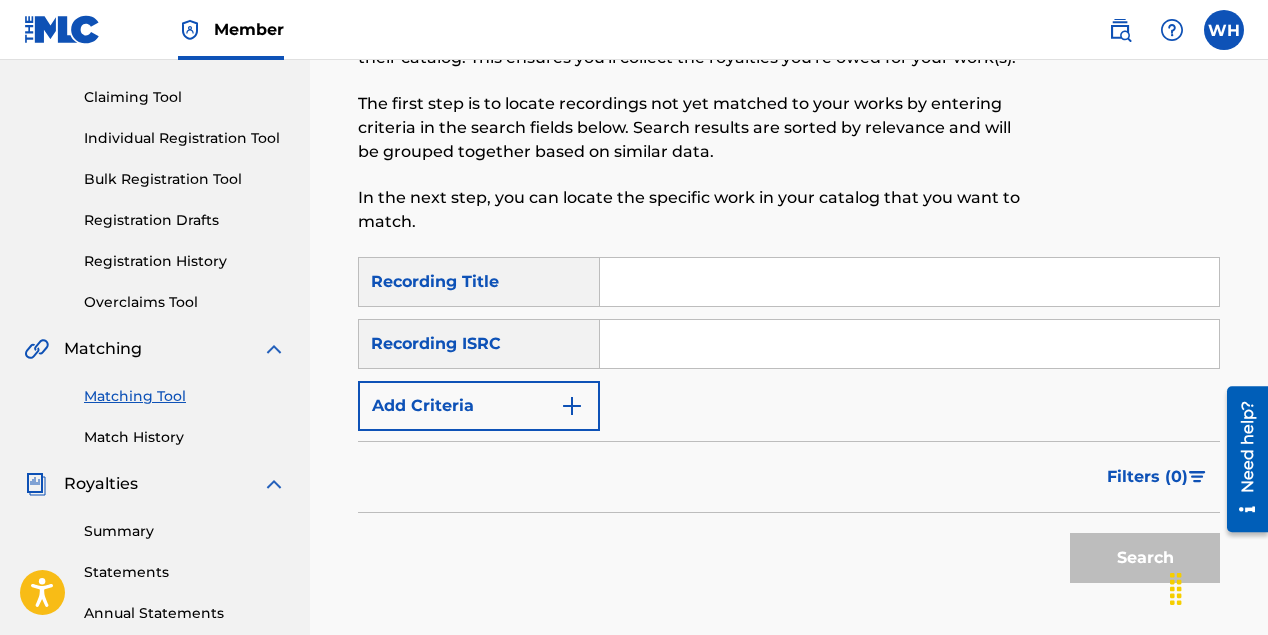 scroll, scrollTop: 200, scrollLeft: 0, axis: vertical 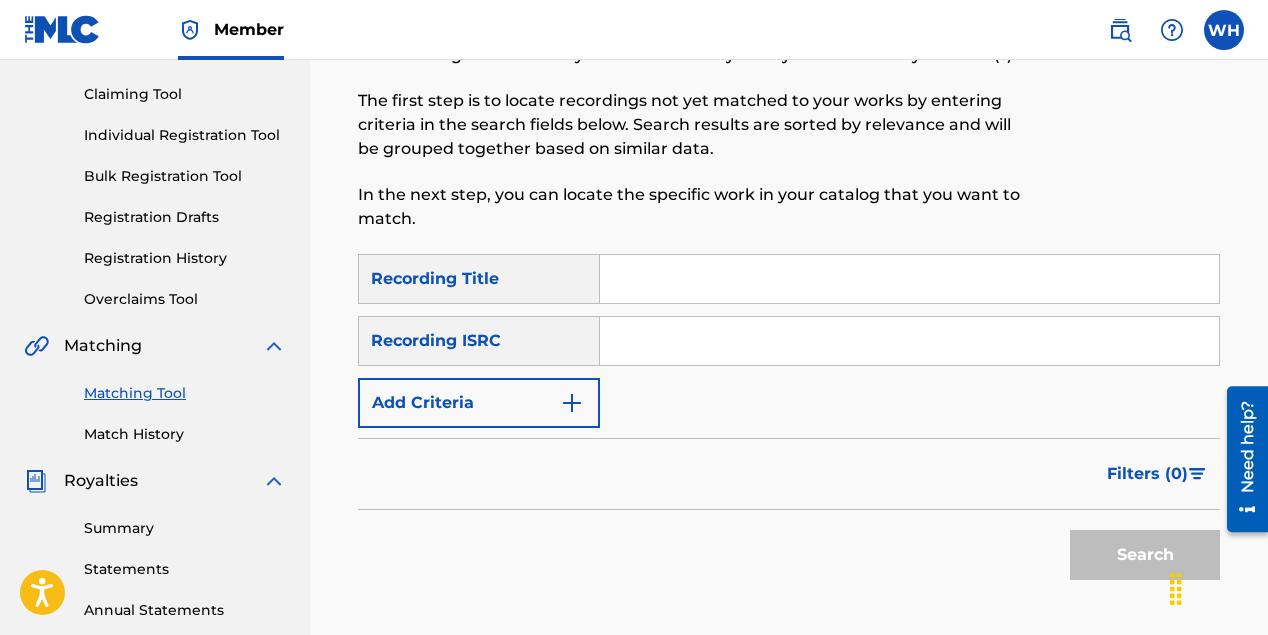 click at bounding box center (909, 279) 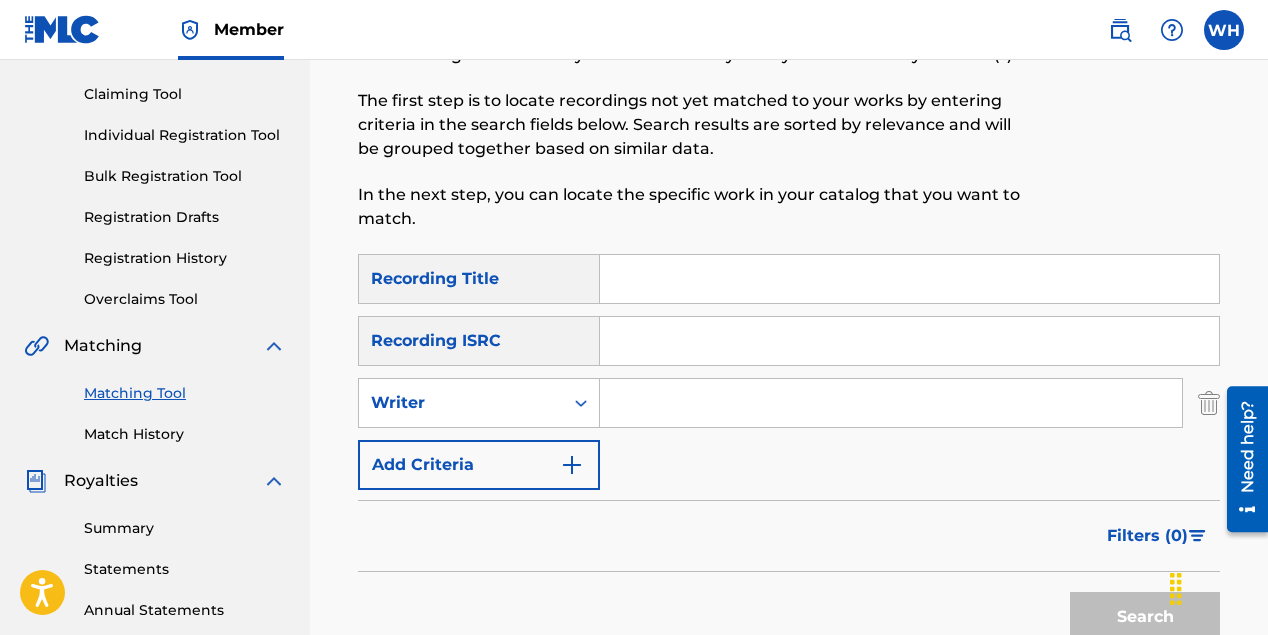 click at bounding box center (891, 403) 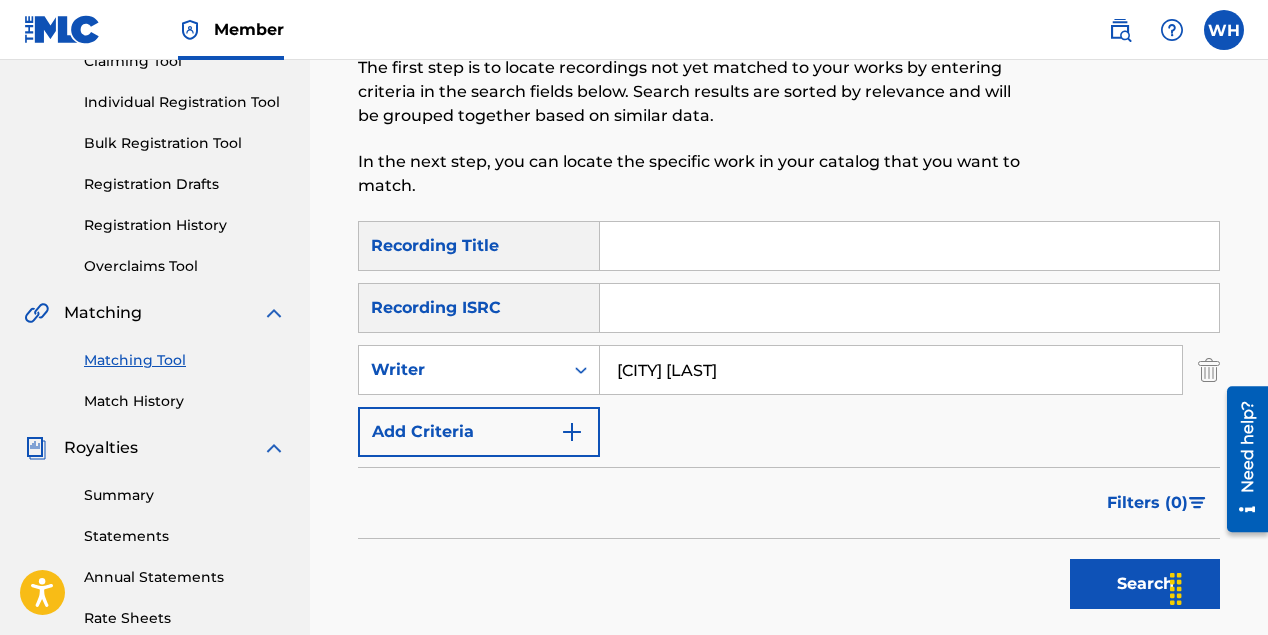 scroll, scrollTop: 300, scrollLeft: 0, axis: vertical 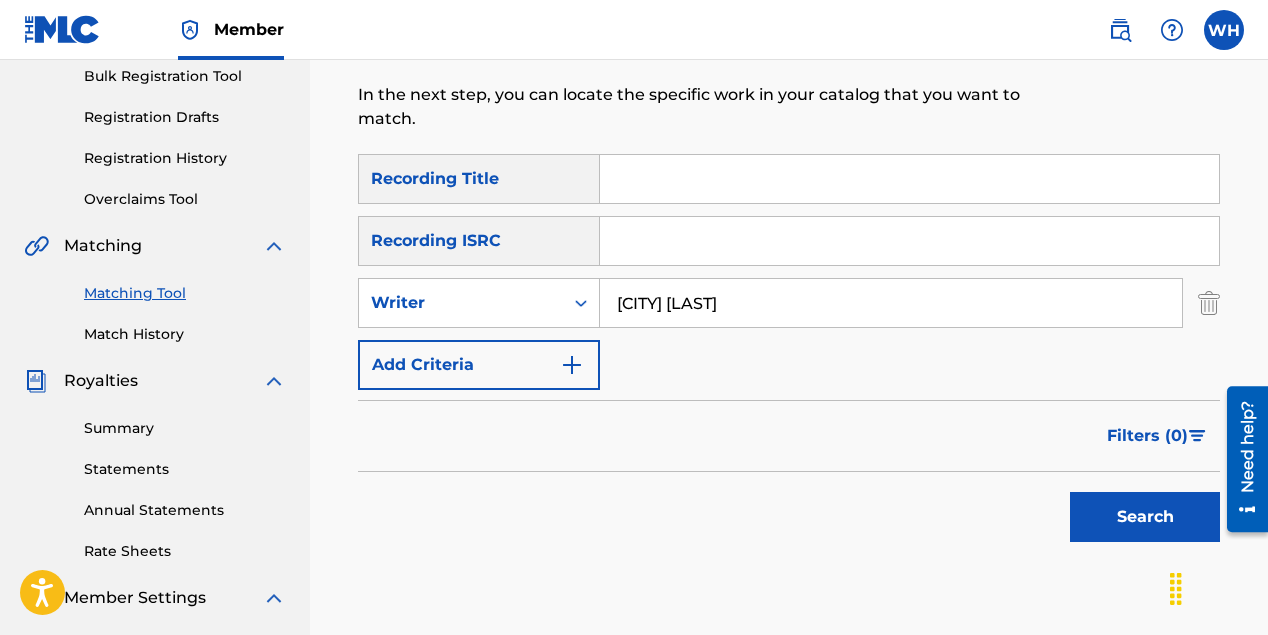 type on "[CITY] [LAST]" 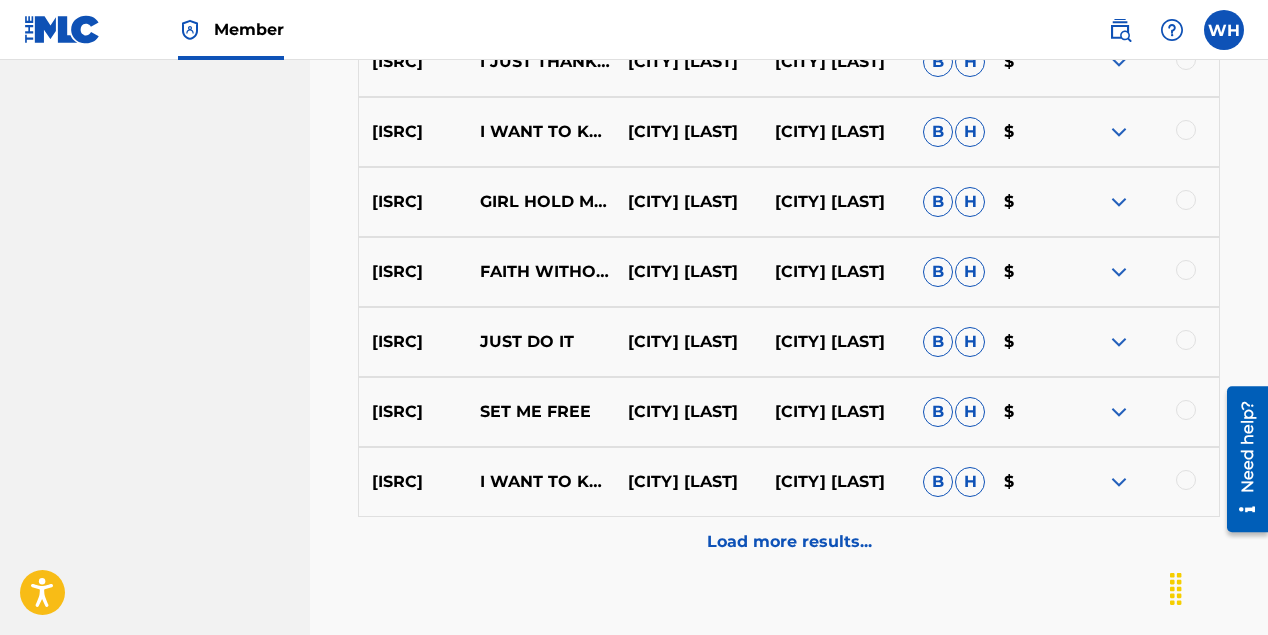 scroll, scrollTop: 1241, scrollLeft: 0, axis: vertical 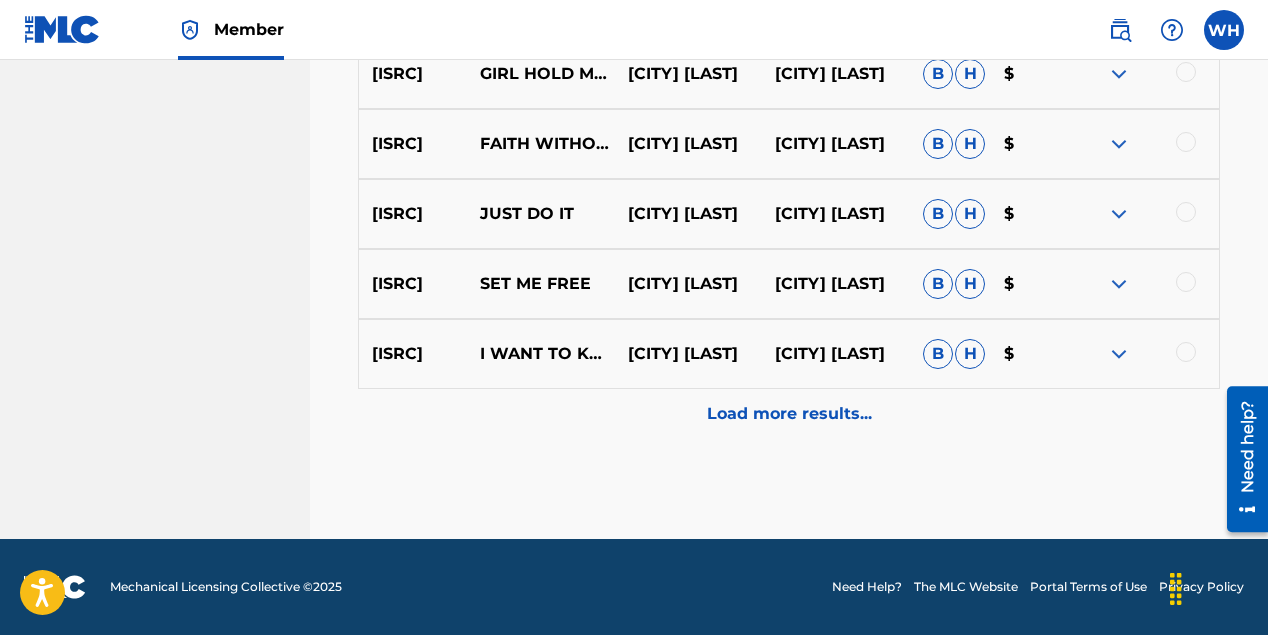click on "Load more results..." at bounding box center (789, 414) 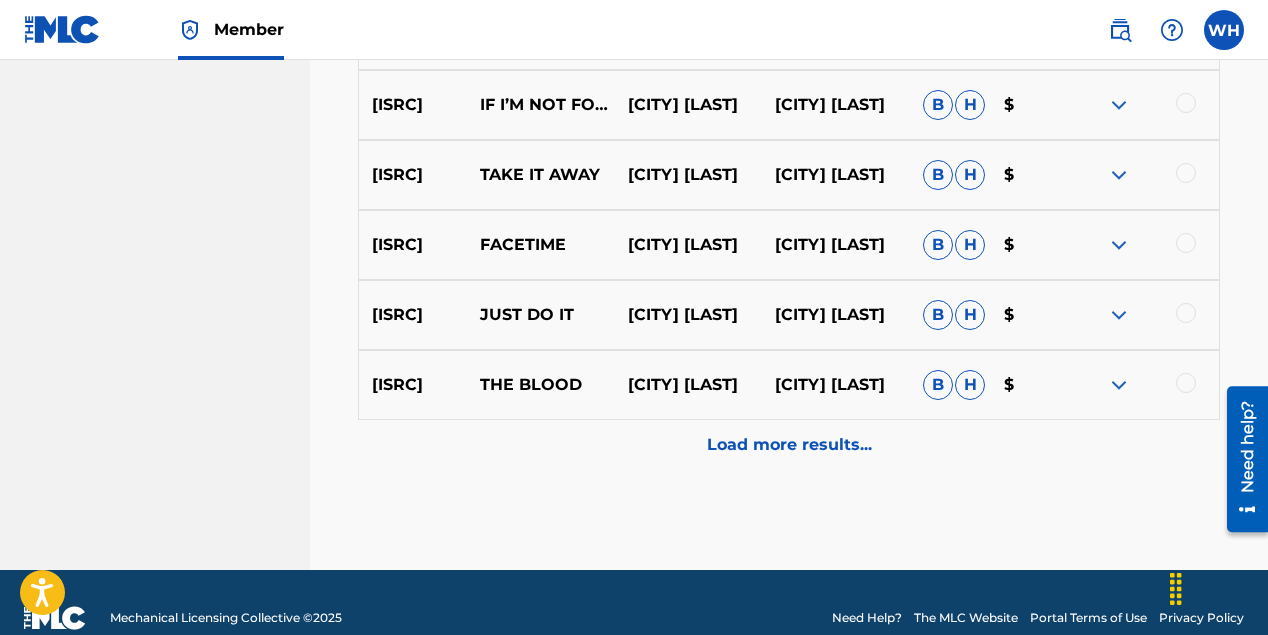 scroll, scrollTop: 1941, scrollLeft: 0, axis: vertical 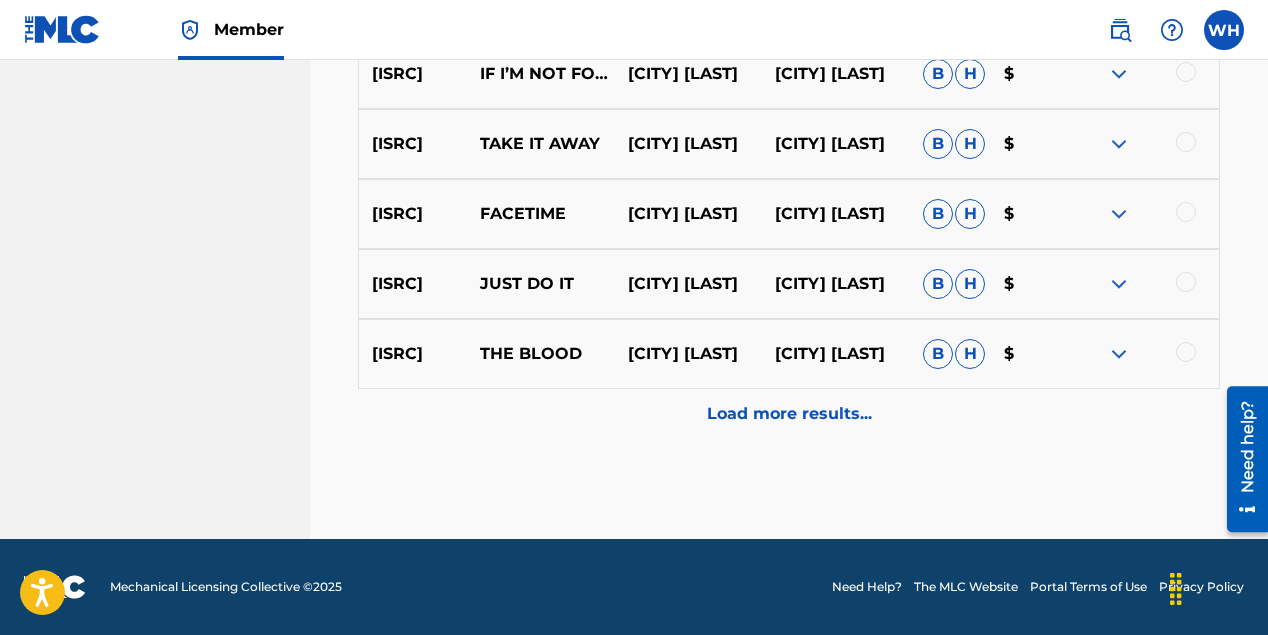 click on "Load more results..." at bounding box center (789, 414) 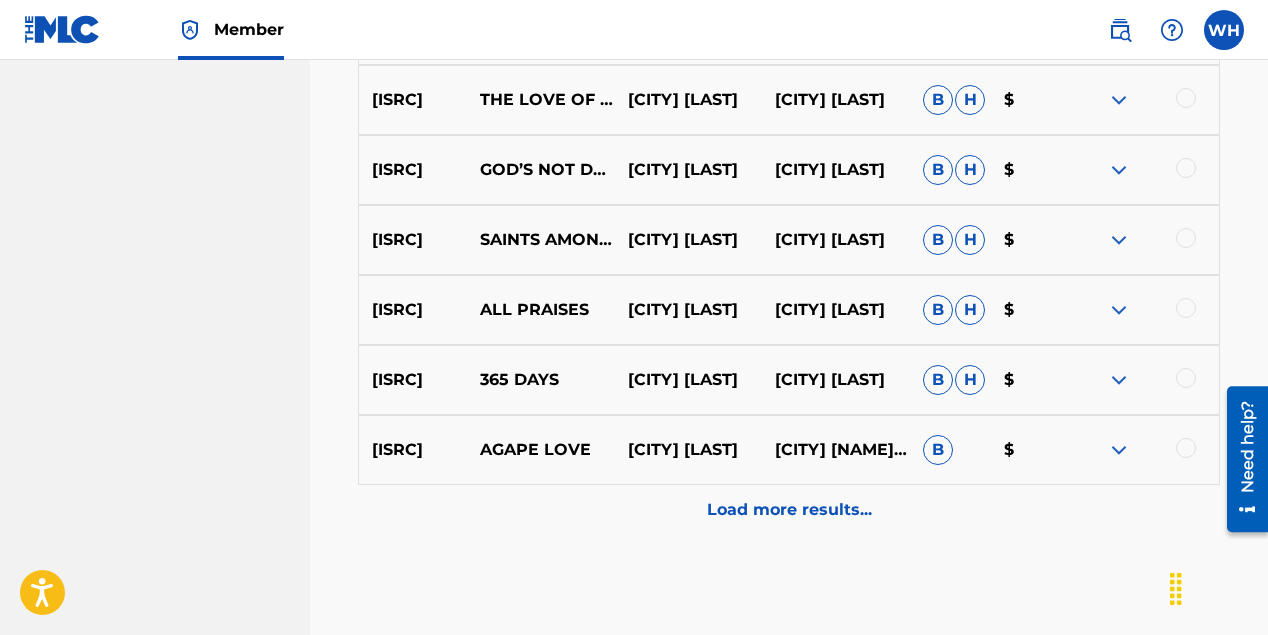 scroll, scrollTop: 2641, scrollLeft: 0, axis: vertical 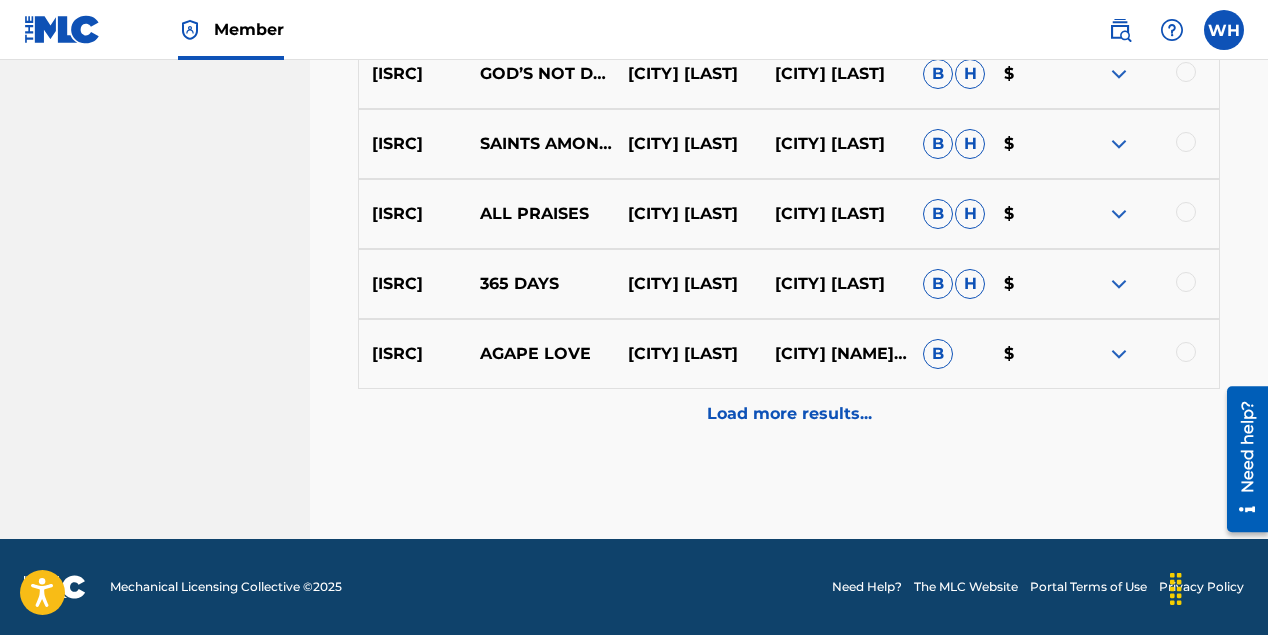 click on "Load more results..." at bounding box center (789, 414) 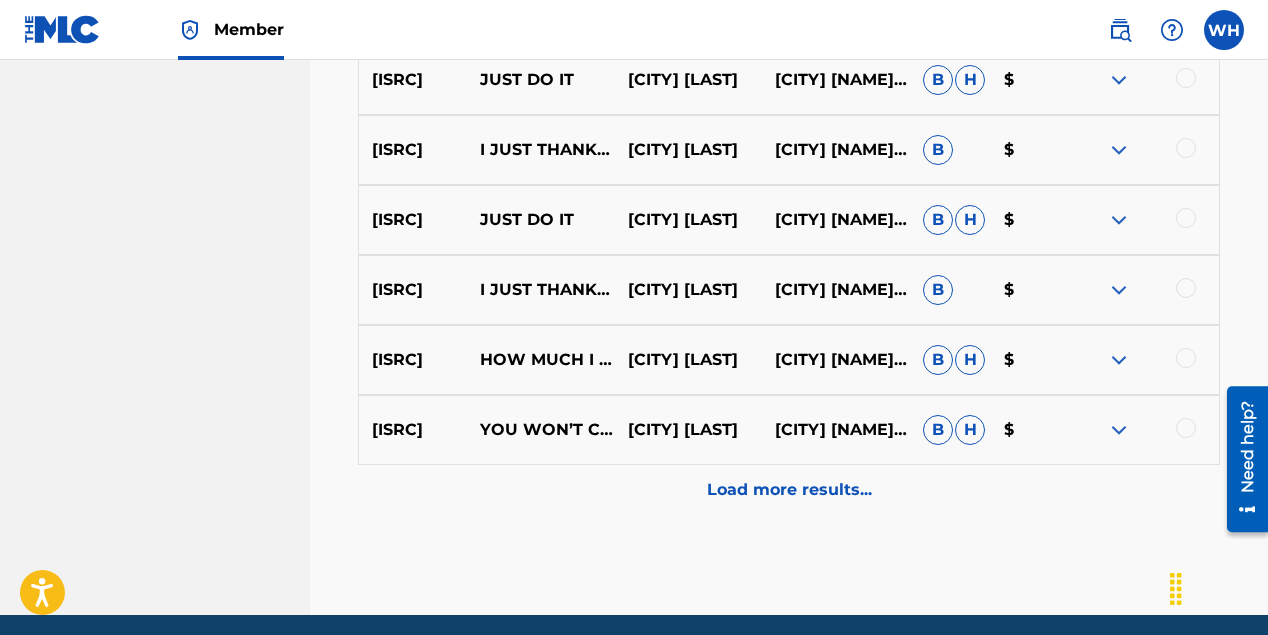 scroll, scrollTop: 3341, scrollLeft: 0, axis: vertical 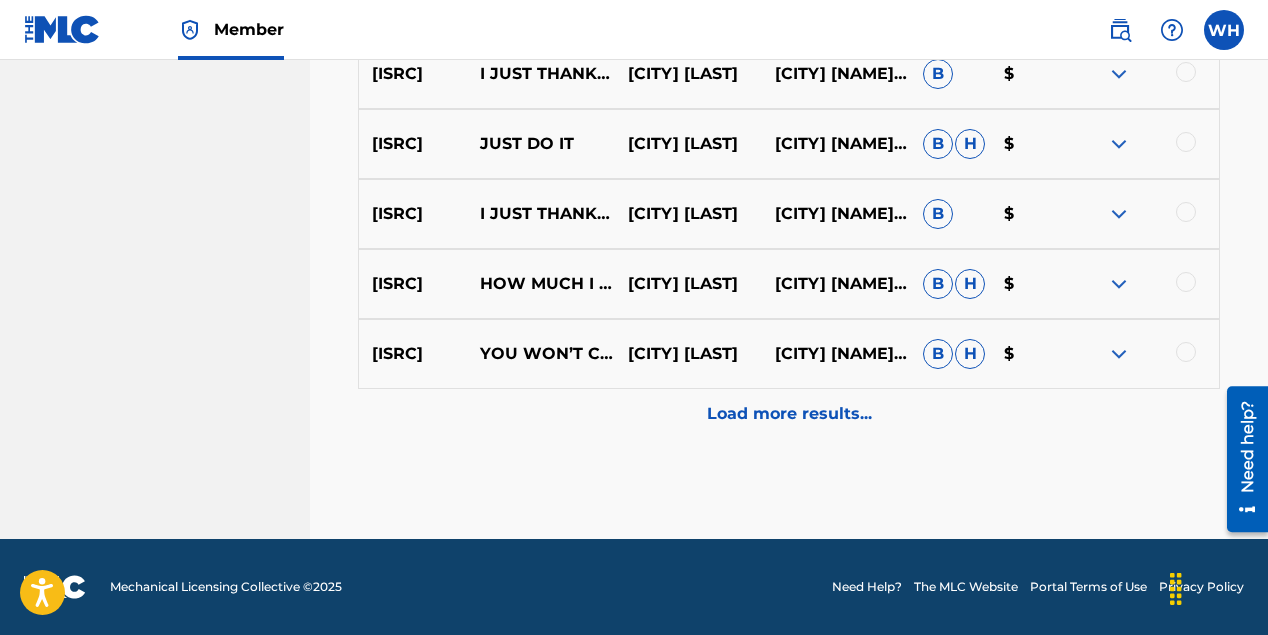 click on "Load more results..." at bounding box center [789, 414] 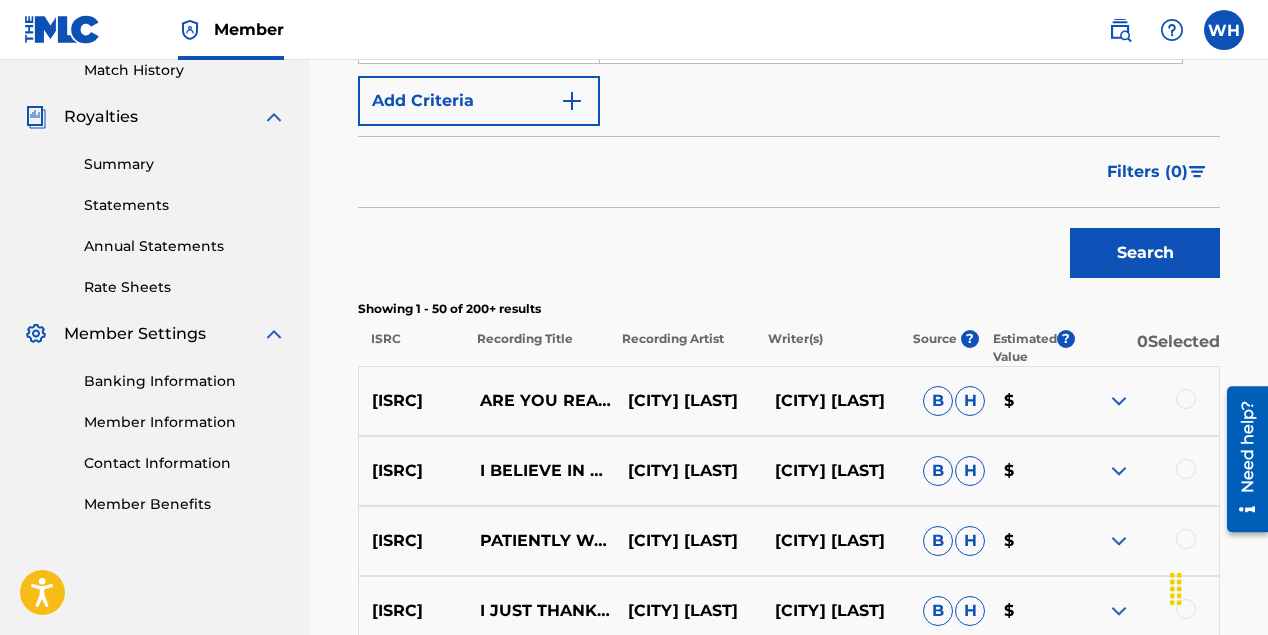 scroll, scrollTop: 541, scrollLeft: 0, axis: vertical 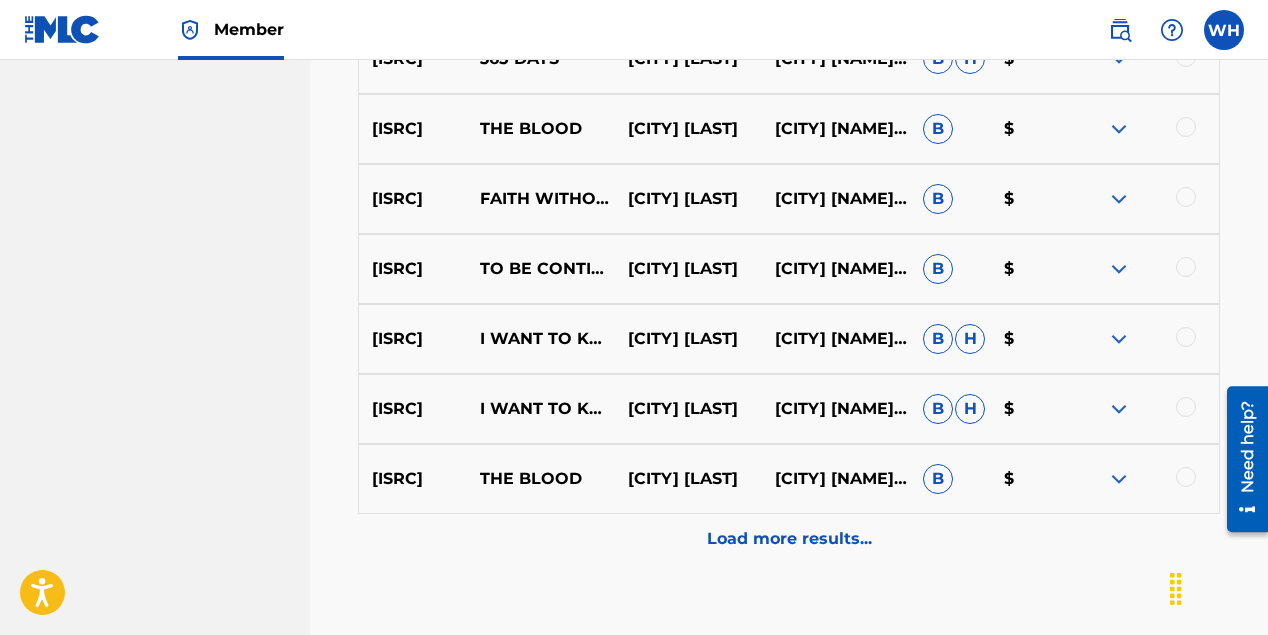 click on "Load more results..." at bounding box center (789, 539) 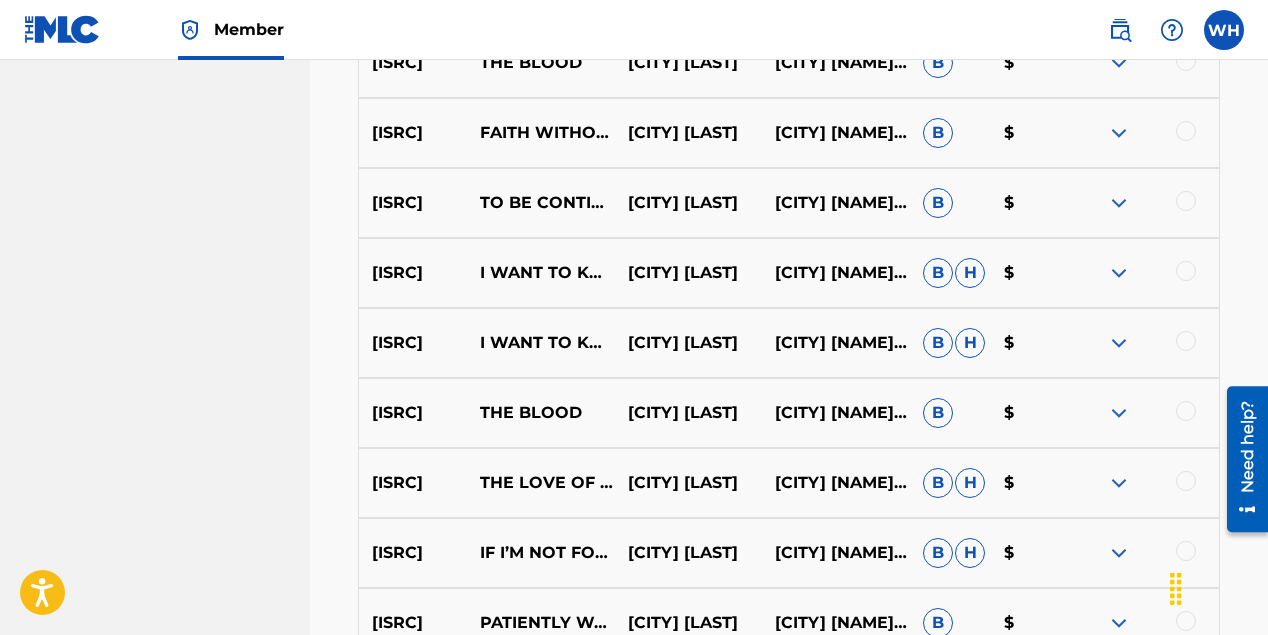scroll, scrollTop: 4216, scrollLeft: 0, axis: vertical 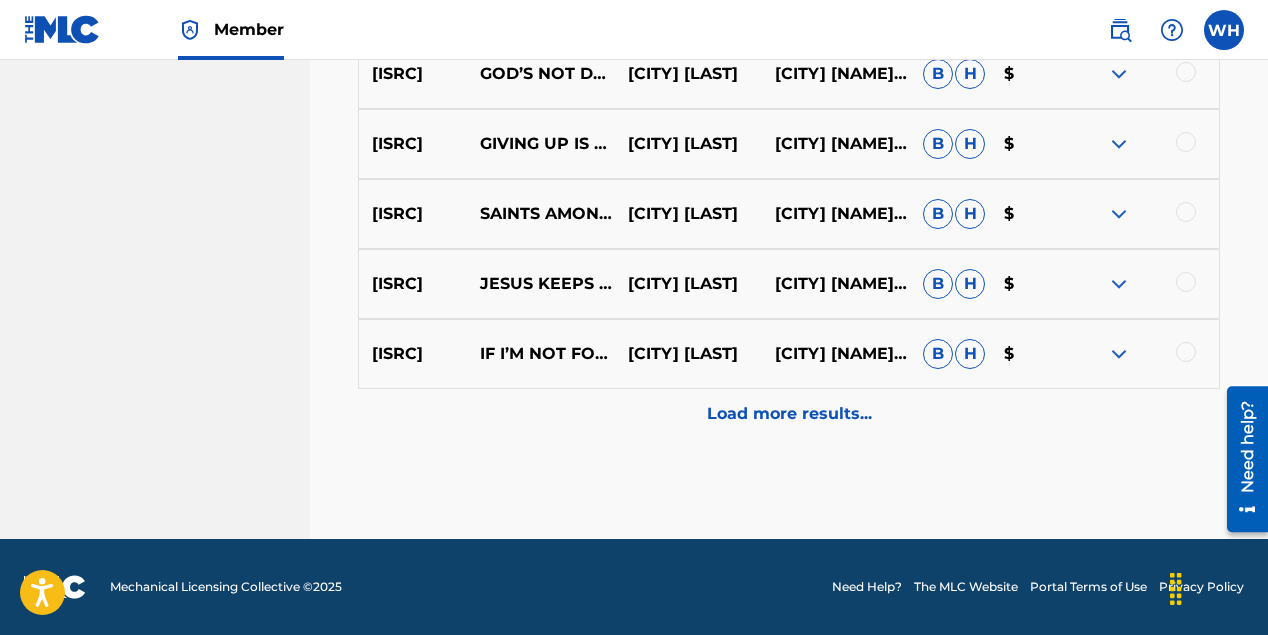 click on "Load more results..." at bounding box center [789, 414] 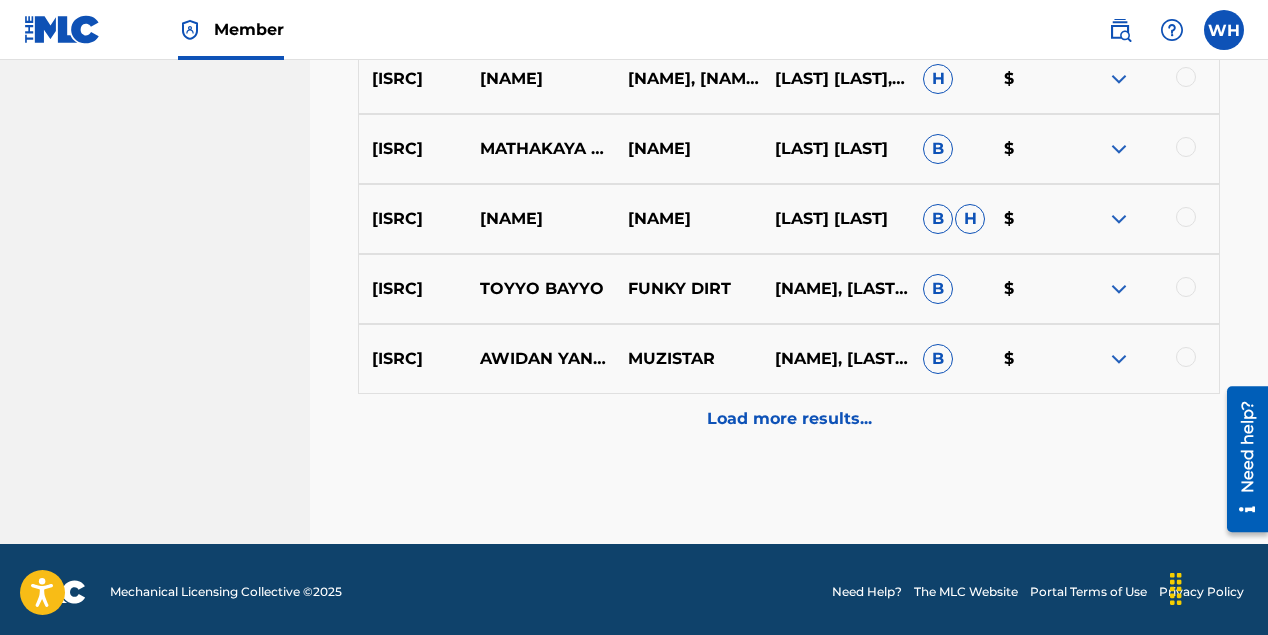 scroll, scrollTop: 5441, scrollLeft: 0, axis: vertical 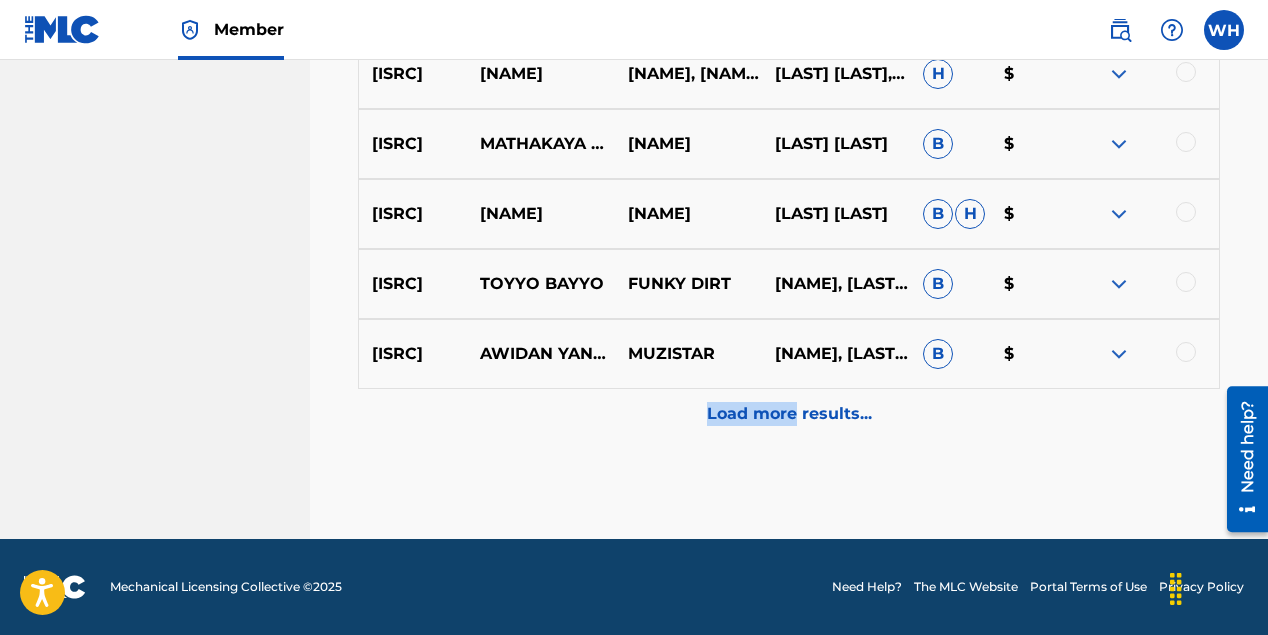 drag, startPoint x: 797, startPoint y: 411, endPoint x: 593, endPoint y: 431, distance: 204.97804 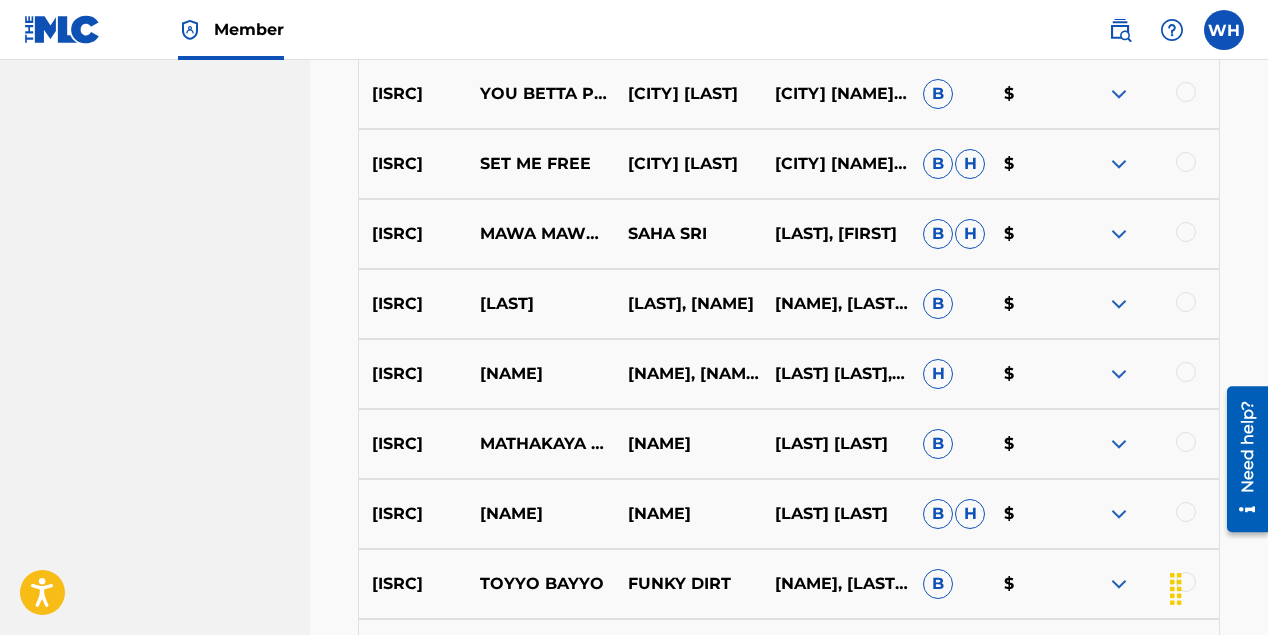 scroll, scrollTop: 5041, scrollLeft: 0, axis: vertical 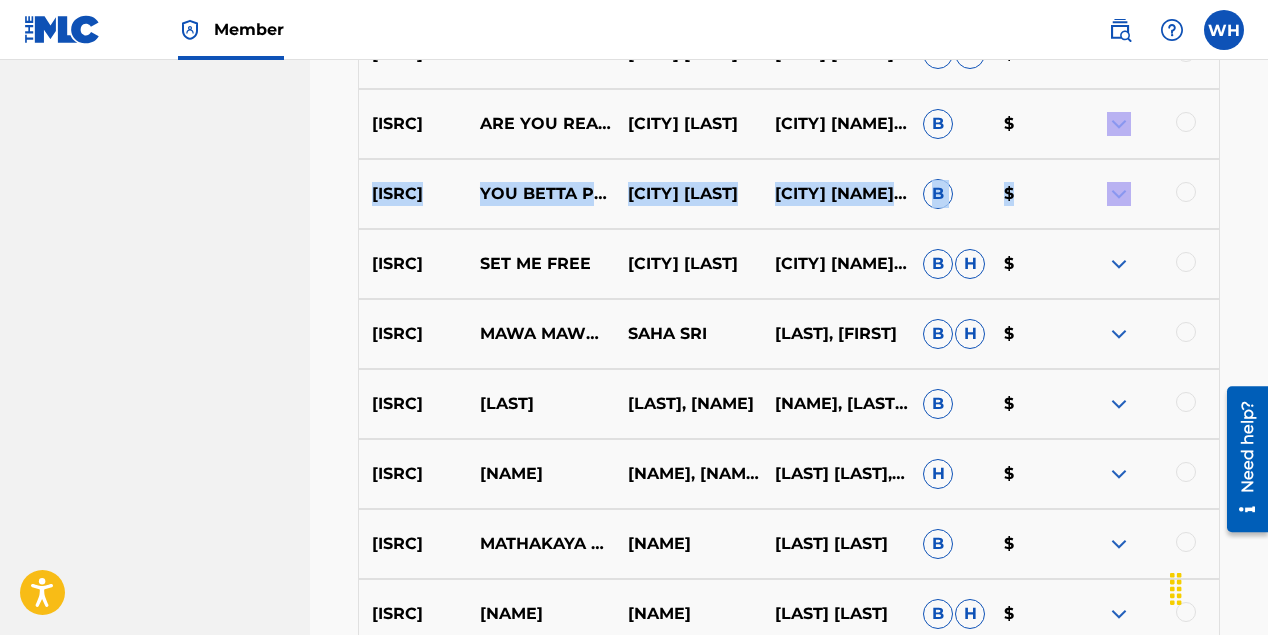 drag, startPoint x: 347, startPoint y: 281, endPoint x: 1128, endPoint y: 105, distance: 800.5854 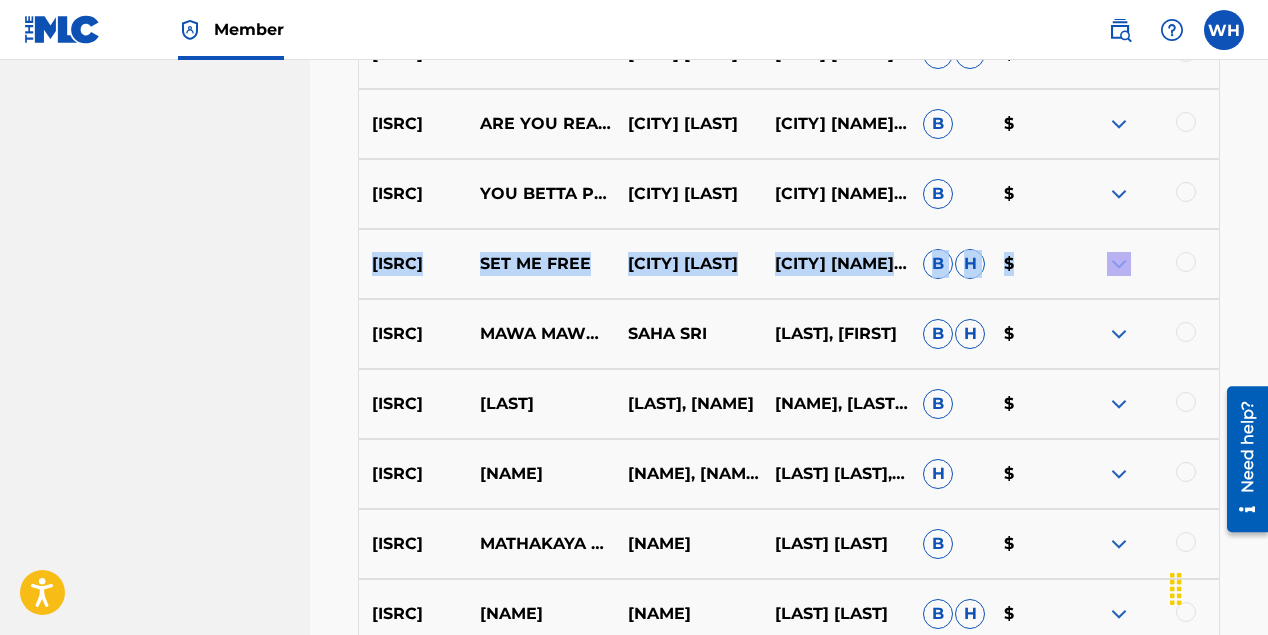drag, startPoint x: 1180, startPoint y: 277, endPoint x: 376, endPoint y: 270, distance: 804.03046 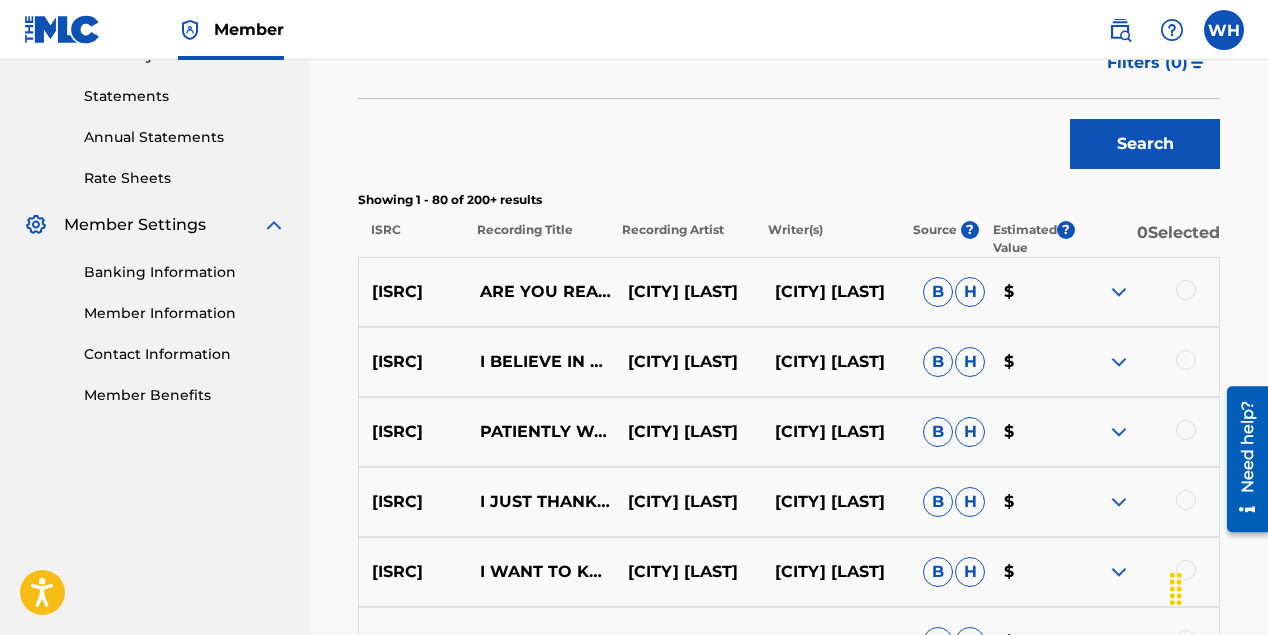 scroll, scrollTop: 662, scrollLeft: 0, axis: vertical 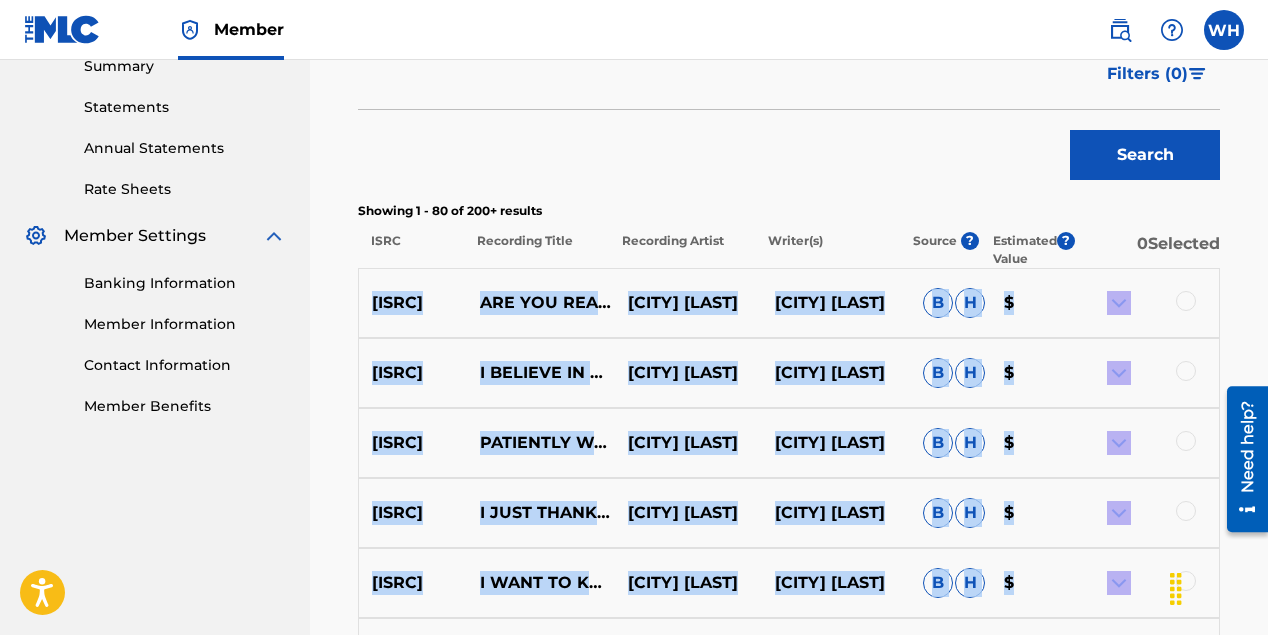 click on "[ISRC]" at bounding box center (412, 303) 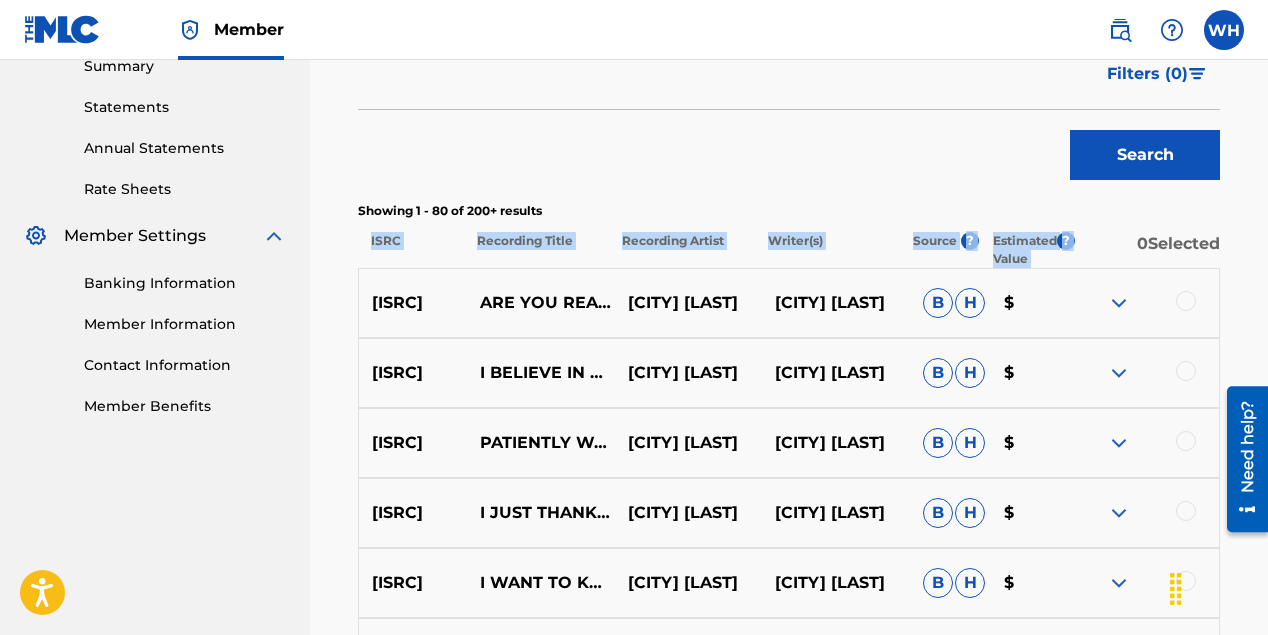 drag, startPoint x: 369, startPoint y: 242, endPoint x: 1081, endPoint y: 236, distance: 712.02527 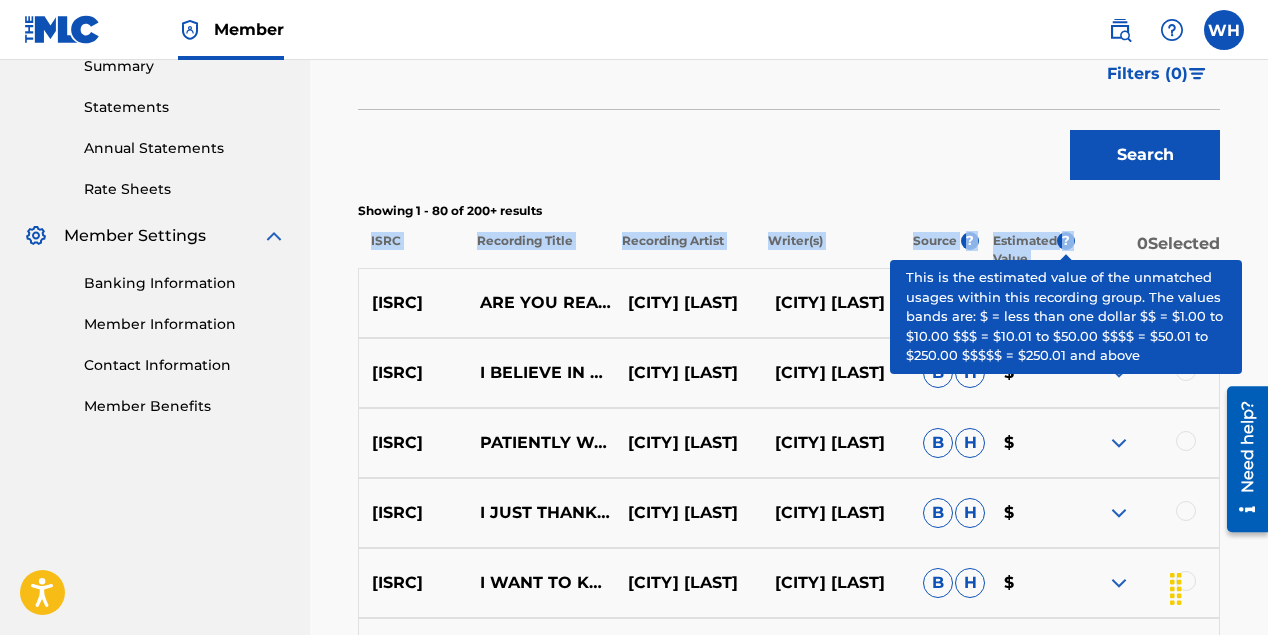click on "Member WH WH [LAST]   [LAST] [EMAIL] Profile Log out" at bounding box center (634, 30) 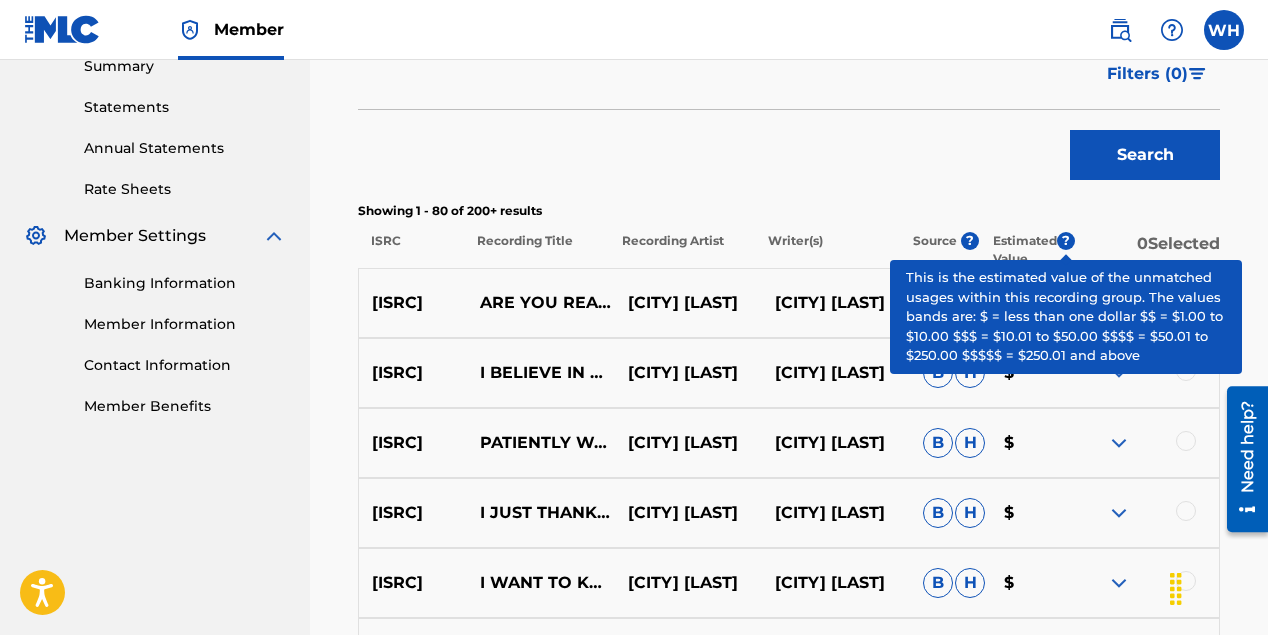 click at bounding box center (1119, 443) 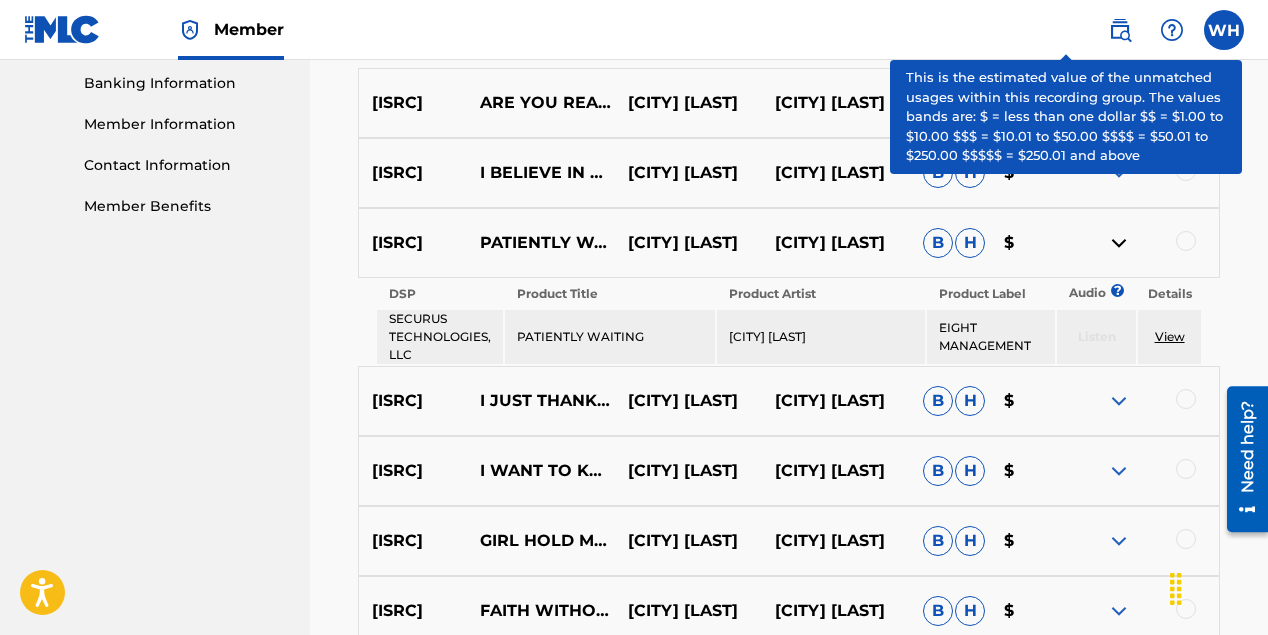 scroll, scrollTop: 962, scrollLeft: 0, axis: vertical 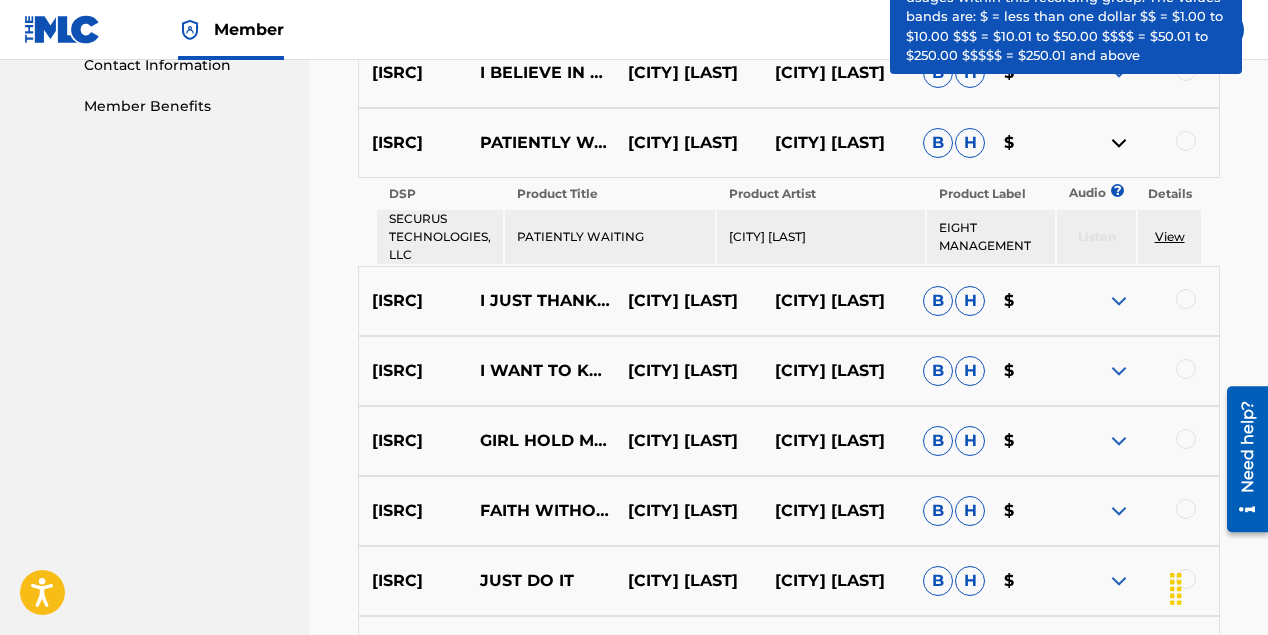 click on "View" at bounding box center [1170, 236] 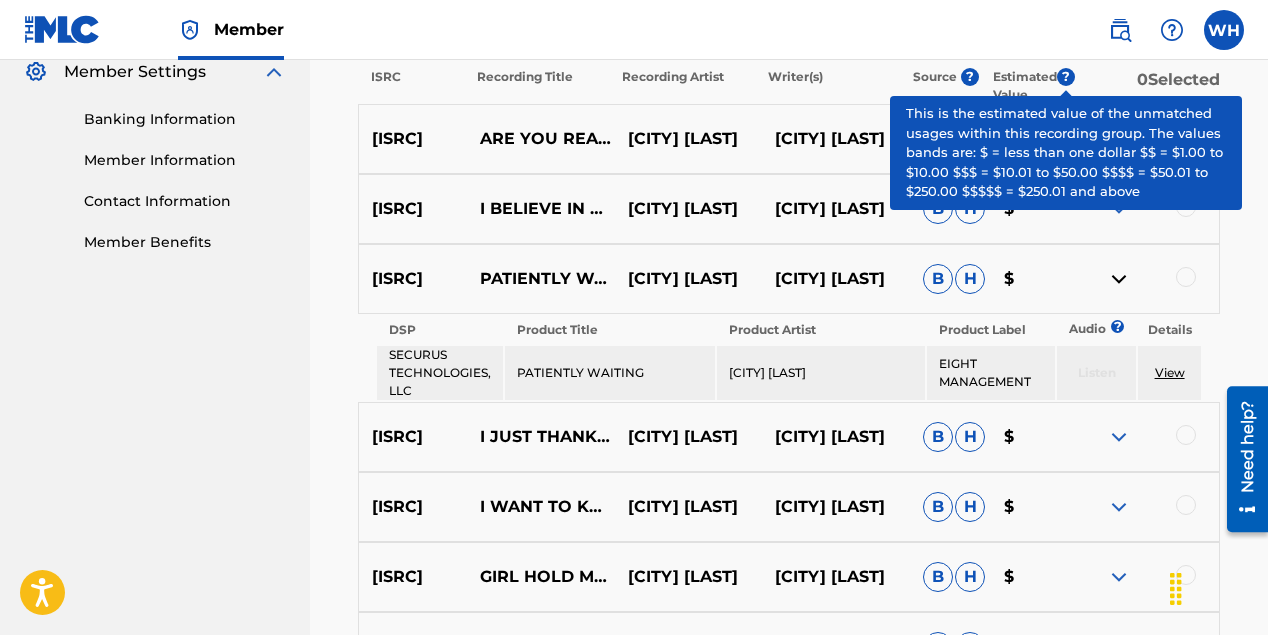 scroll, scrollTop: 862, scrollLeft: 0, axis: vertical 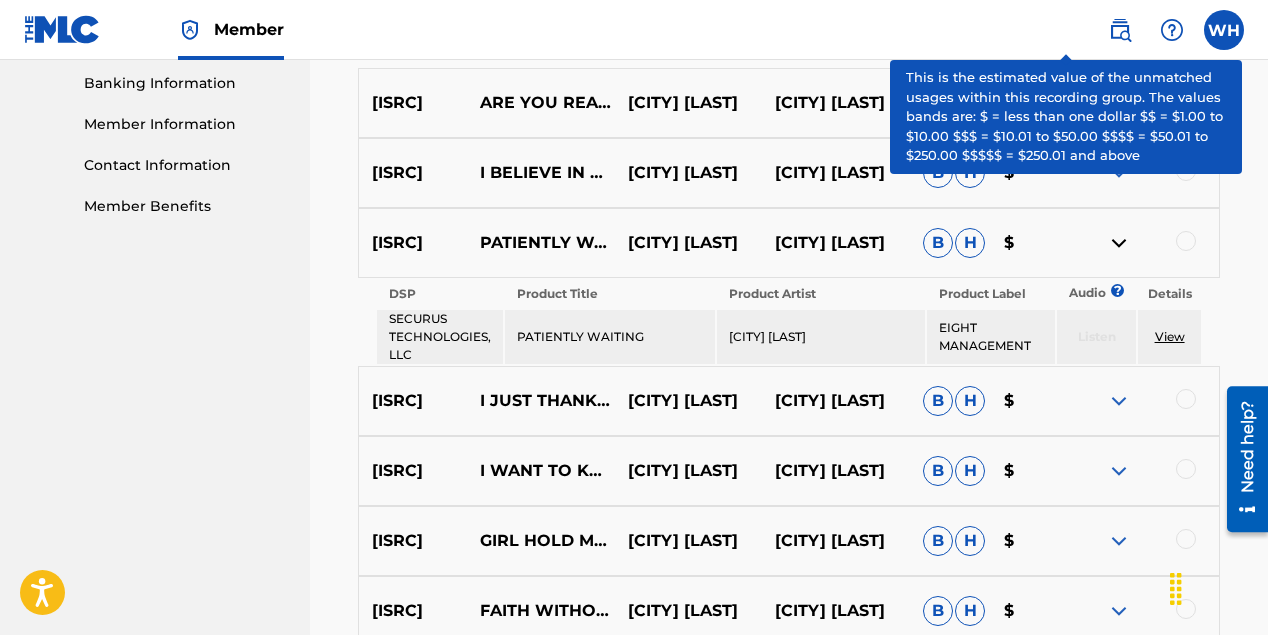 click on "[ISRC] I BELIEVE IN MIRACLES [CITY] [NAME] [CITY] [NAME] B H $" at bounding box center (789, 173) 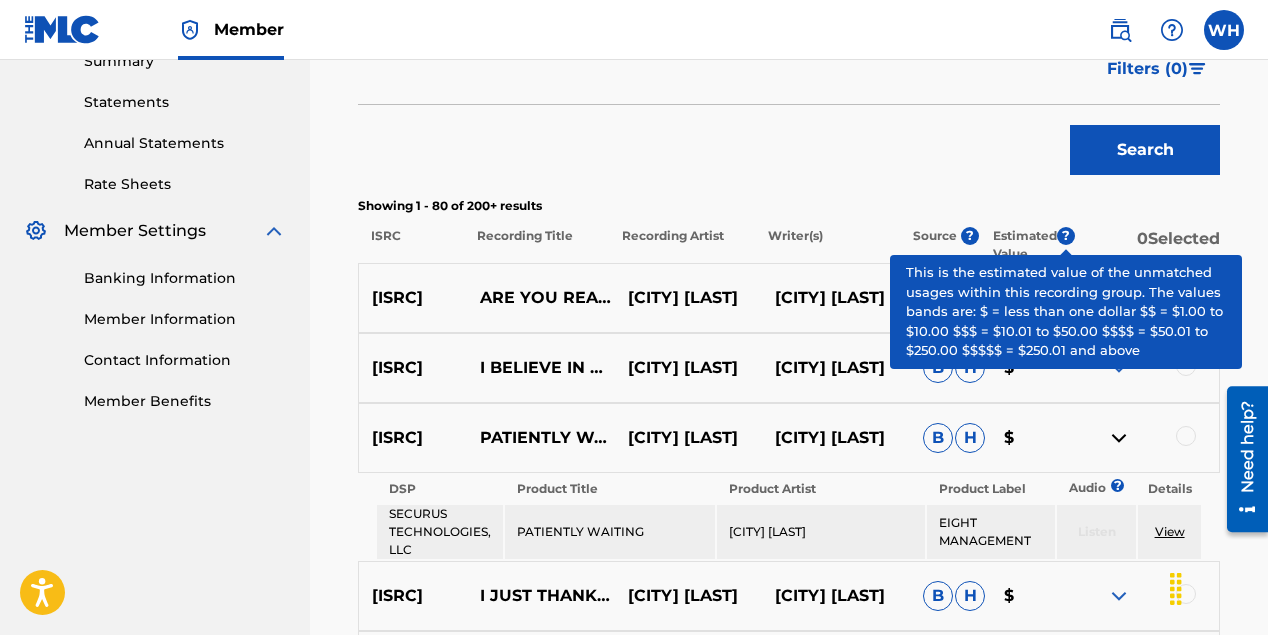 scroll, scrollTop: 662, scrollLeft: 0, axis: vertical 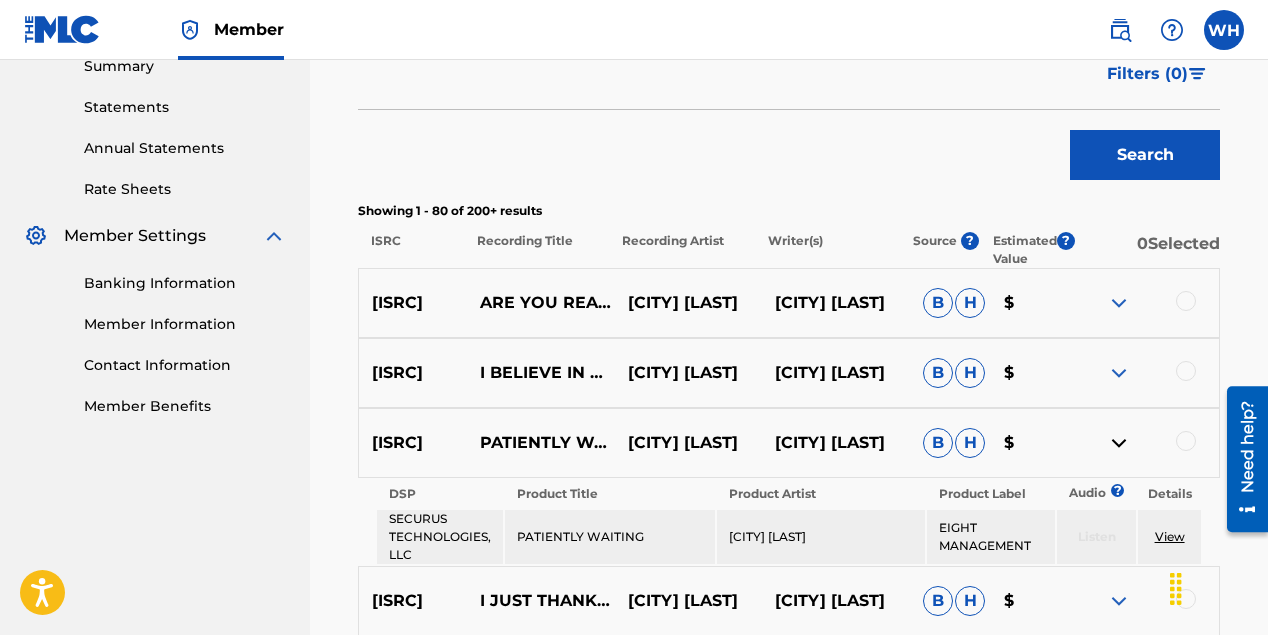 click at bounding box center (1119, 303) 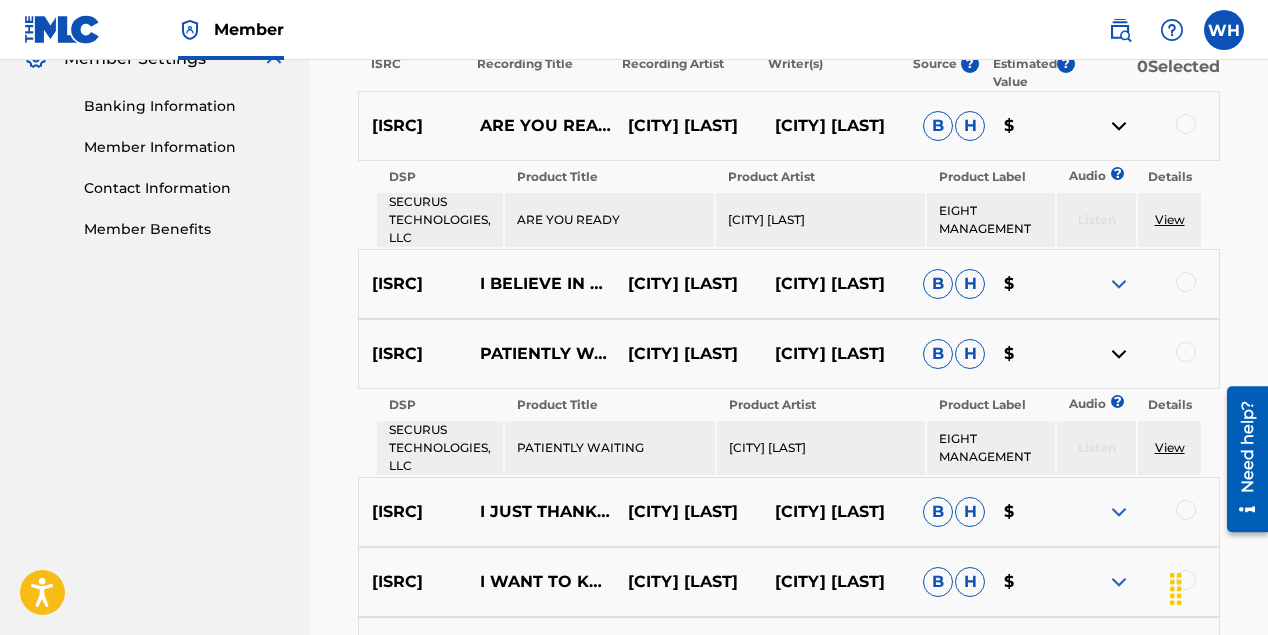 scroll, scrollTop: 862, scrollLeft: 0, axis: vertical 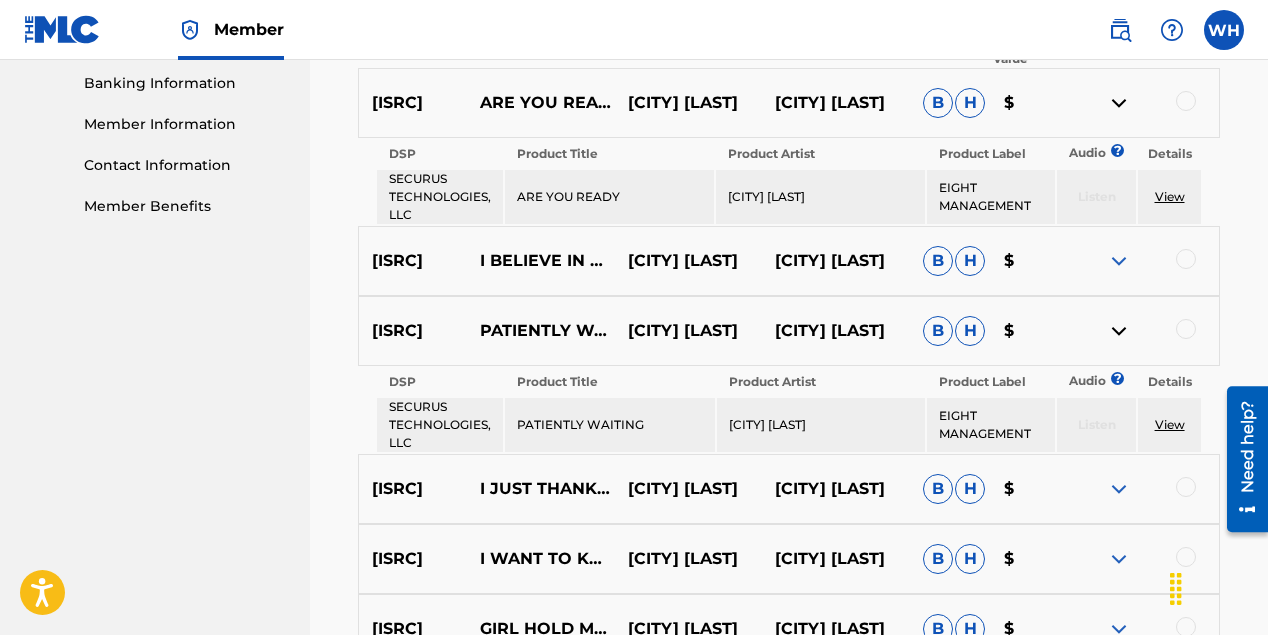 click at bounding box center [1119, 261] 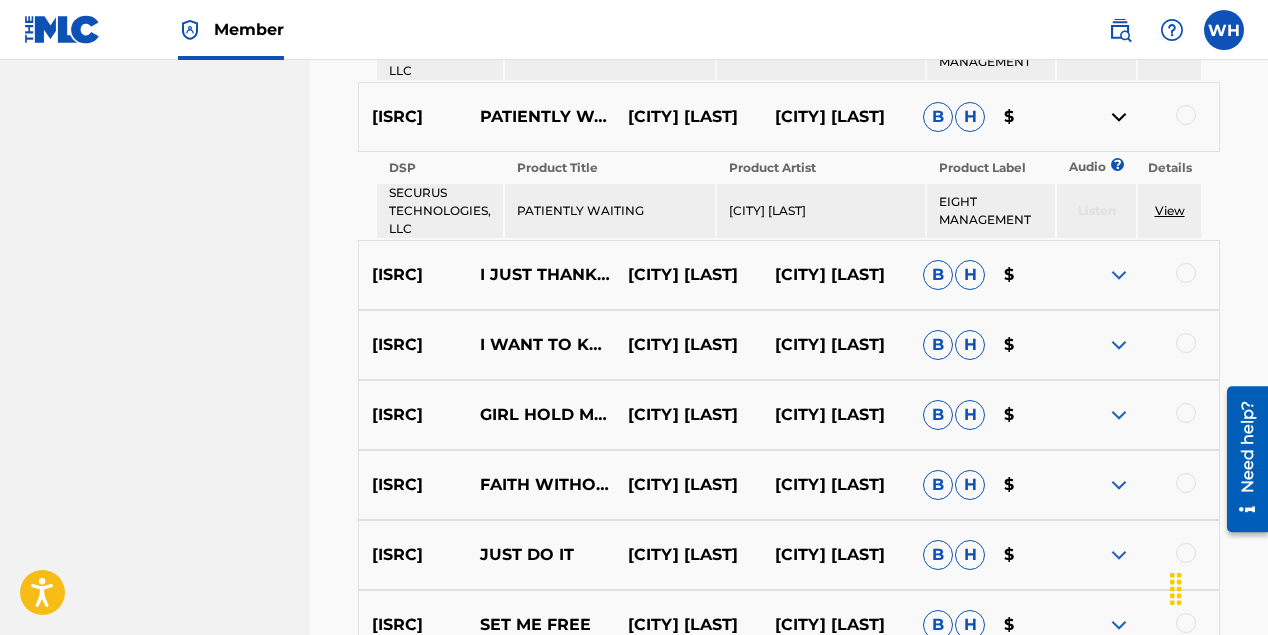 scroll, scrollTop: 1262, scrollLeft: 0, axis: vertical 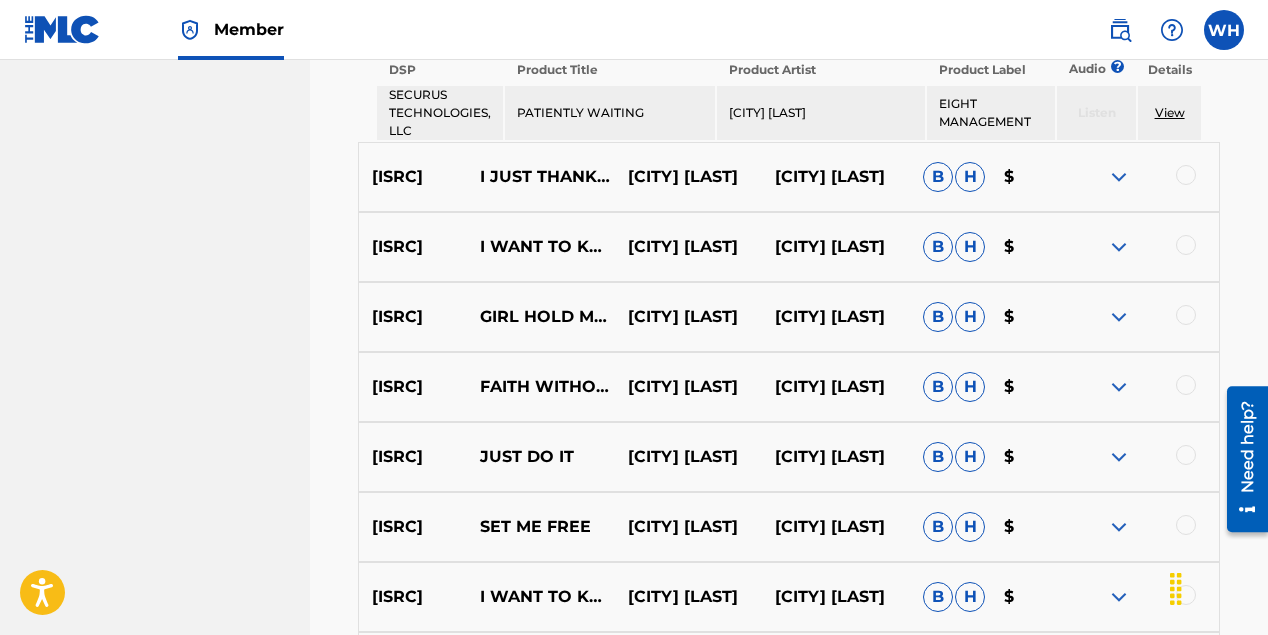 click at bounding box center [1119, 177] 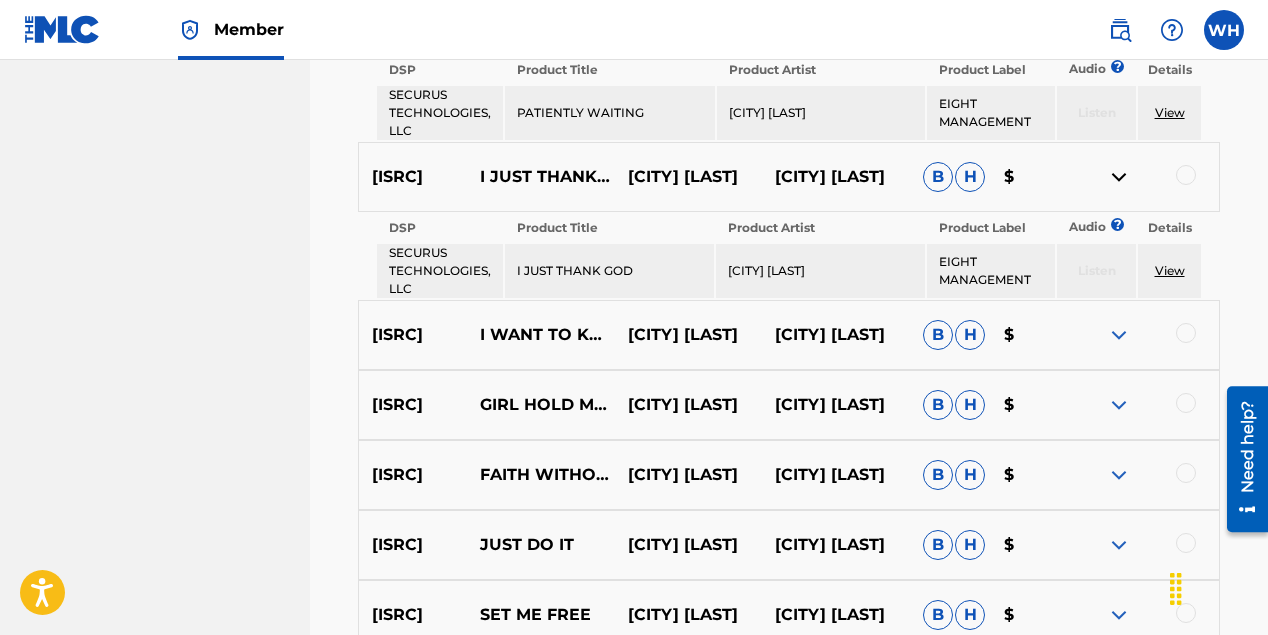 click at bounding box center [1119, 335] 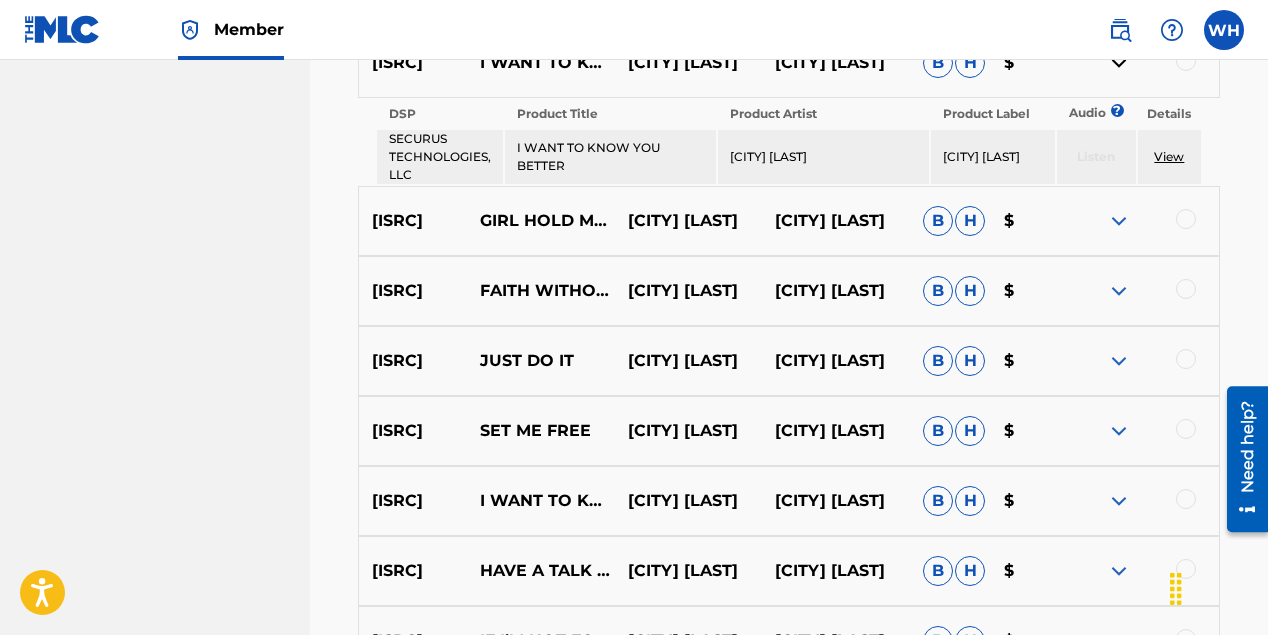 scroll, scrollTop: 1562, scrollLeft: 0, axis: vertical 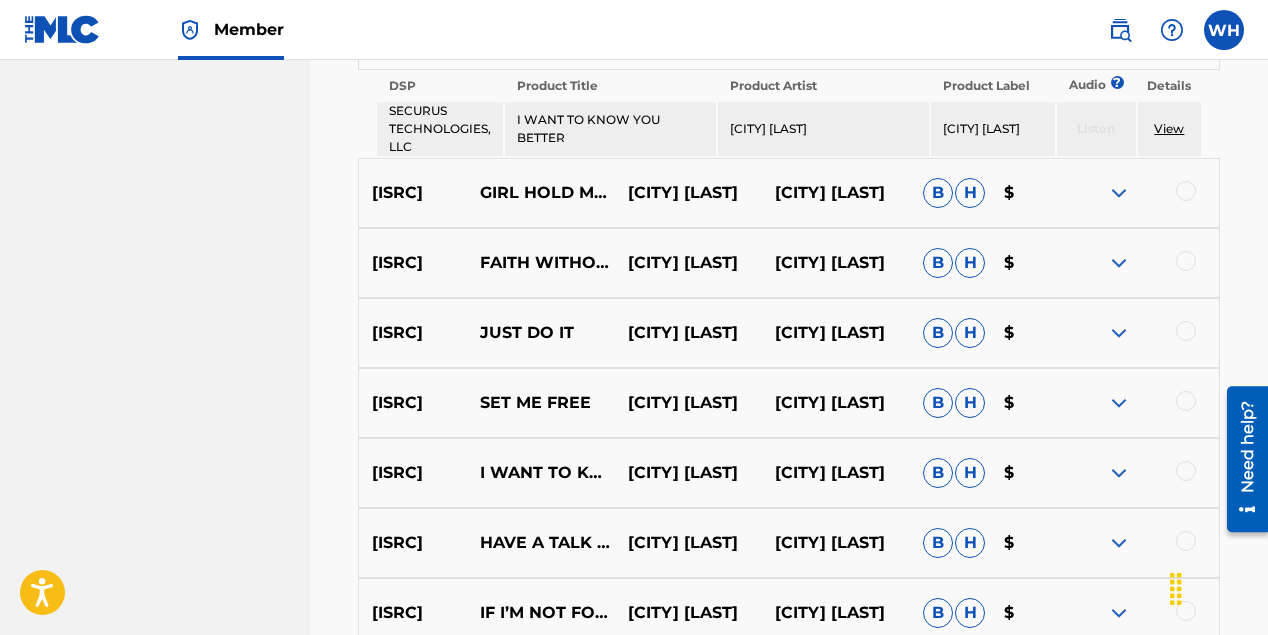 click at bounding box center (1119, 193) 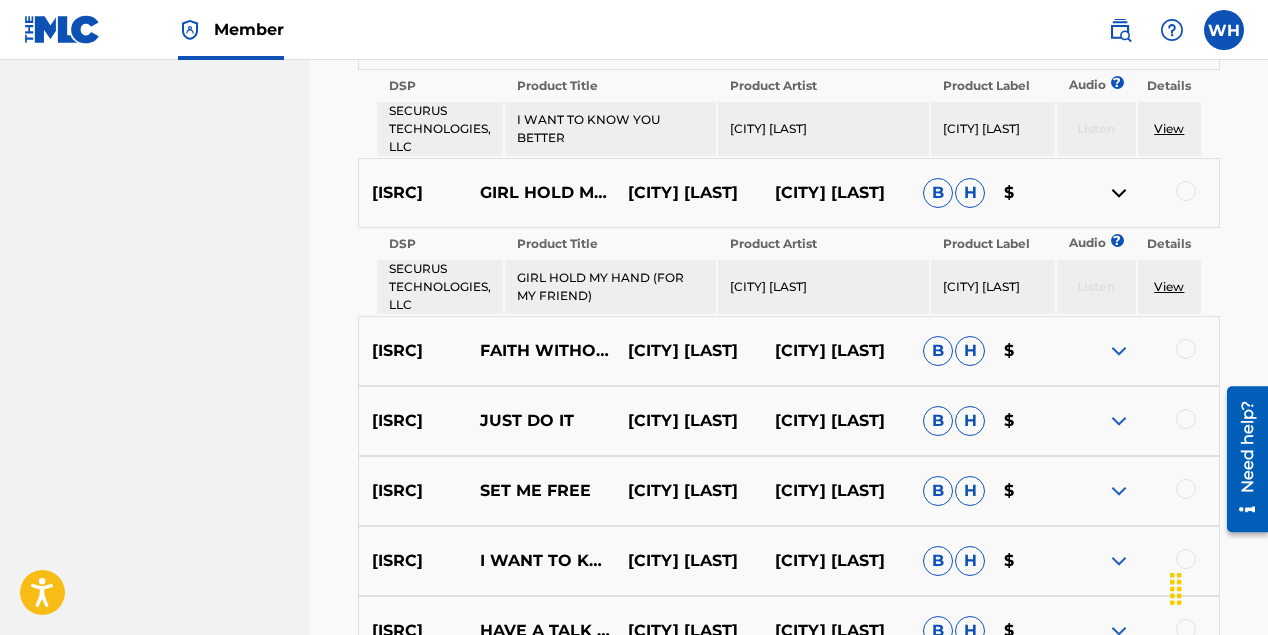 click at bounding box center [1119, 351] 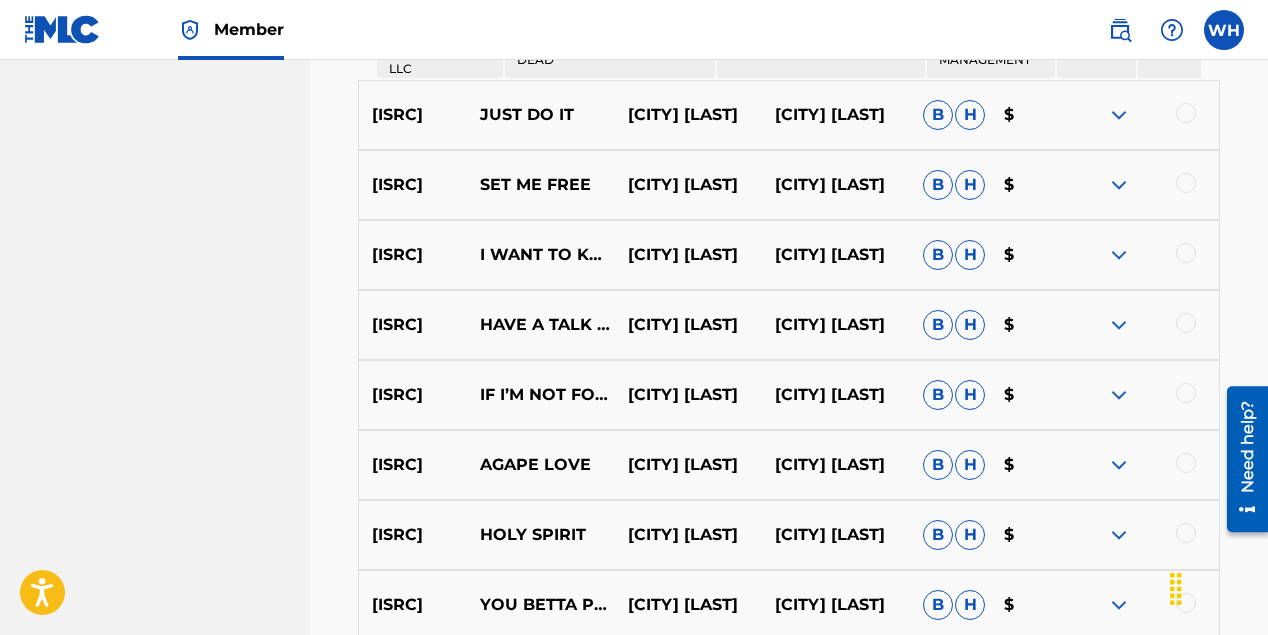 scroll, scrollTop: 1962, scrollLeft: 0, axis: vertical 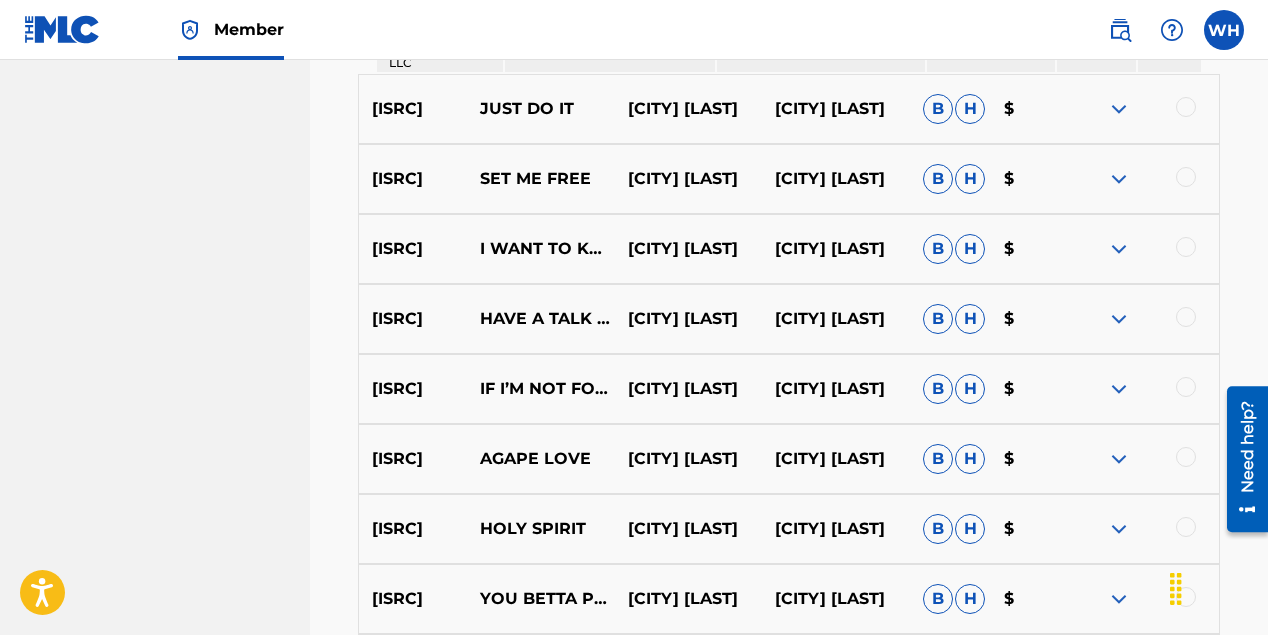 click at bounding box center [1119, 109] 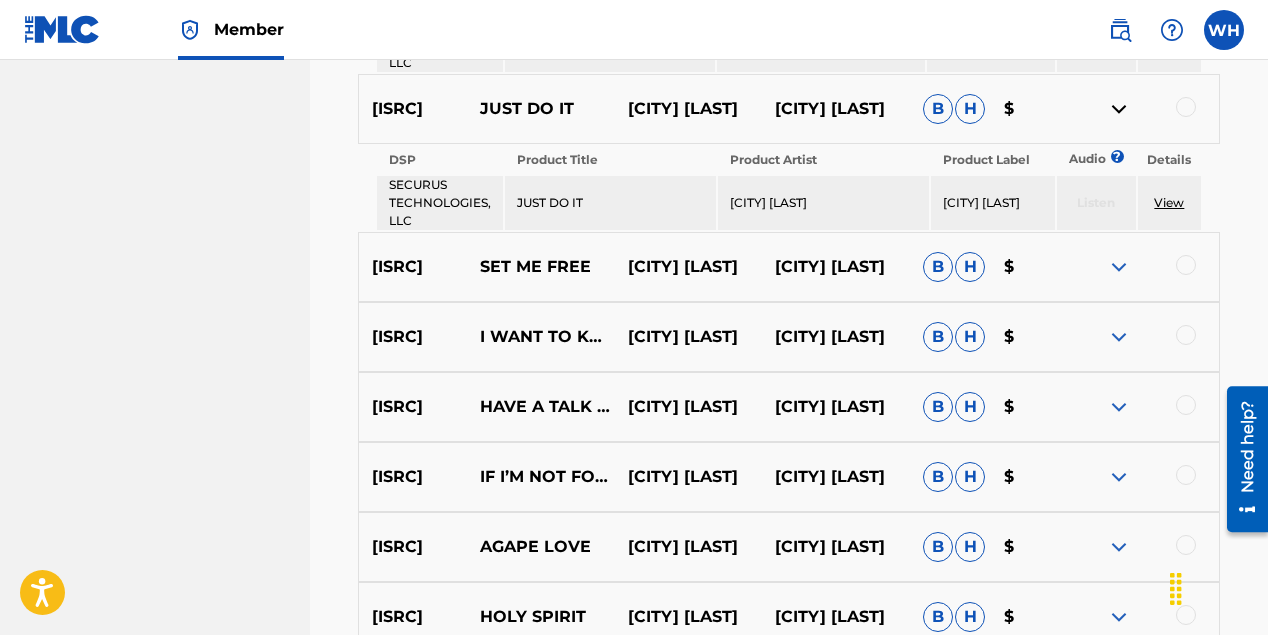 click at bounding box center [1119, 267] 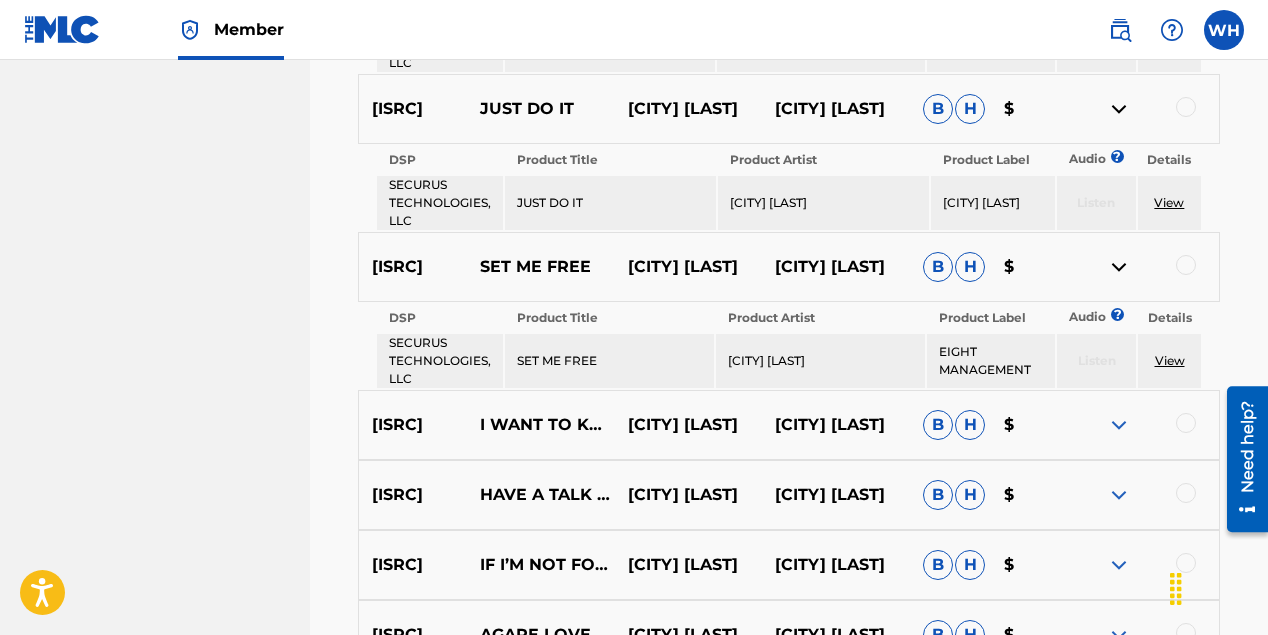 click at bounding box center (1119, 425) 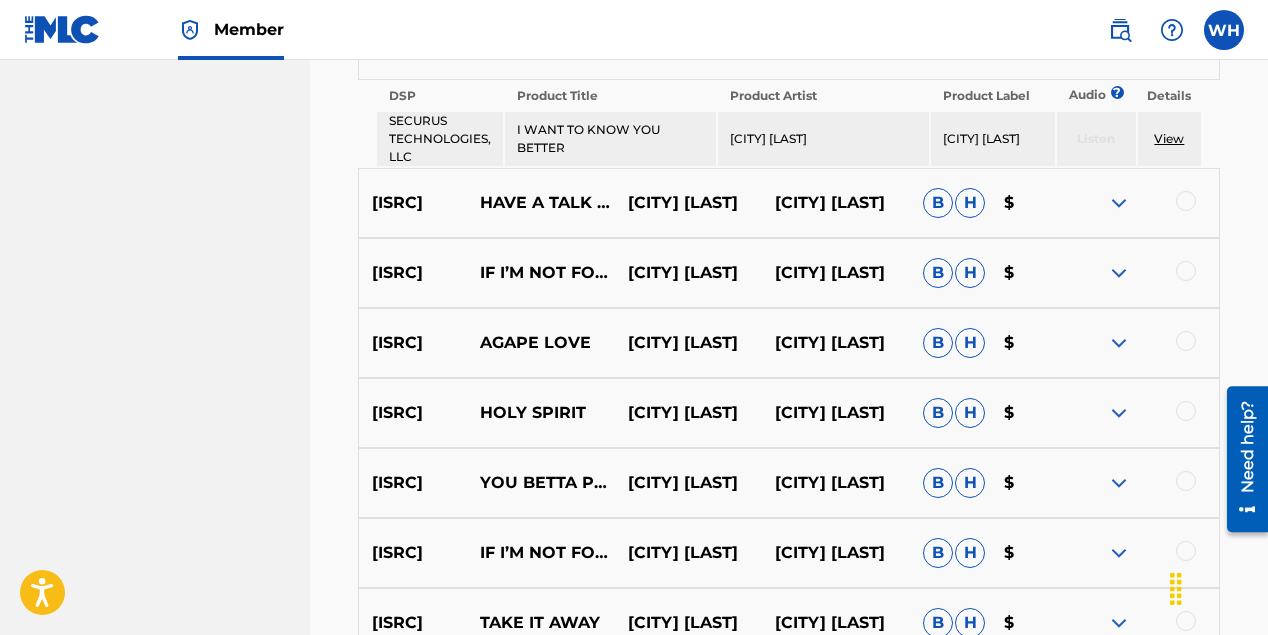scroll, scrollTop: 2362, scrollLeft: 0, axis: vertical 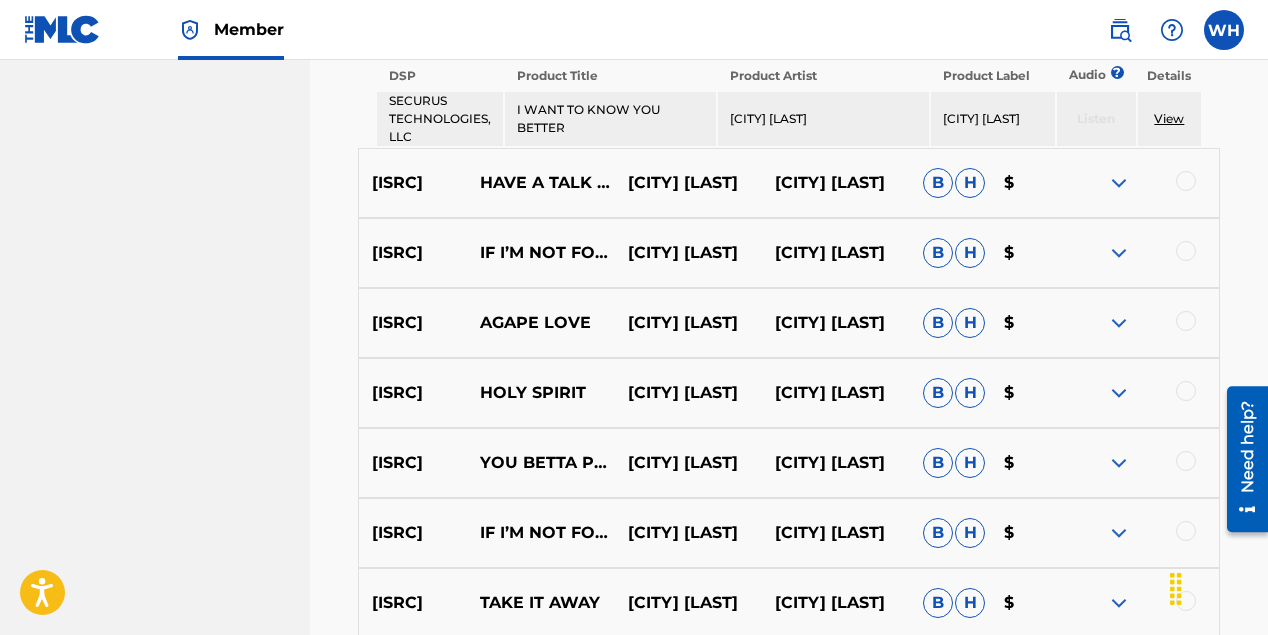 click at bounding box center (1119, 183) 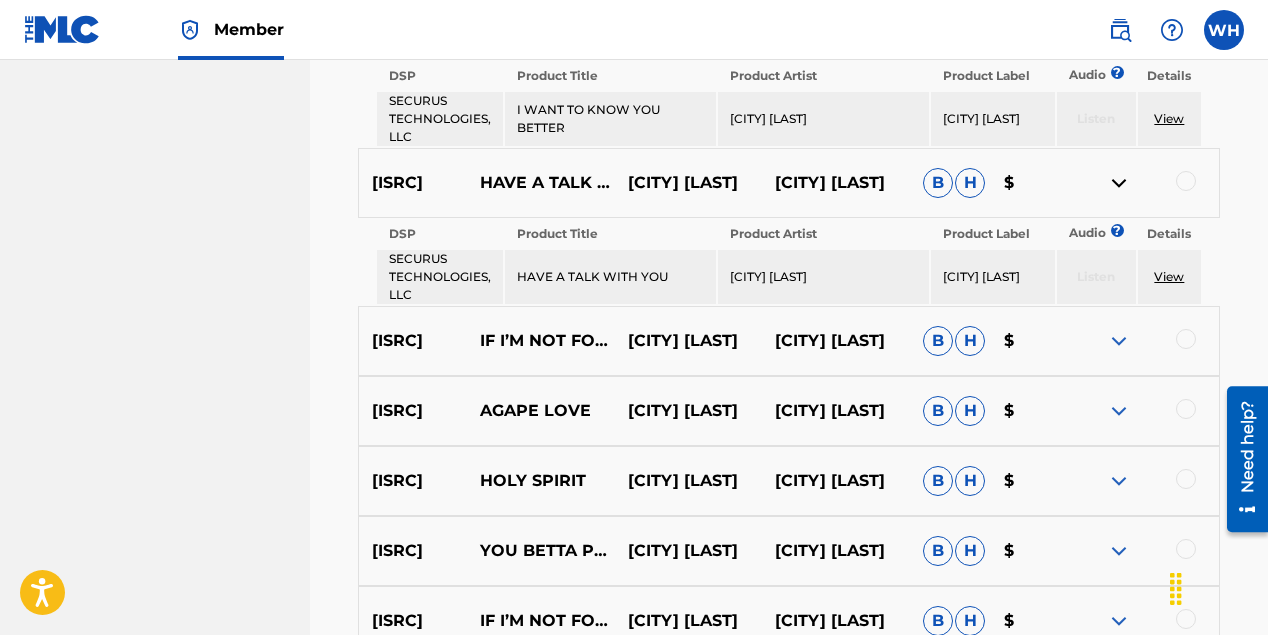 click at bounding box center [1119, 341] 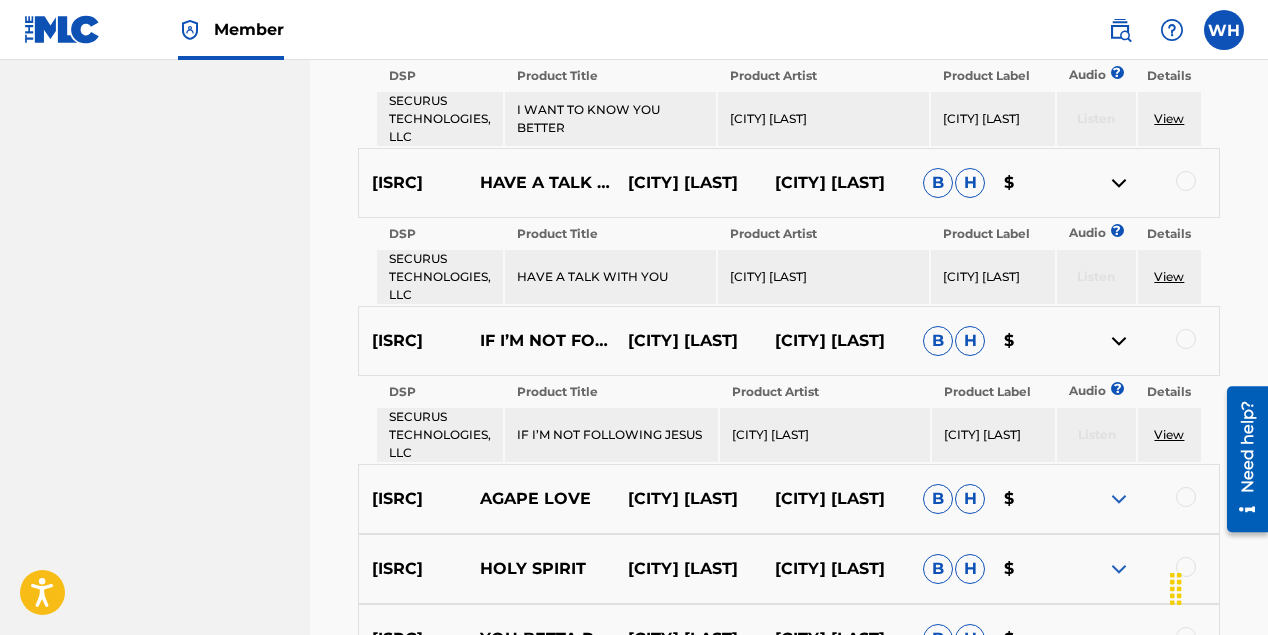 click at bounding box center [1119, 499] 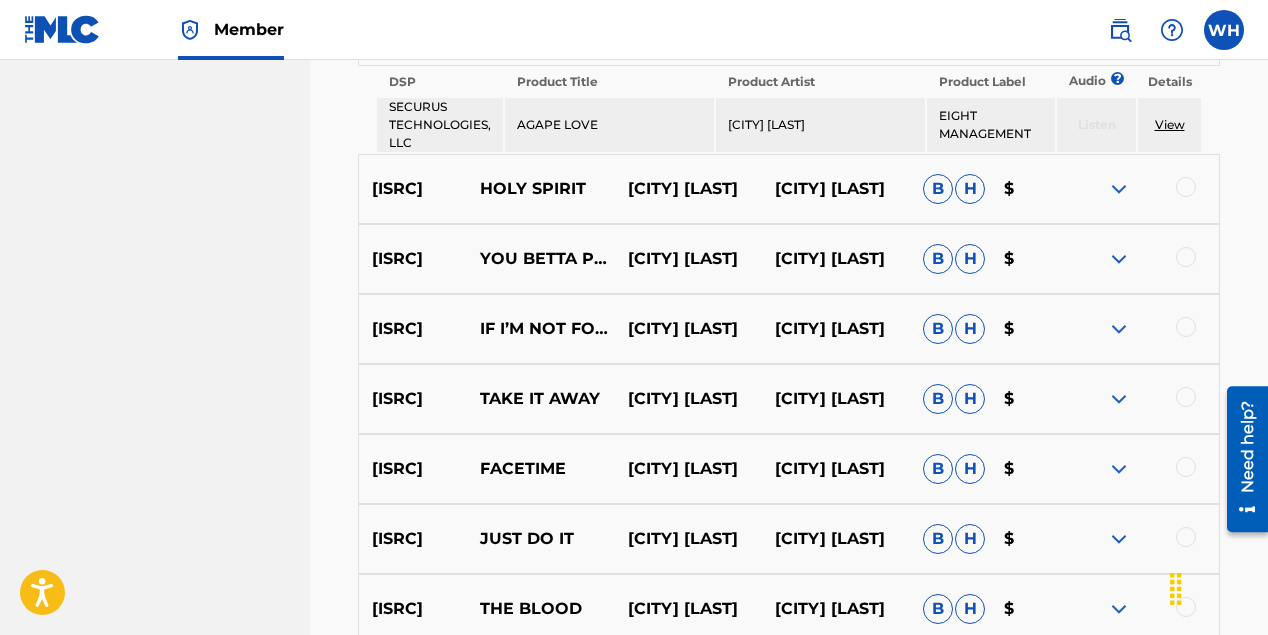 scroll, scrollTop: 2862, scrollLeft: 0, axis: vertical 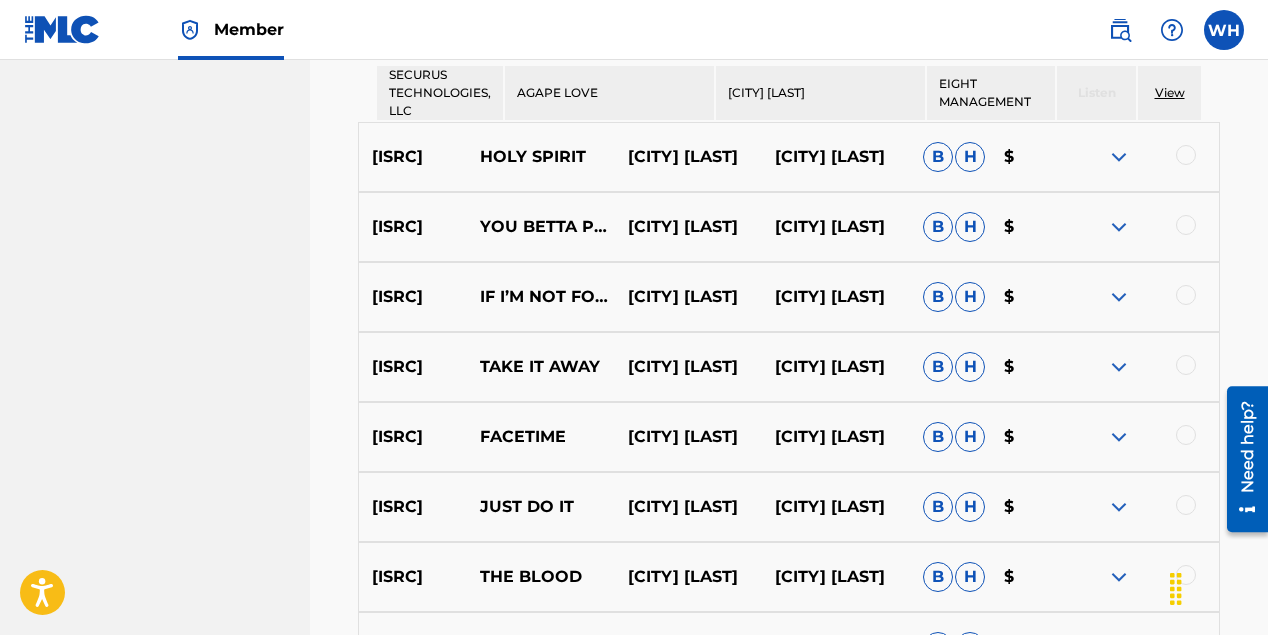 click at bounding box center [1119, 157] 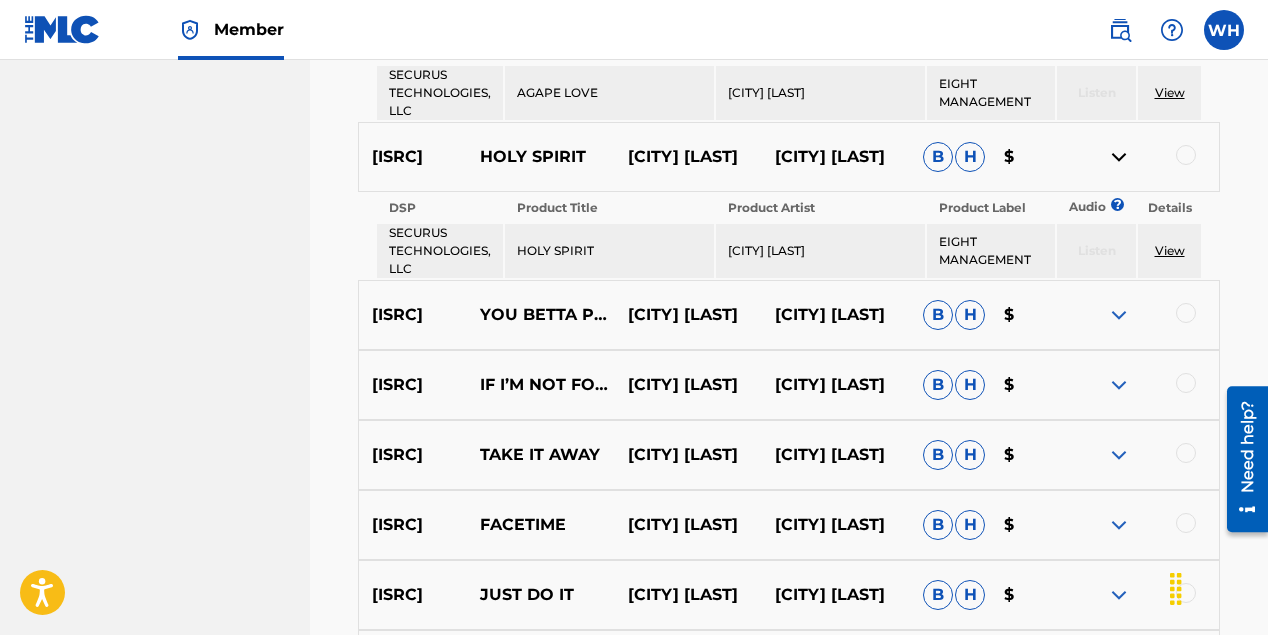 click at bounding box center (1119, 315) 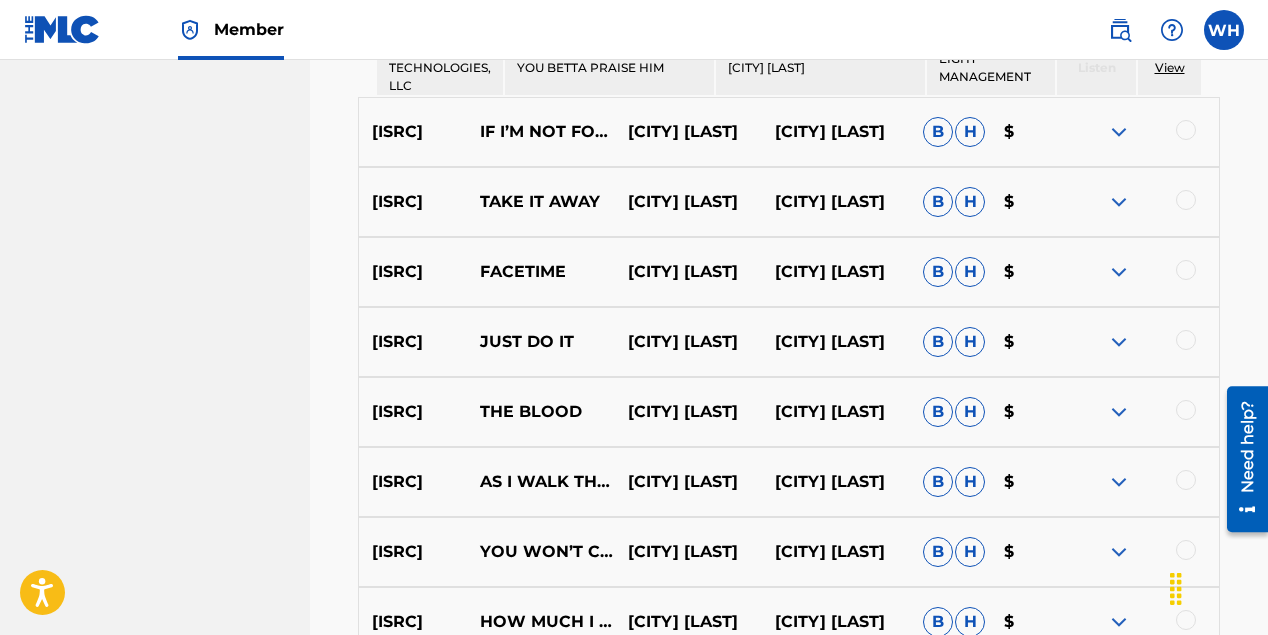 scroll, scrollTop: 3162, scrollLeft: 0, axis: vertical 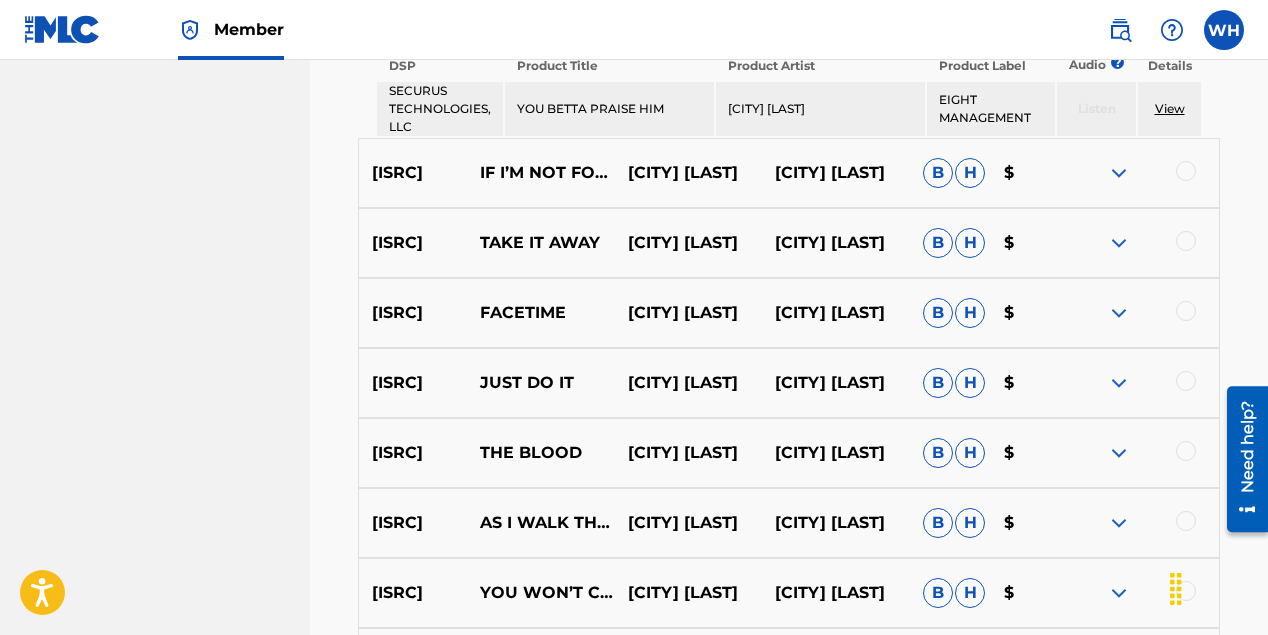 click at bounding box center [1119, 173] 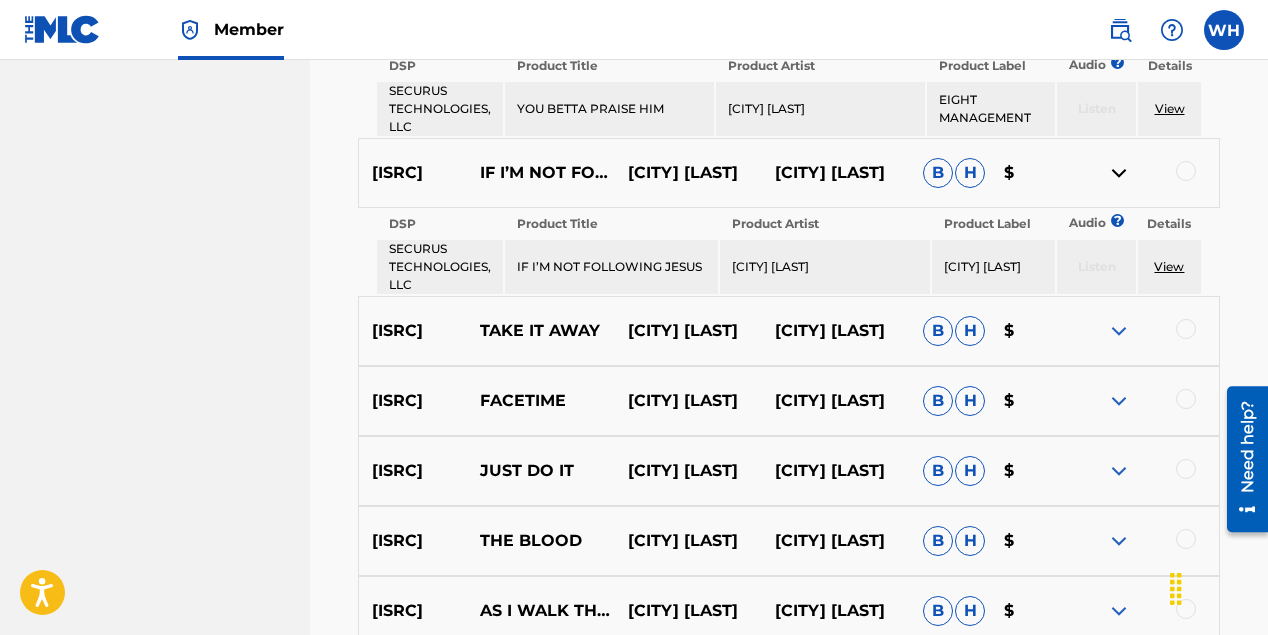 click at bounding box center (1119, 331) 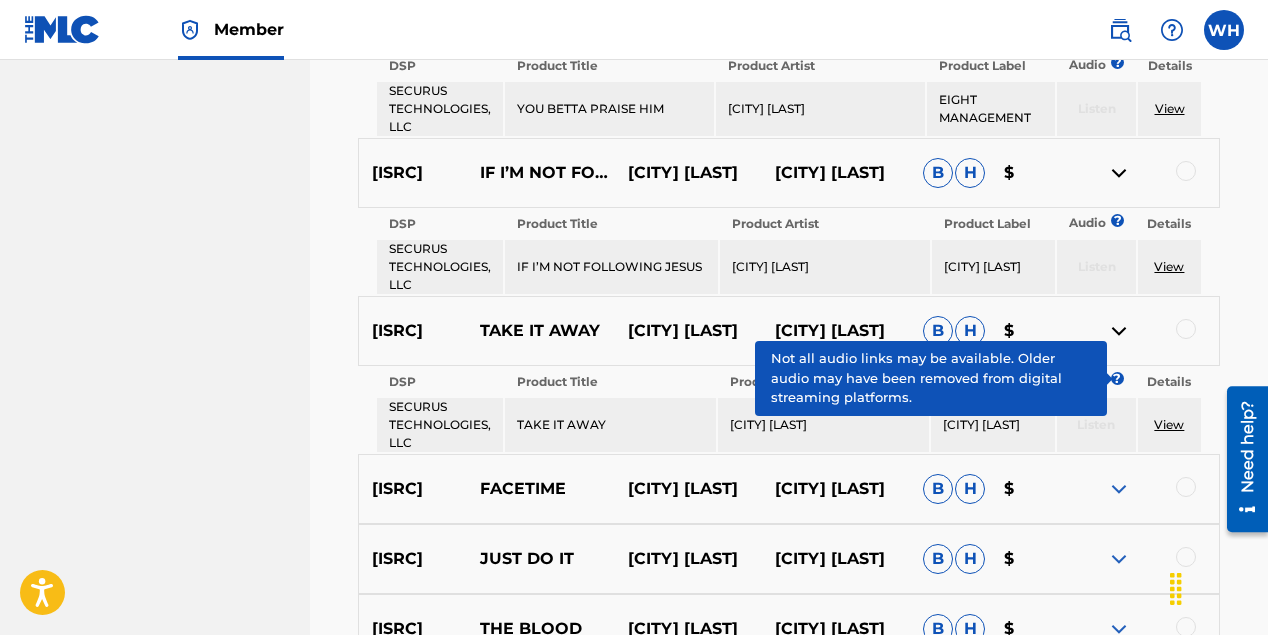 click at bounding box center (1119, 489) 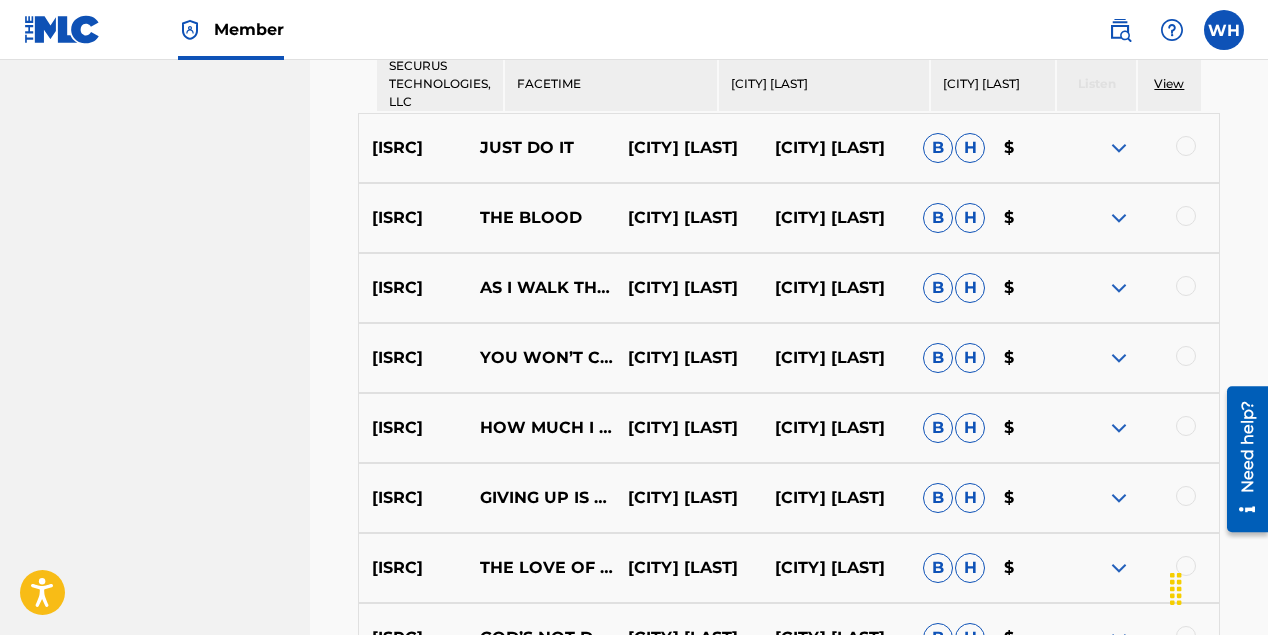 scroll, scrollTop: 3662, scrollLeft: 0, axis: vertical 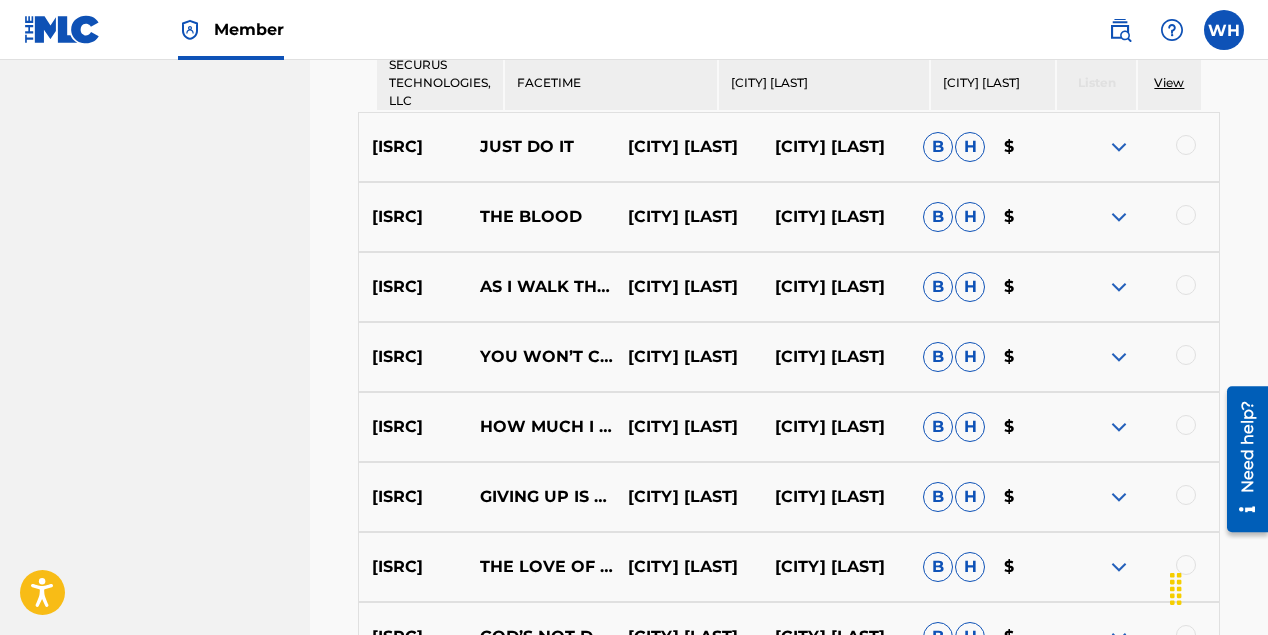 click at bounding box center [1119, 147] 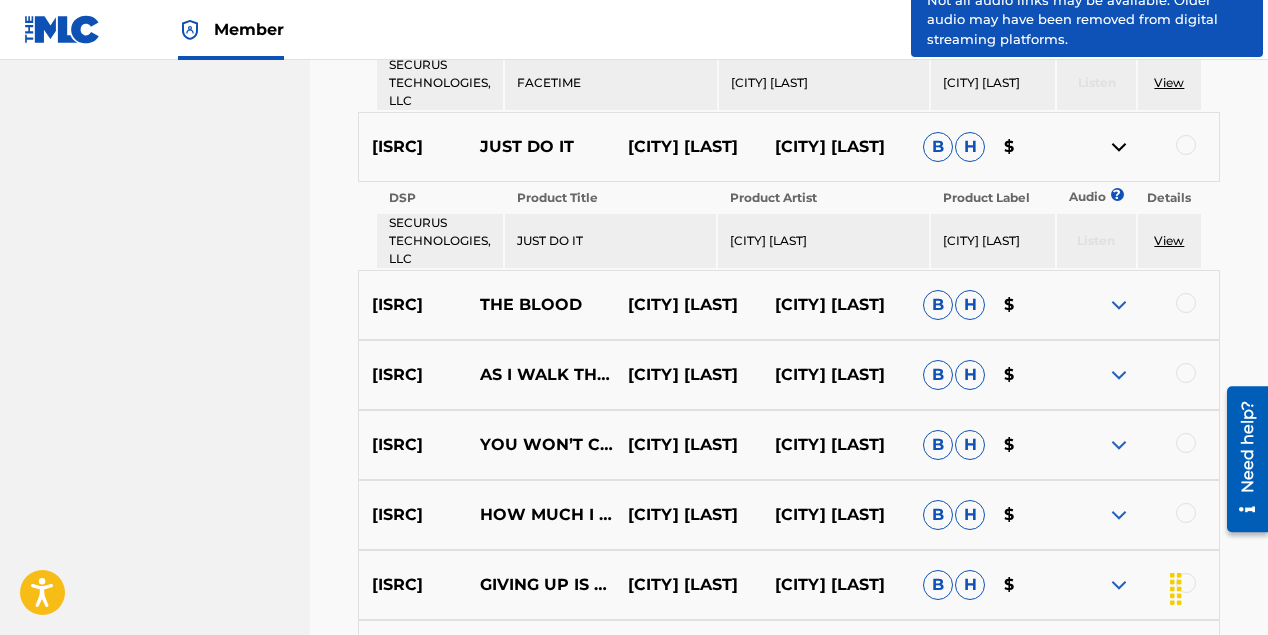 click at bounding box center [1119, 305] 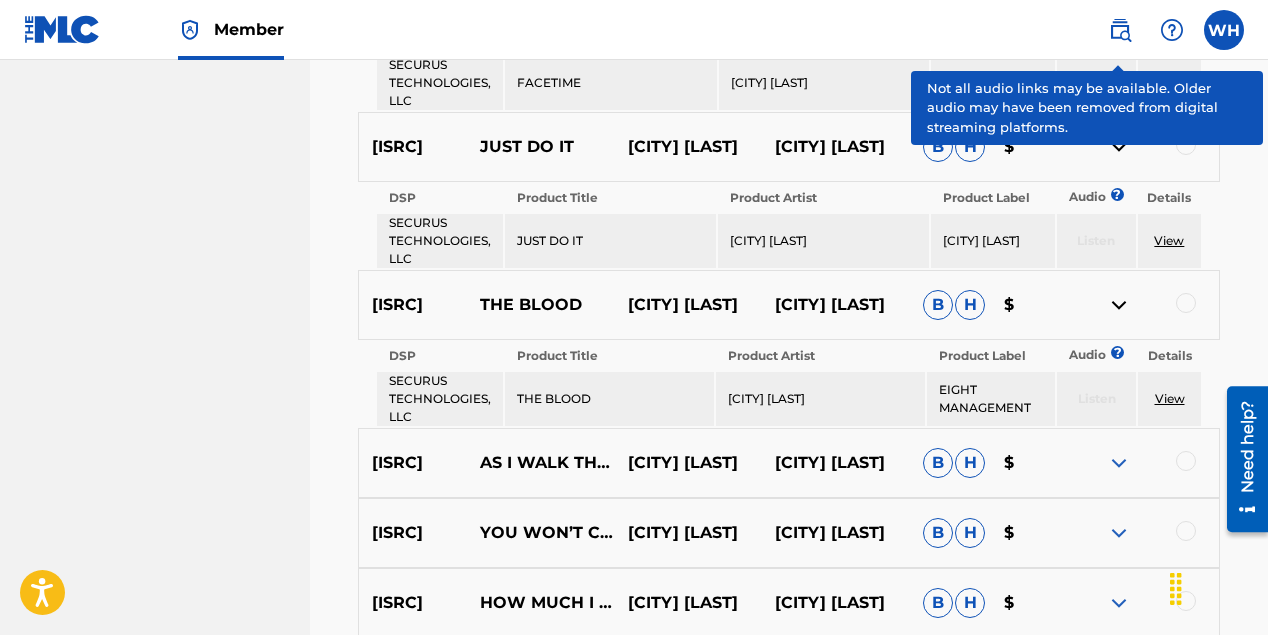 click at bounding box center (1119, 463) 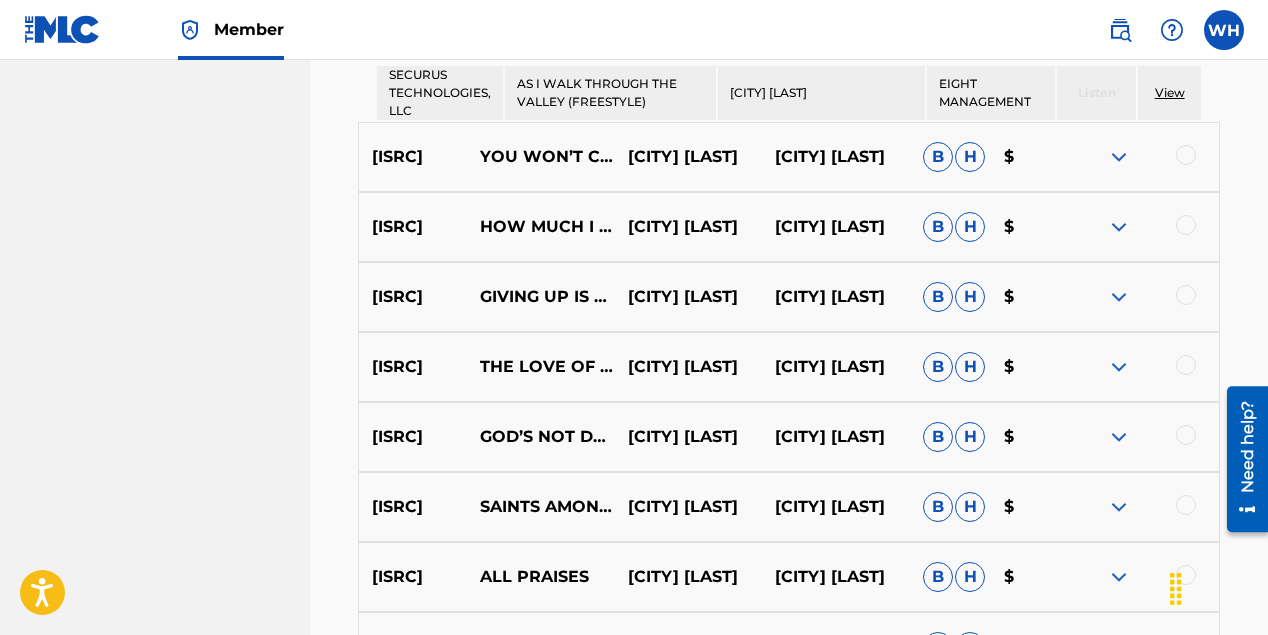 scroll, scrollTop: 4162, scrollLeft: 0, axis: vertical 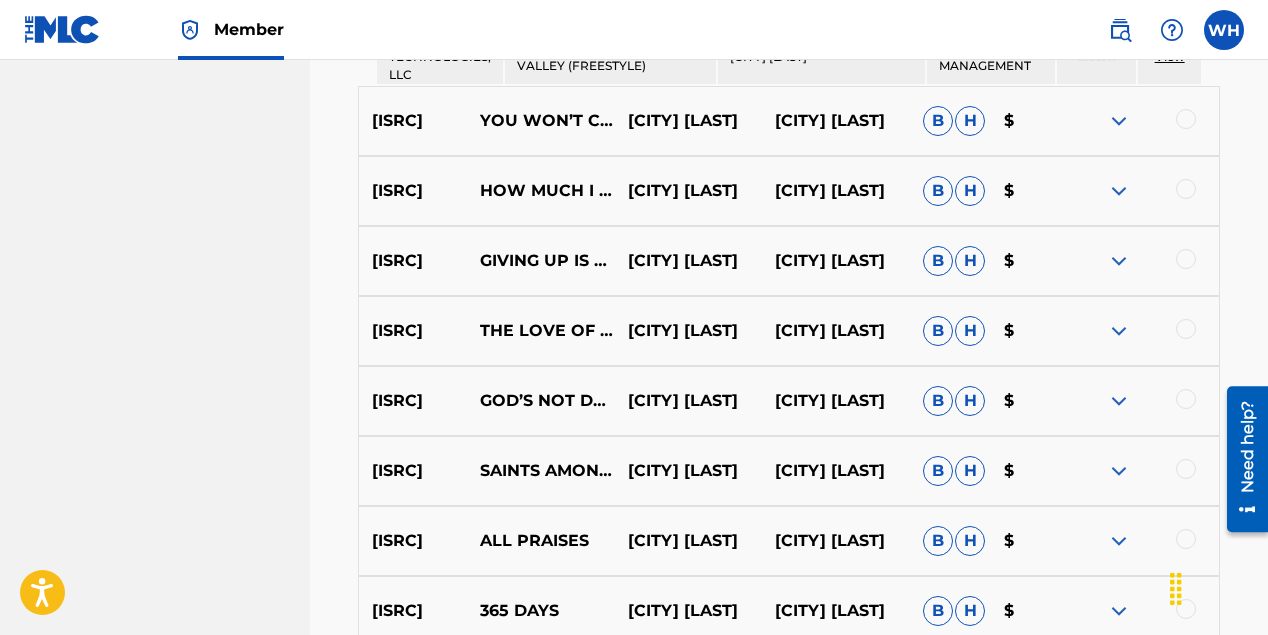 click at bounding box center (1119, 121) 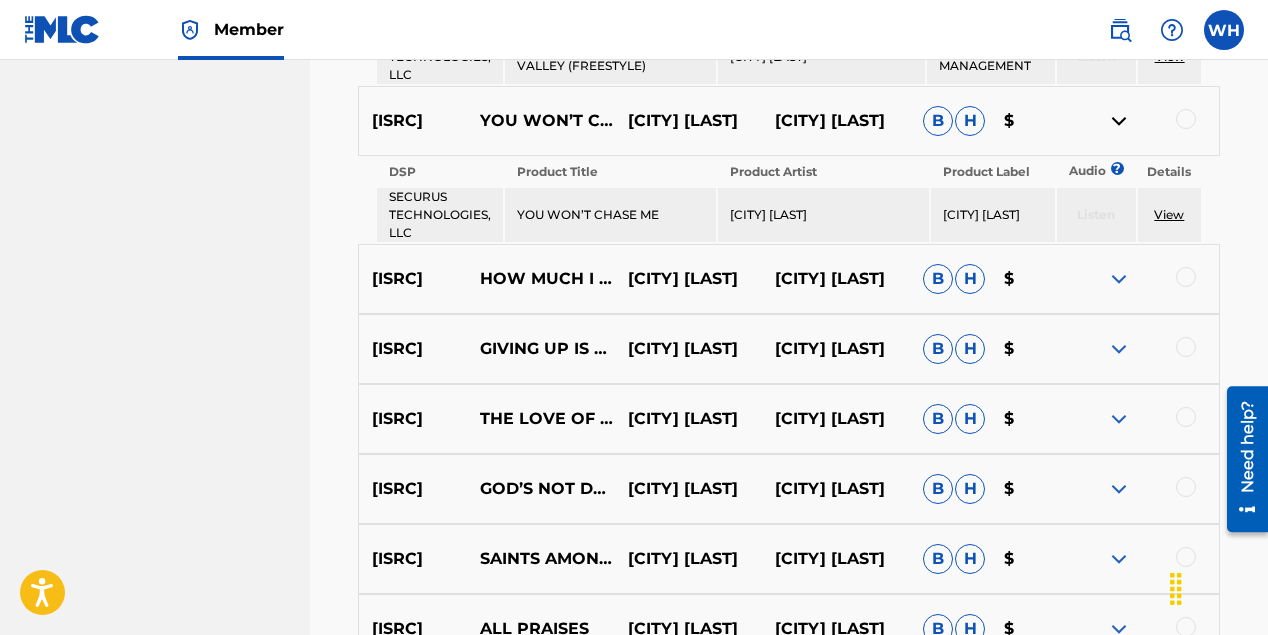 drag, startPoint x: 1114, startPoint y: 277, endPoint x: 1117, endPoint y: 290, distance: 13.341664 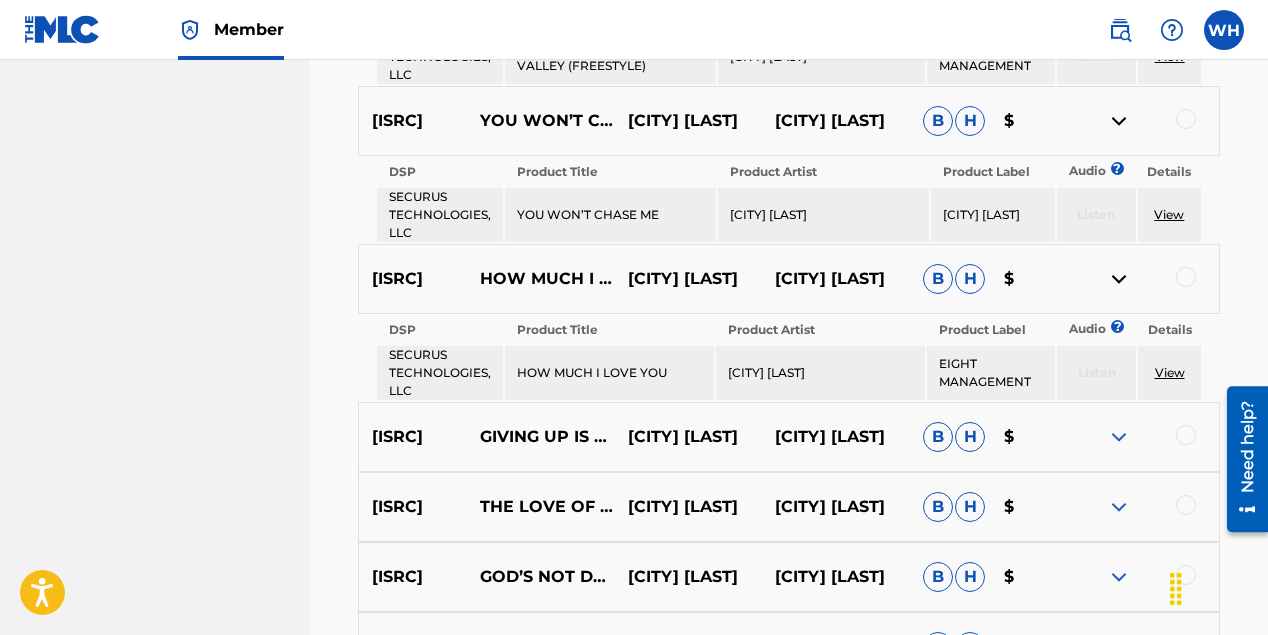 click at bounding box center [1119, 437] 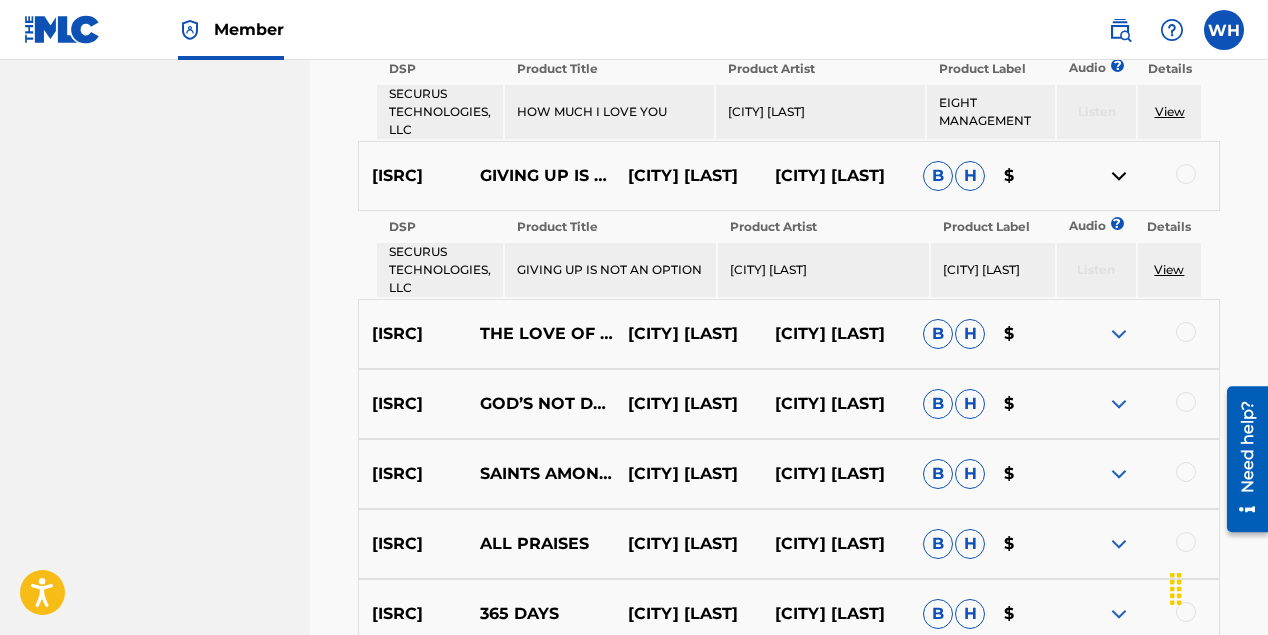 scroll, scrollTop: 4462, scrollLeft: 0, axis: vertical 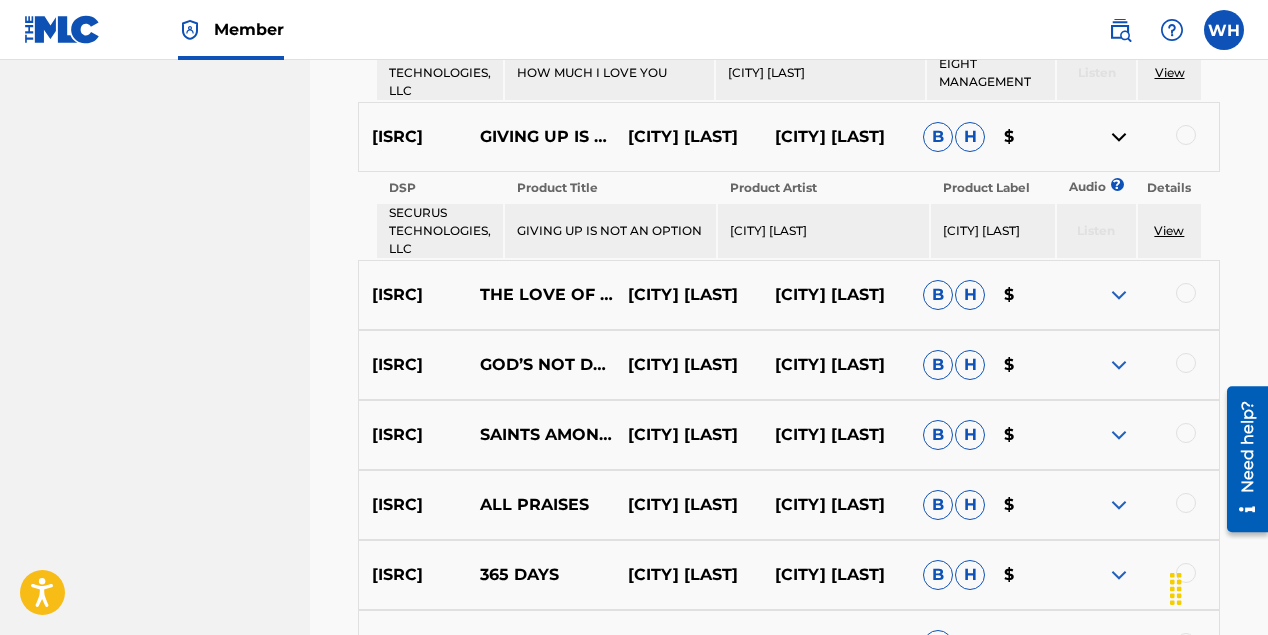 click at bounding box center (1119, 295) 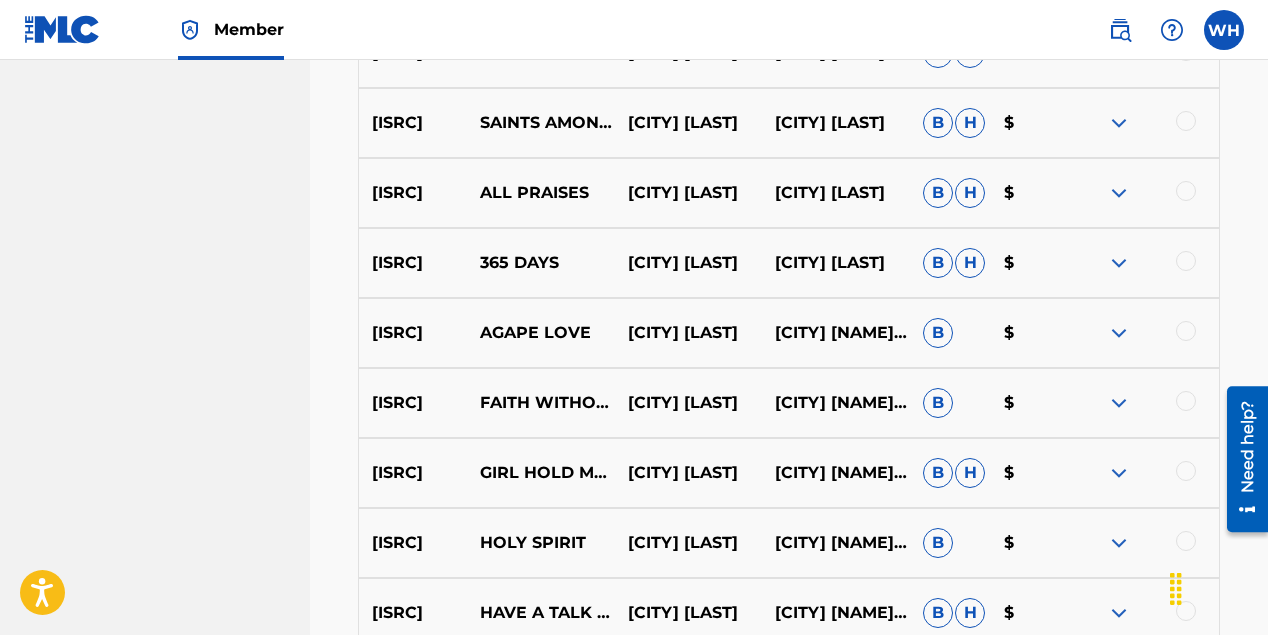 scroll, scrollTop: 4762, scrollLeft: 0, axis: vertical 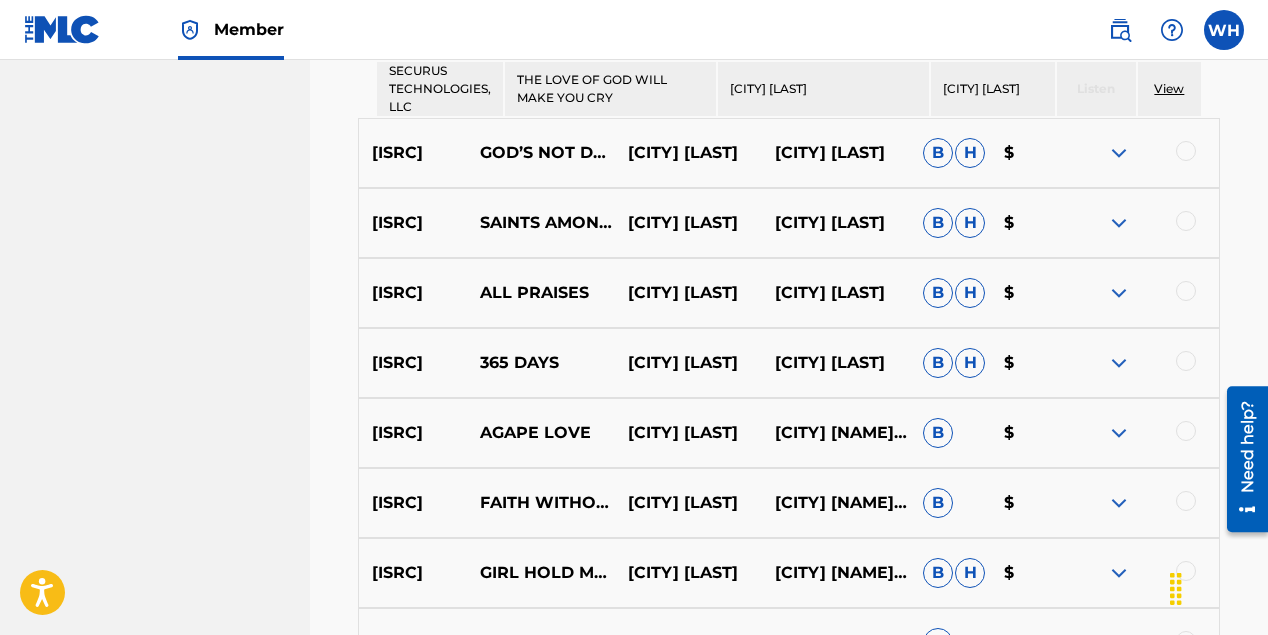 click at bounding box center (1119, 153) 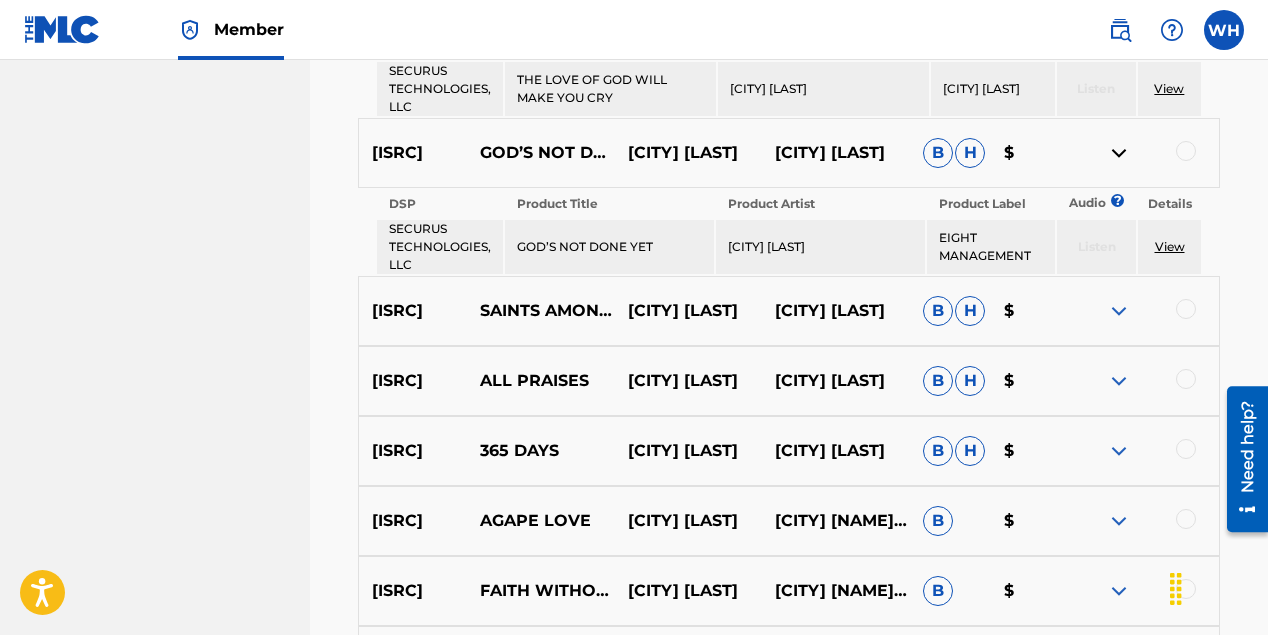 click at bounding box center (1119, 311) 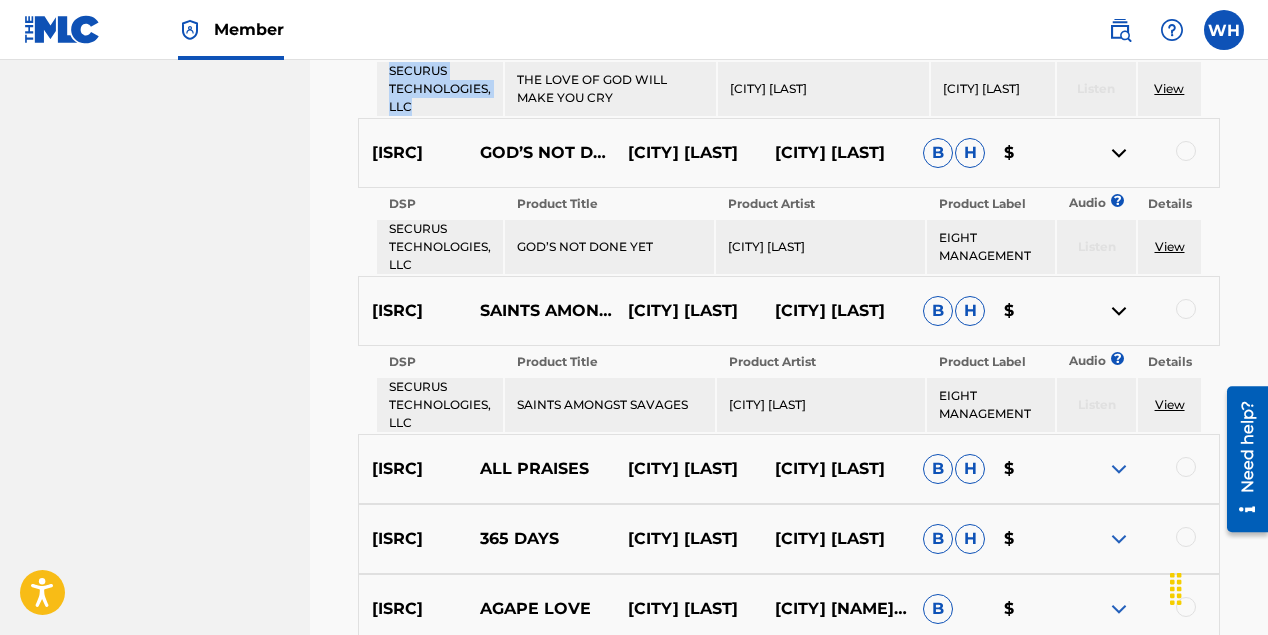 drag, startPoint x: 420, startPoint y: 104, endPoint x: 392, endPoint y: 75, distance: 40.311287 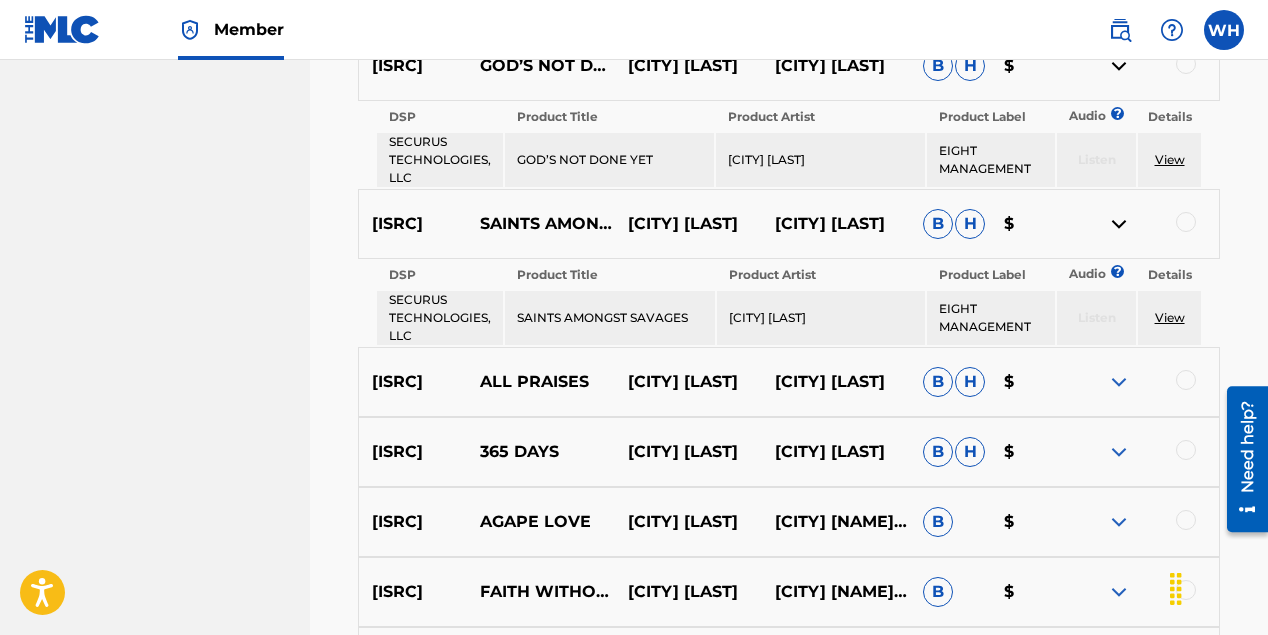 scroll, scrollTop: 5062, scrollLeft: 0, axis: vertical 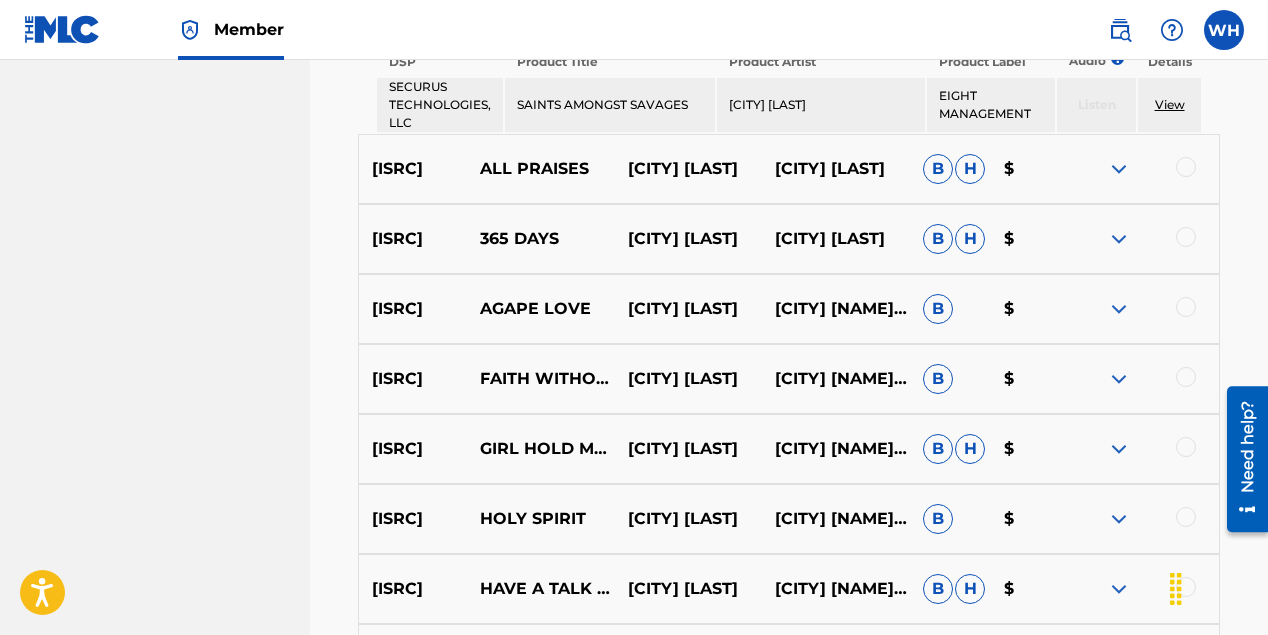 click at bounding box center (1119, 169) 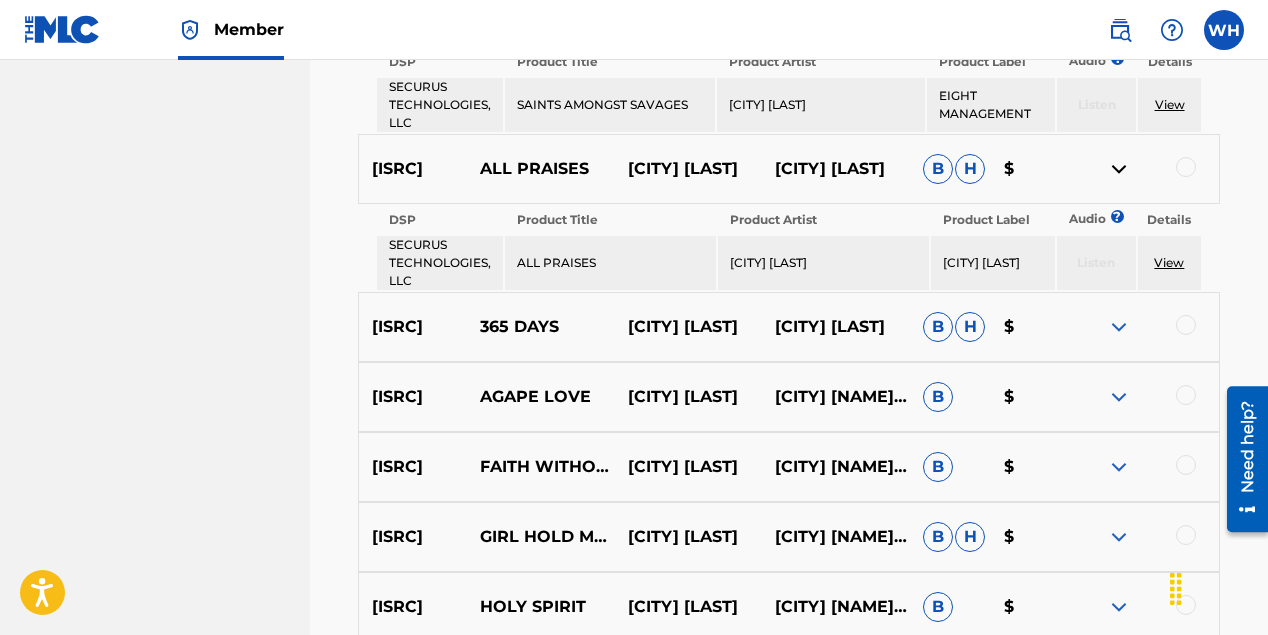 click at bounding box center [1119, 327] 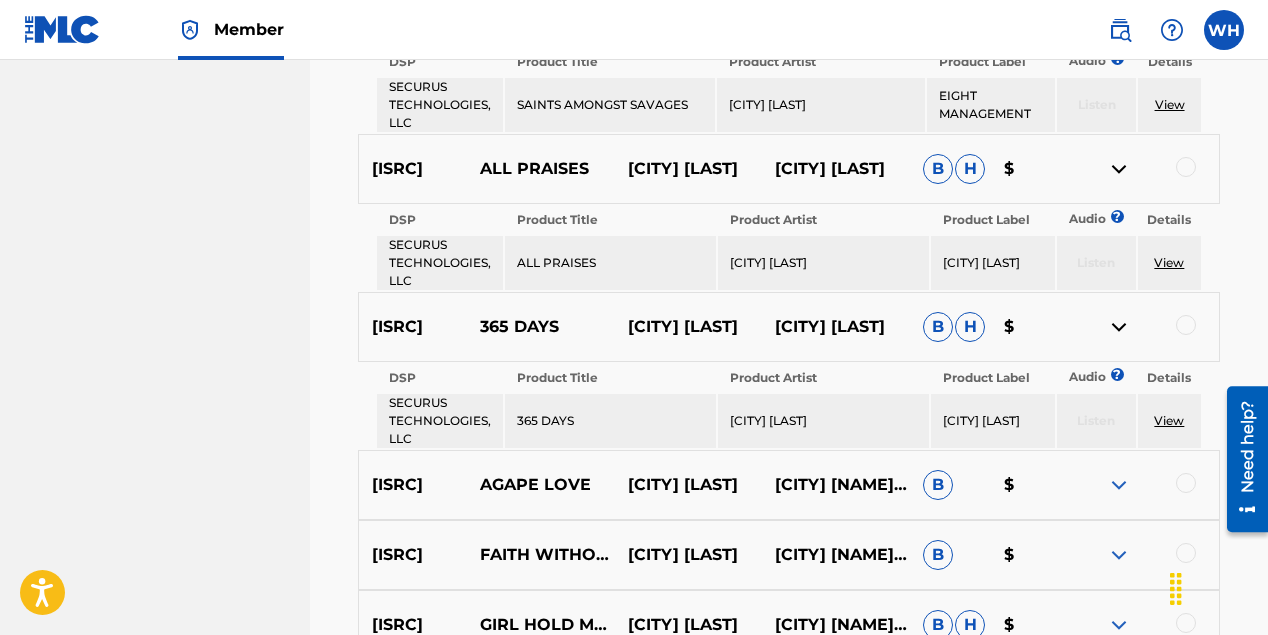 click at bounding box center (1119, 485) 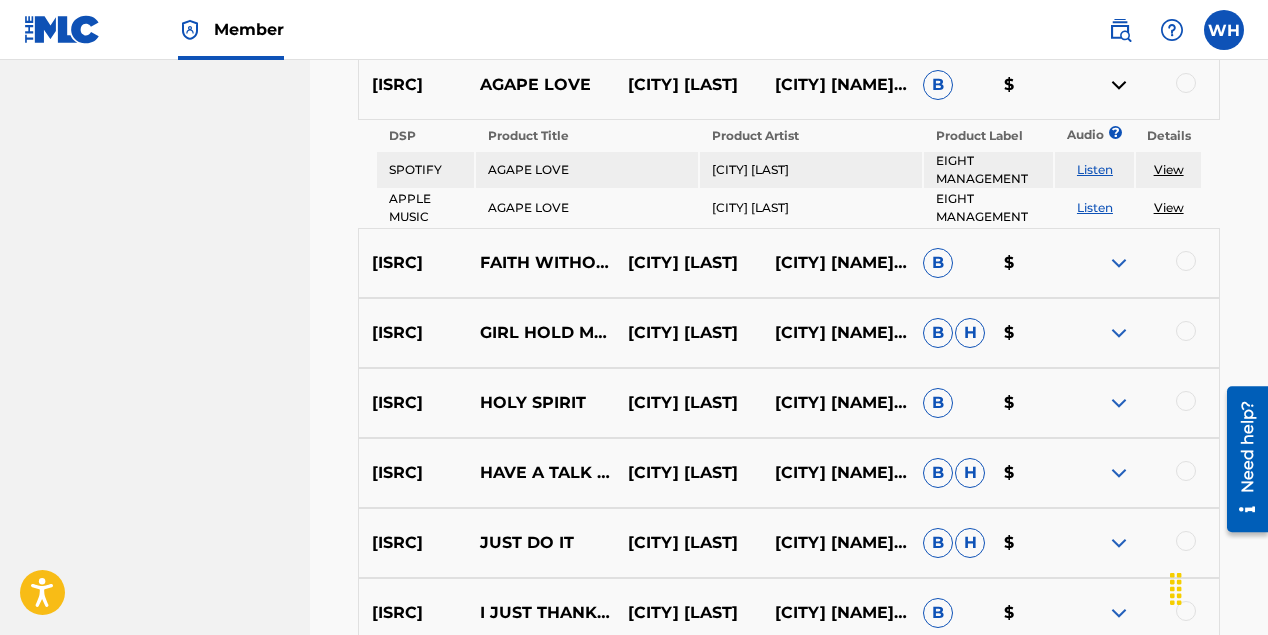 scroll, scrollTop: 5362, scrollLeft: 0, axis: vertical 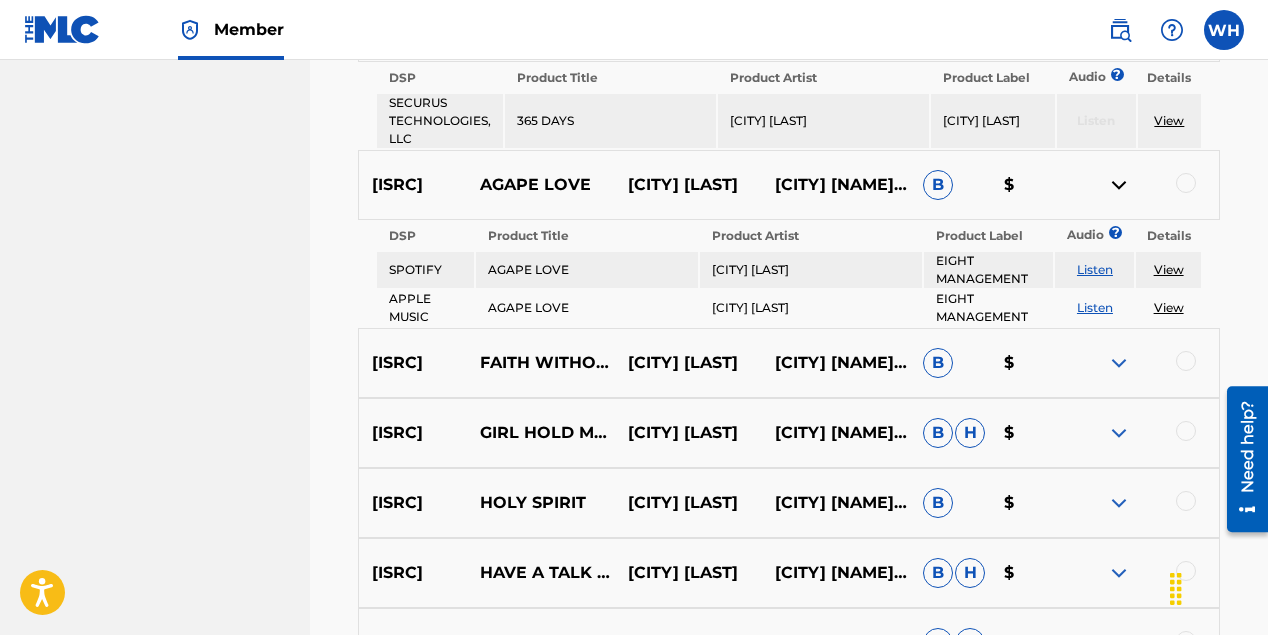 click at bounding box center (1119, 363) 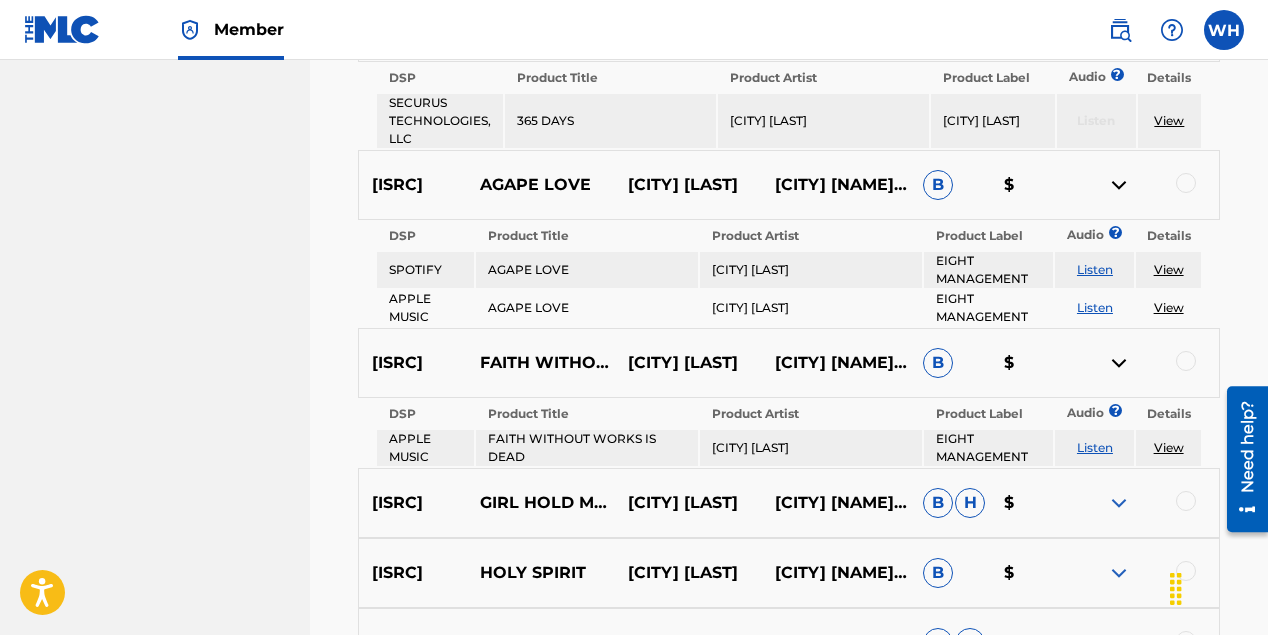 click at bounding box center [1119, 503] 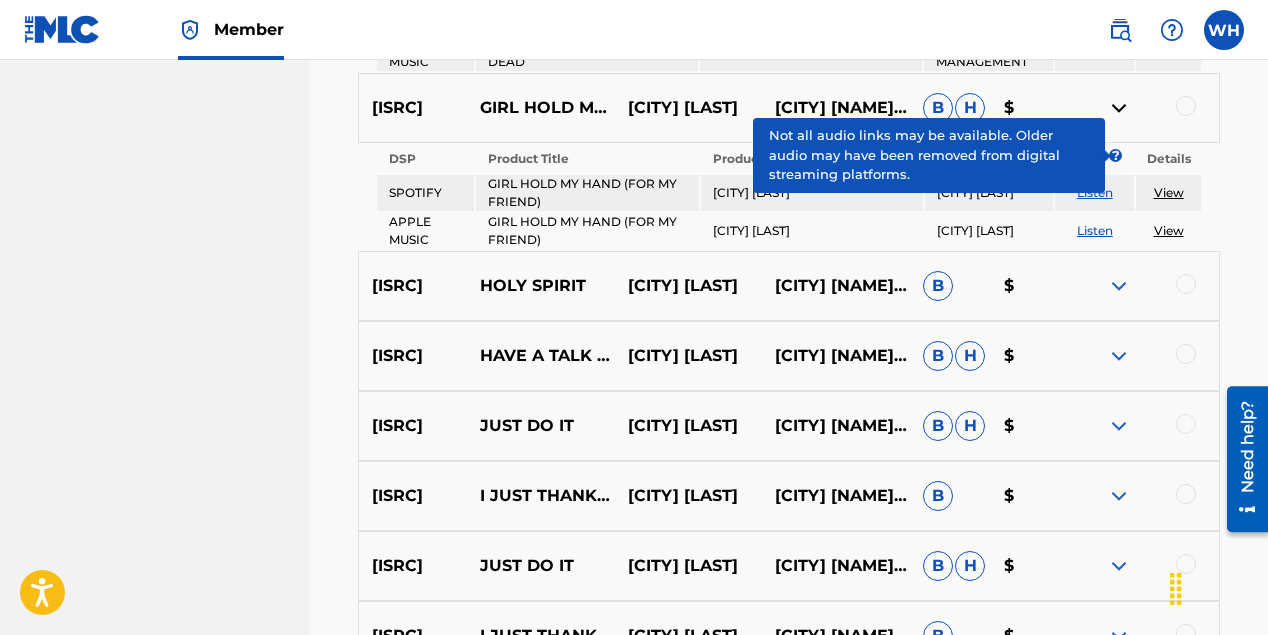 scroll, scrollTop: 5862, scrollLeft: 0, axis: vertical 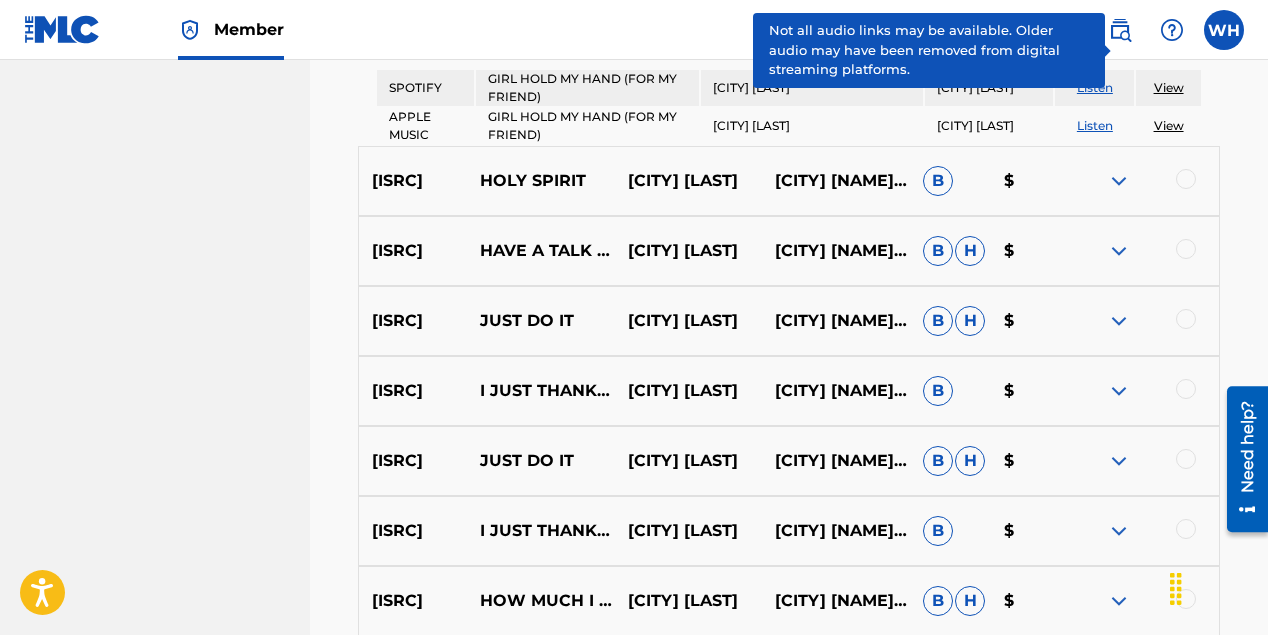 click at bounding box center (1119, 181) 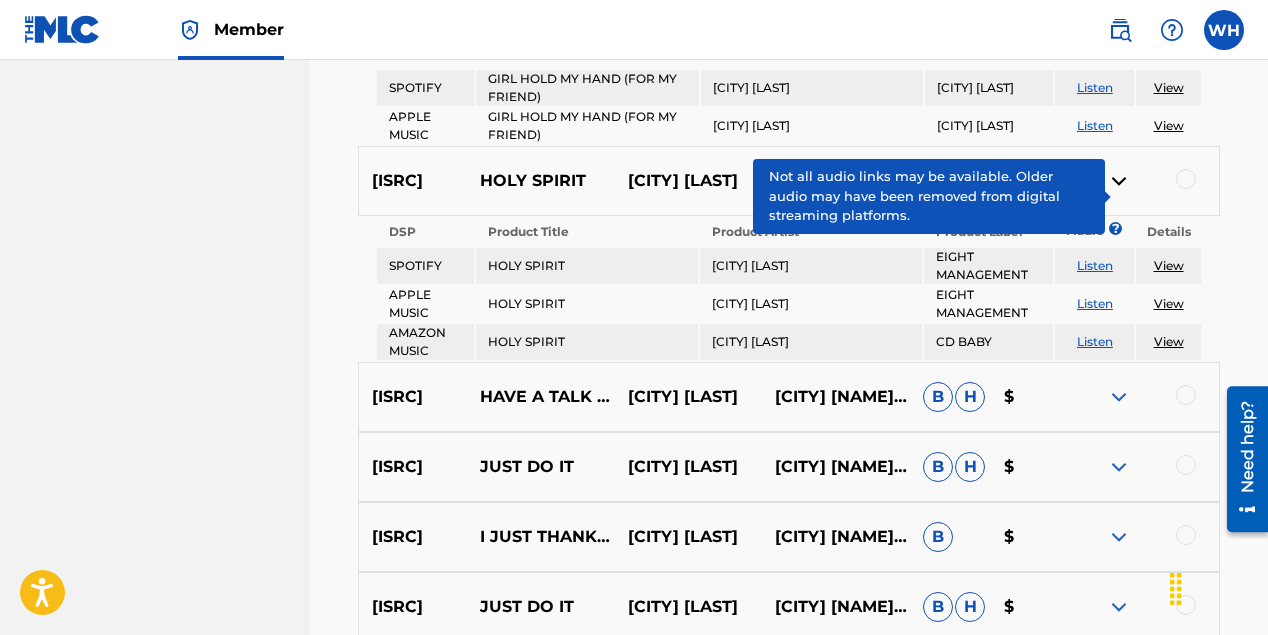 click at bounding box center (1119, 397) 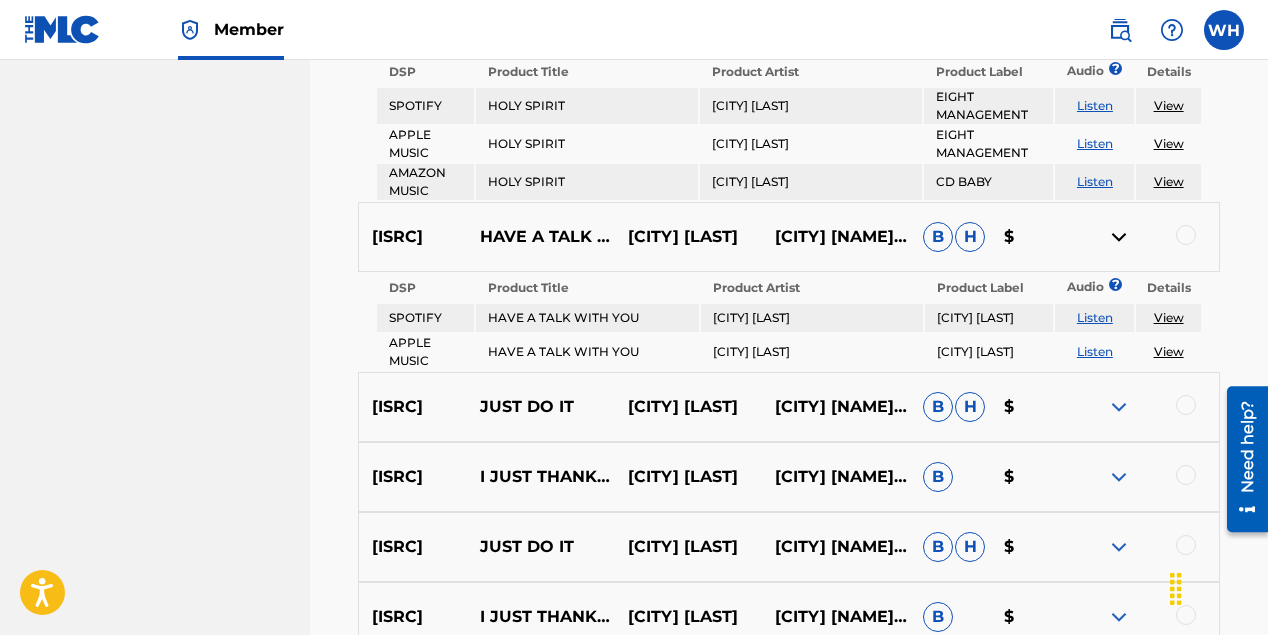 scroll, scrollTop: 6162, scrollLeft: 0, axis: vertical 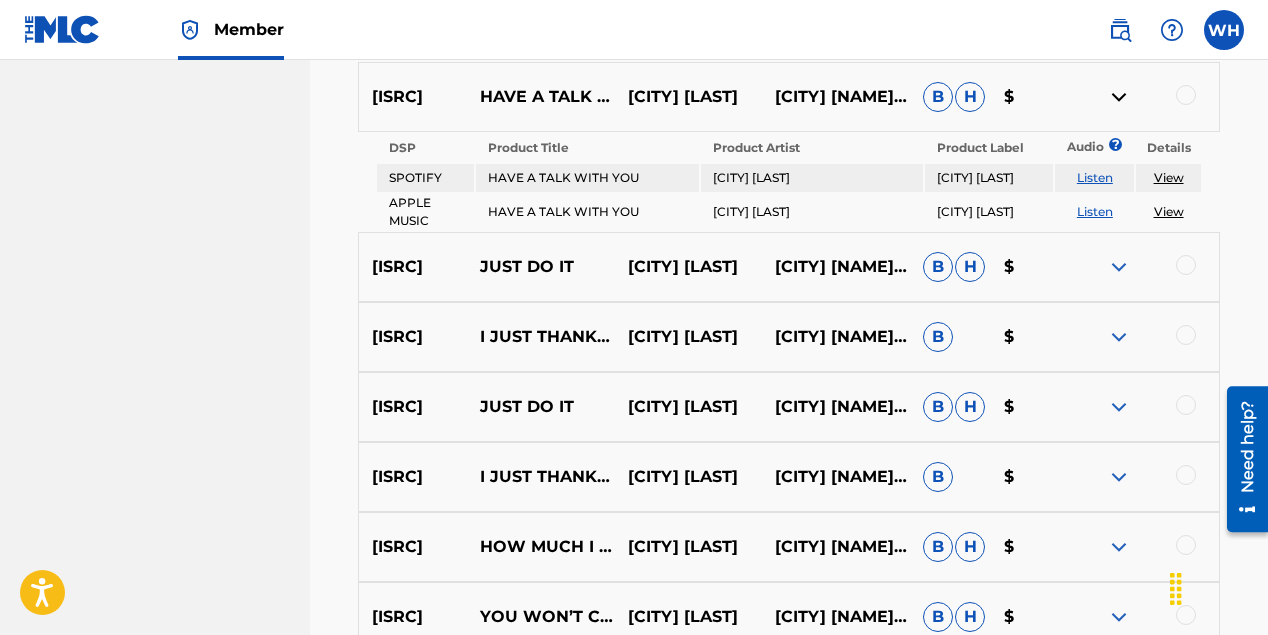 click at bounding box center [1119, 267] 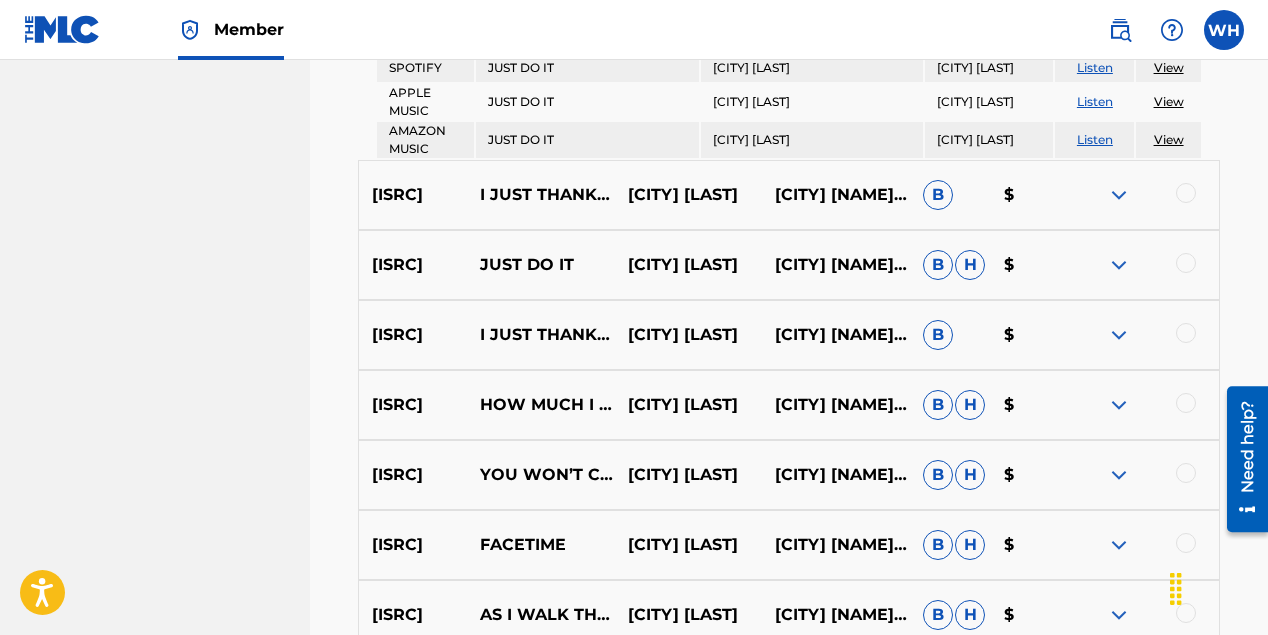 scroll, scrollTop: 6462, scrollLeft: 0, axis: vertical 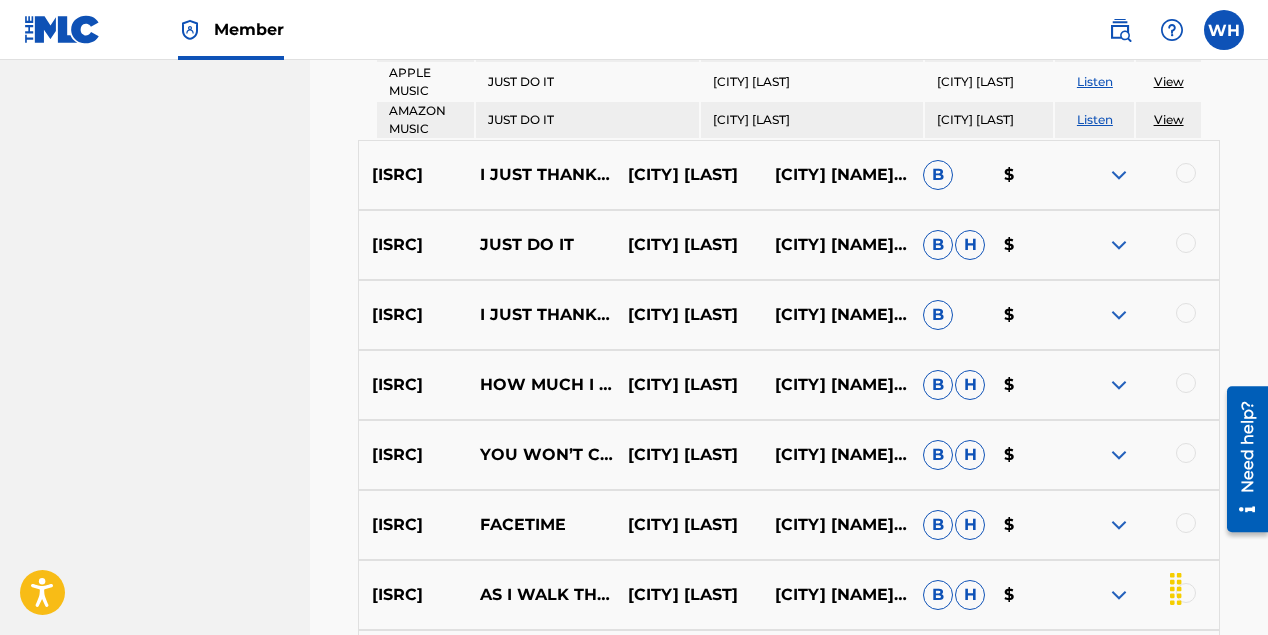 click at bounding box center (1119, 175) 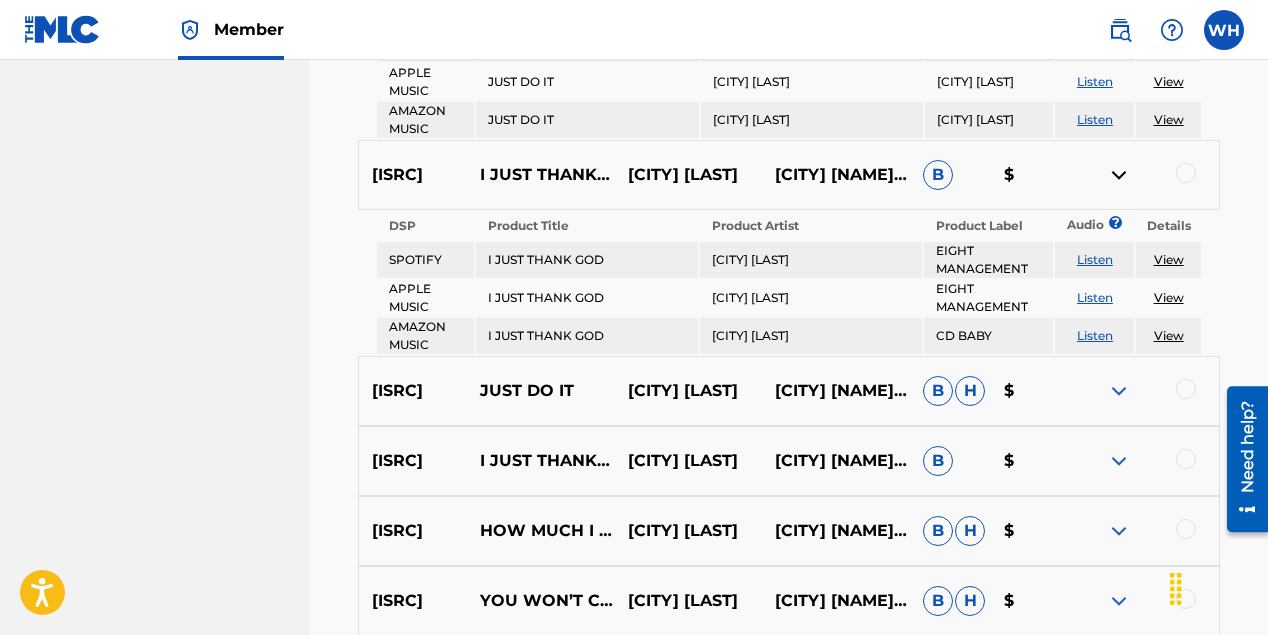 click at bounding box center (1119, 391) 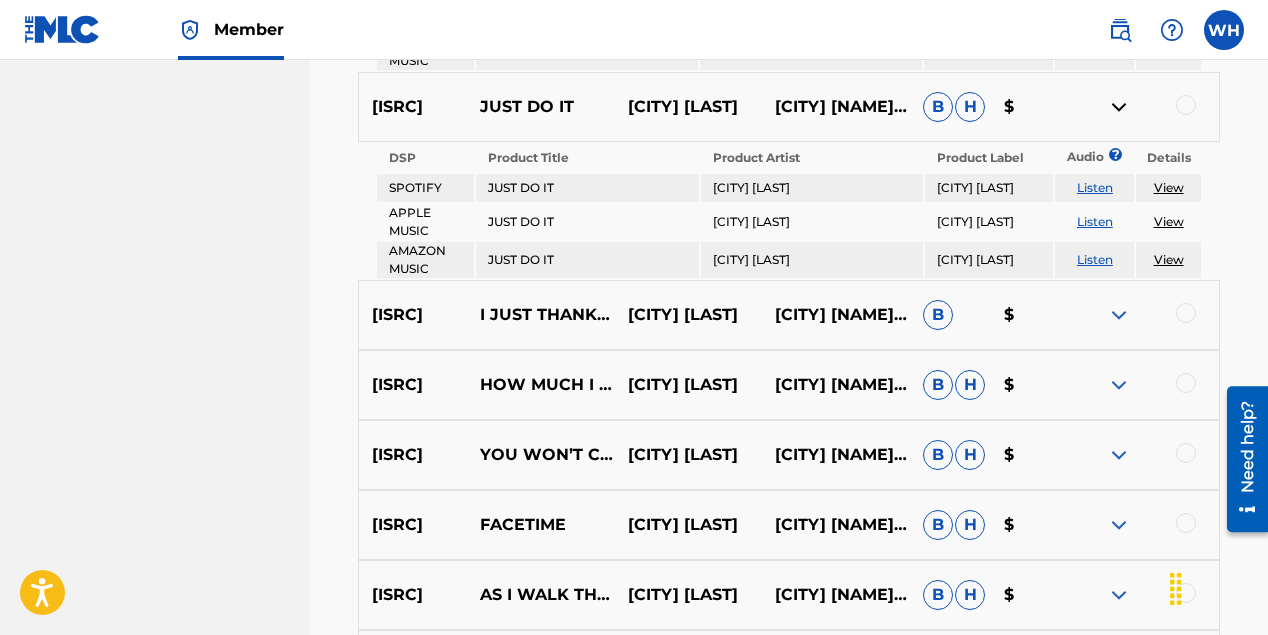 scroll, scrollTop: 6762, scrollLeft: 0, axis: vertical 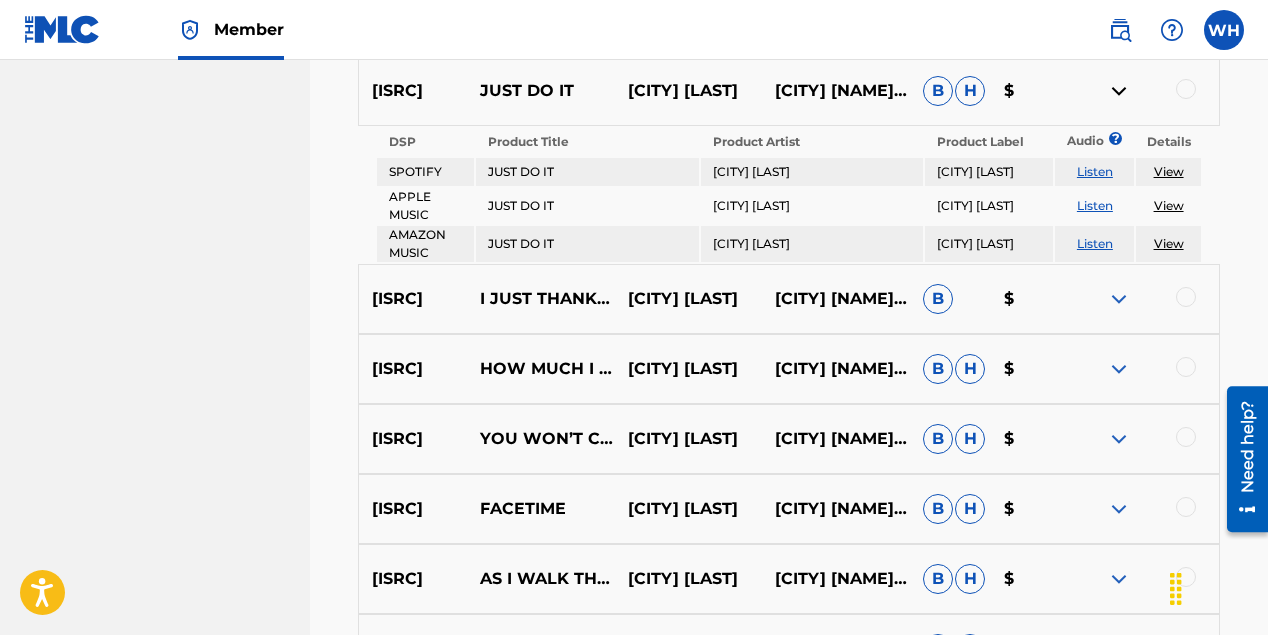click at bounding box center [1119, 299] 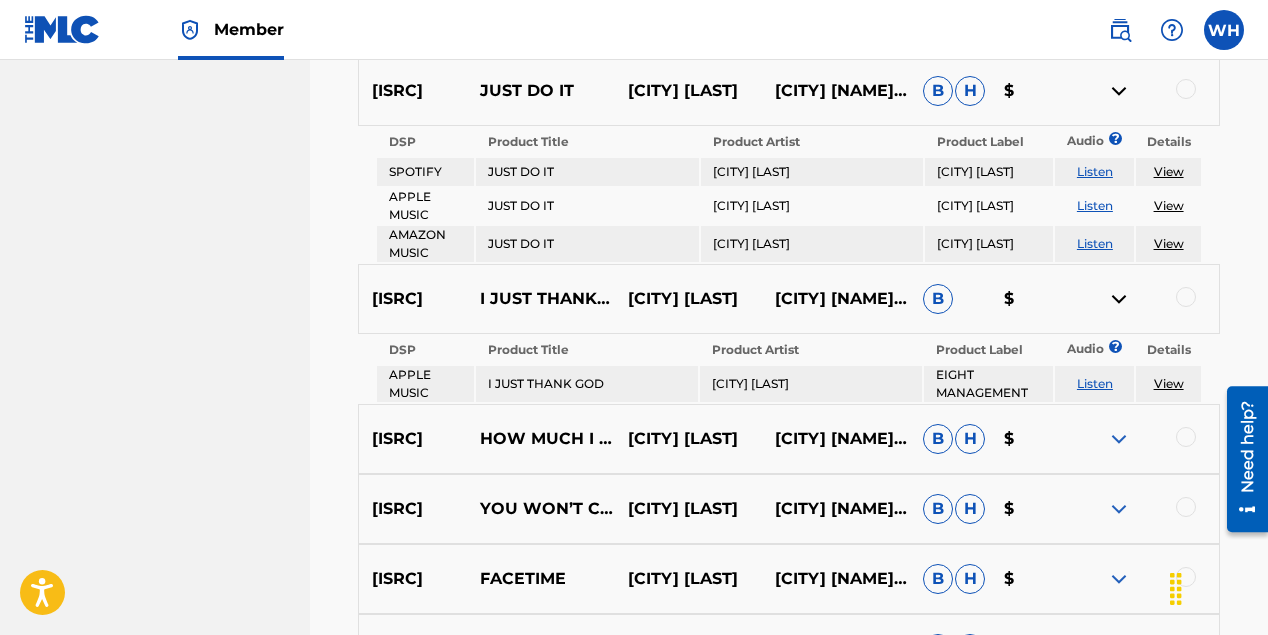 click at bounding box center [1119, 439] 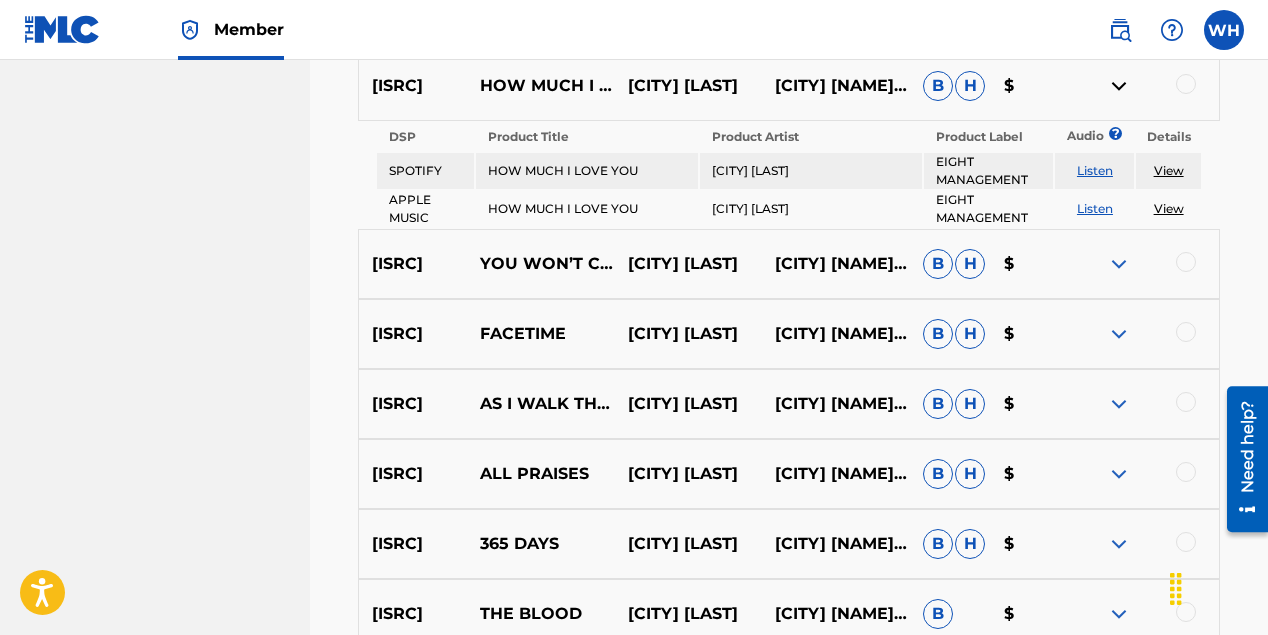 scroll, scrollTop: 7162, scrollLeft: 0, axis: vertical 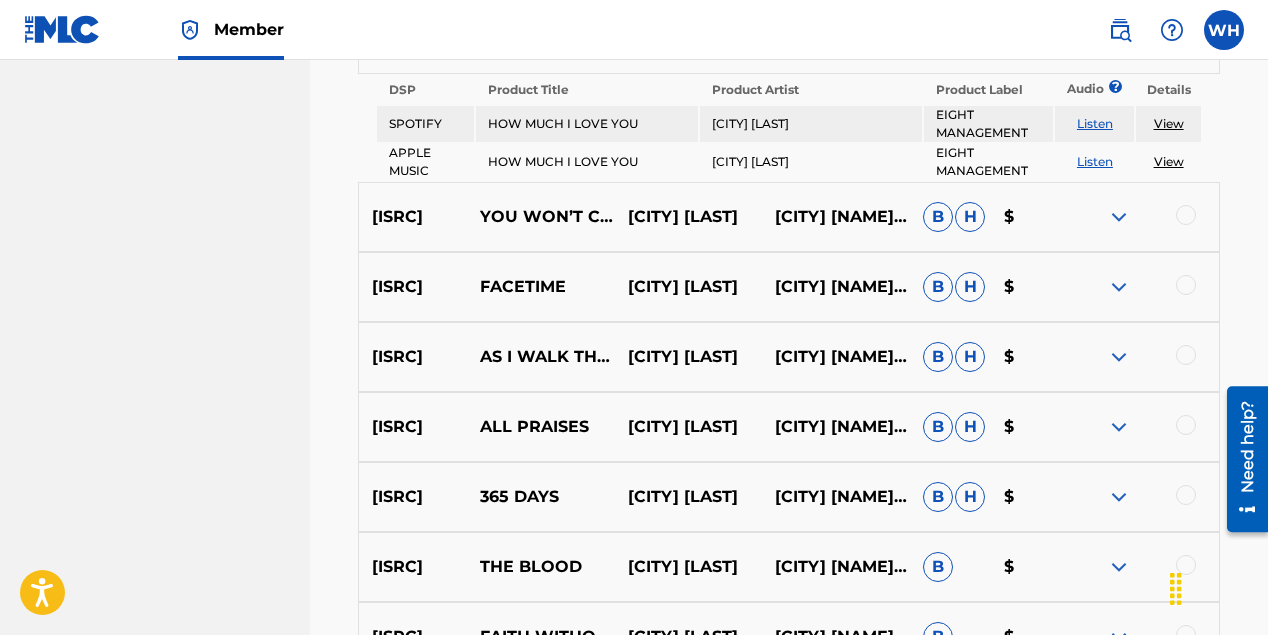 click at bounding box center [1119, 217] 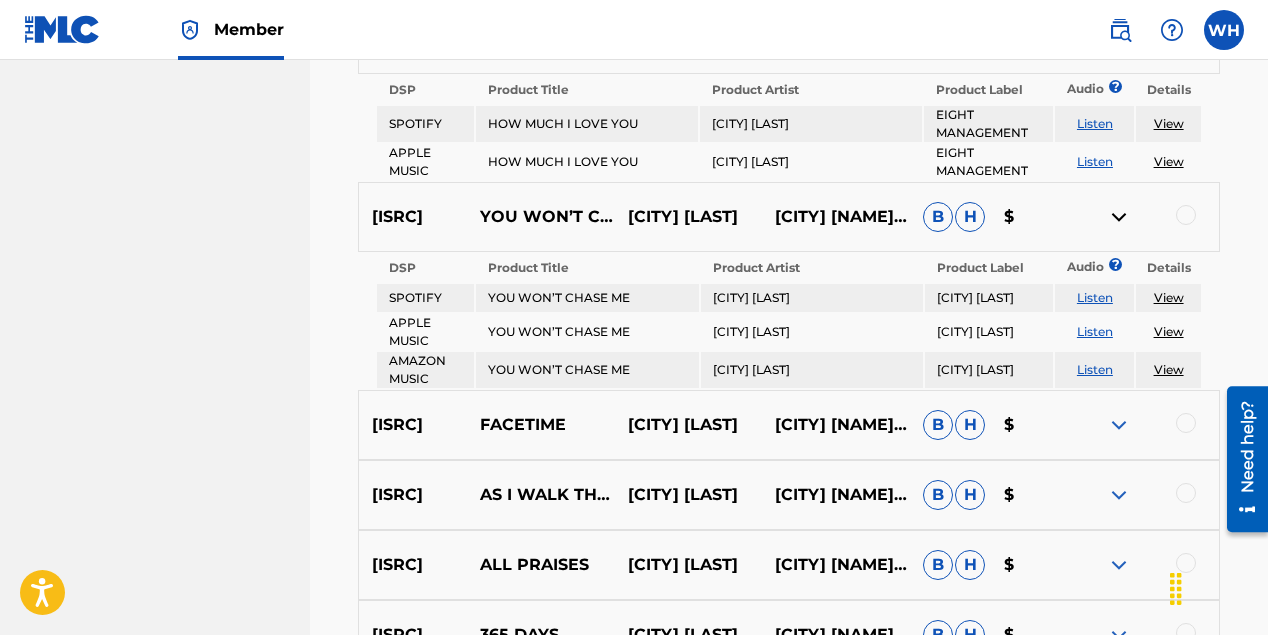 click at bounding box center [1119, 425] 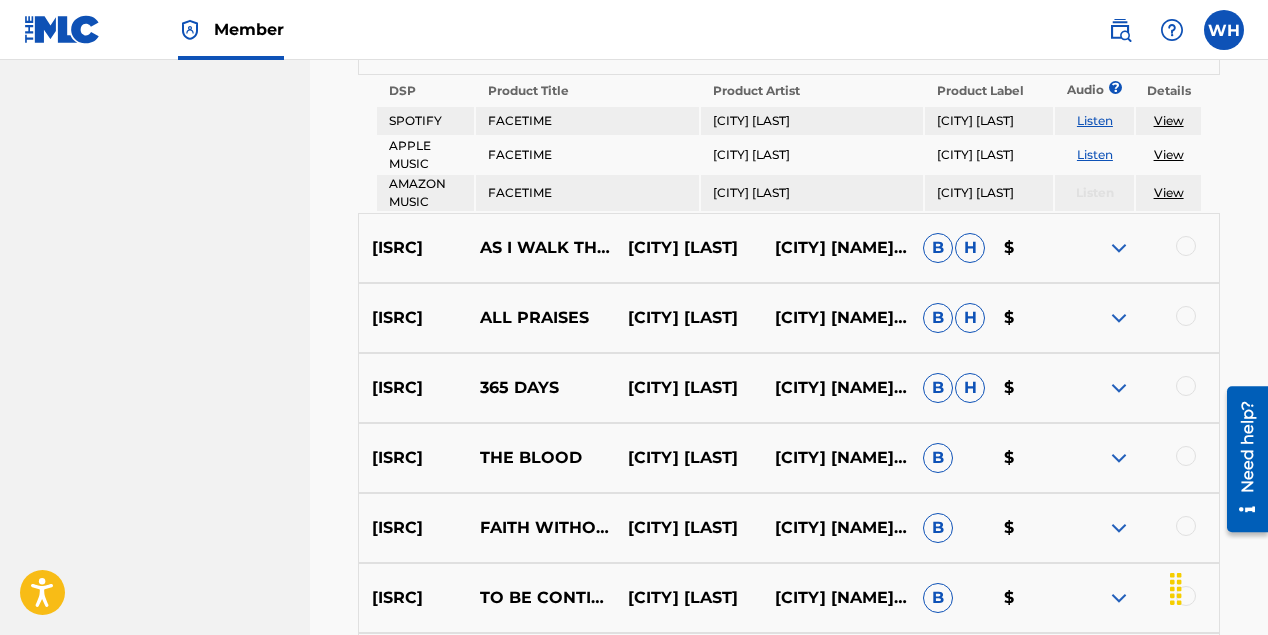 scroll, scrollTop: 7662, scrollLeft: 0, axis: vertical 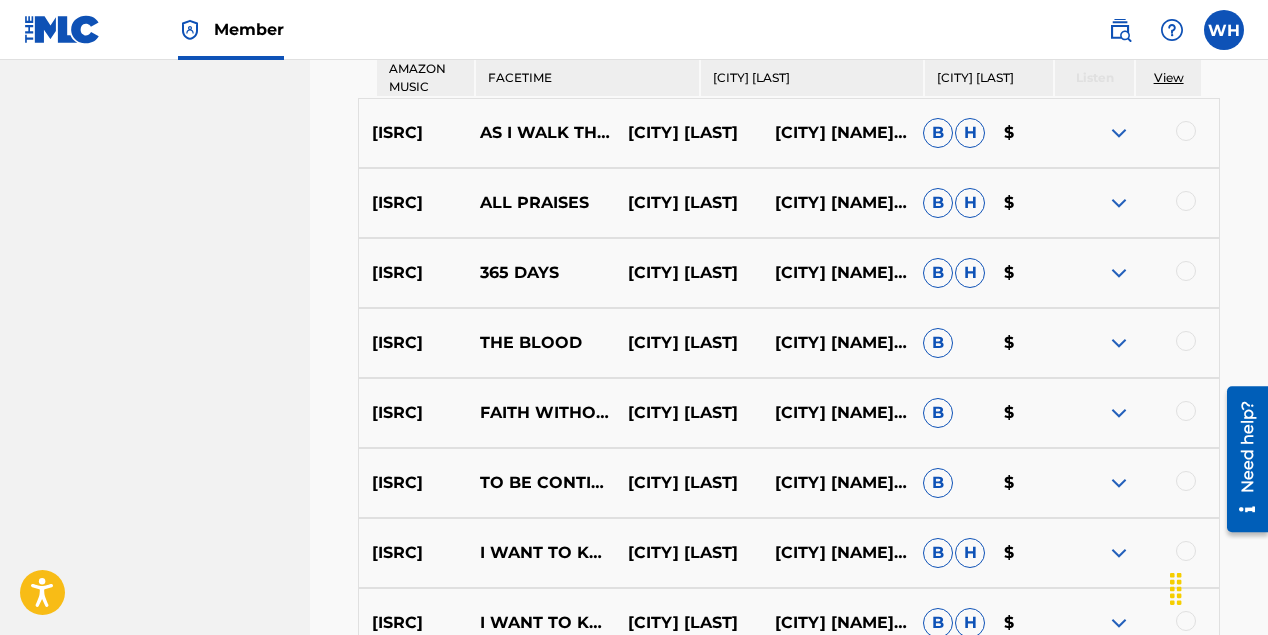 click at bounding box center [1119, 133] 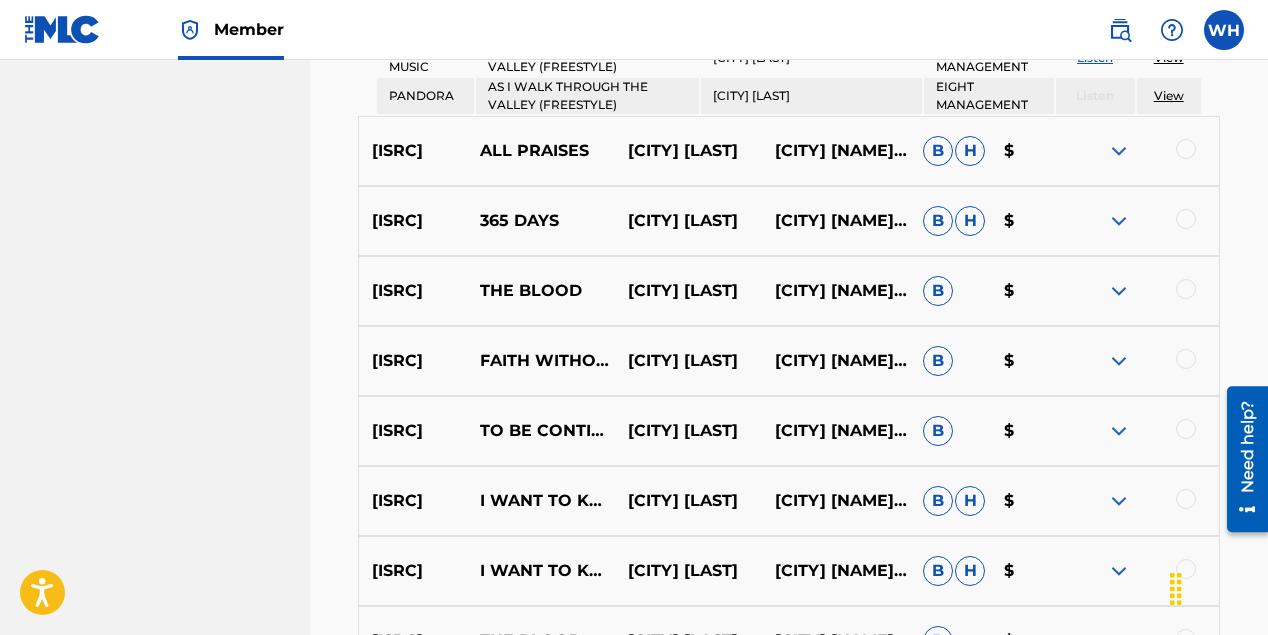 scroll, scrollTop: 7862, scrollLeft: 0, axis: vertical 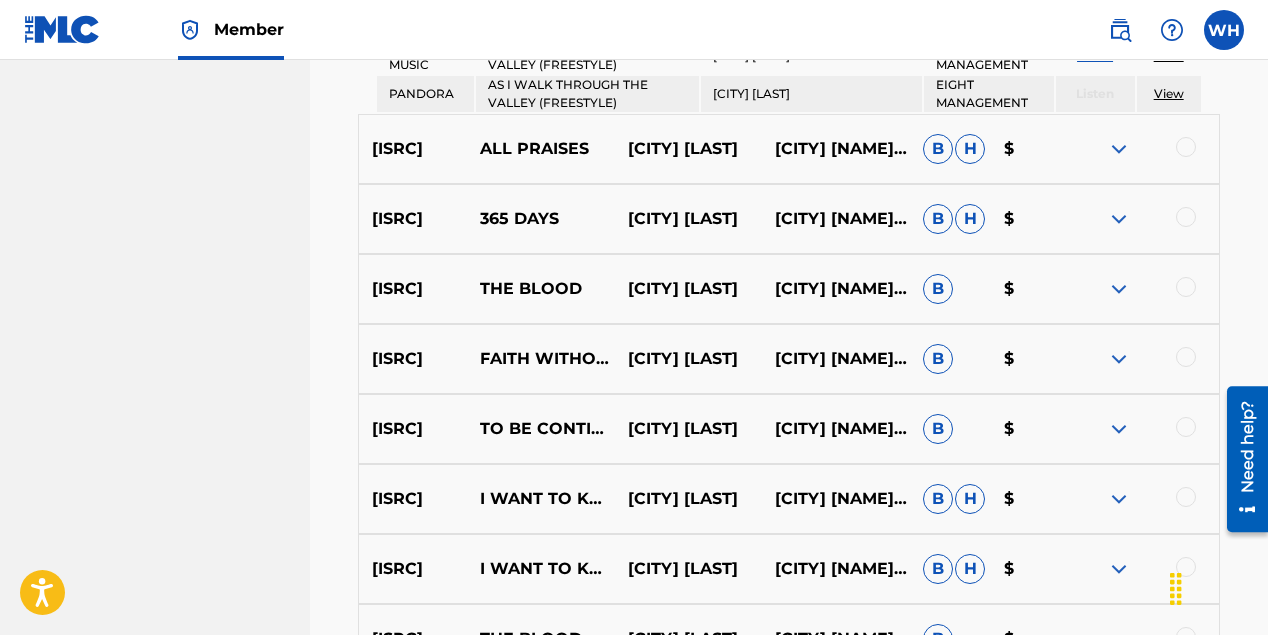 click at bounding box center [1119, 149] 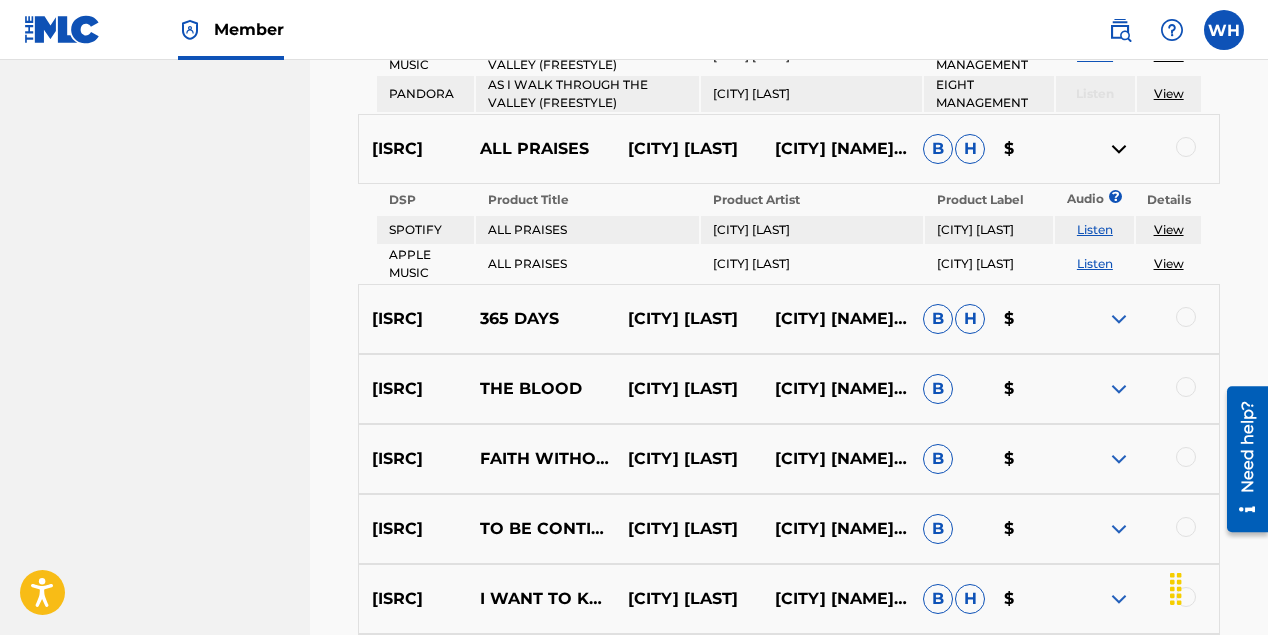 click at bounding box center [1119, 319] 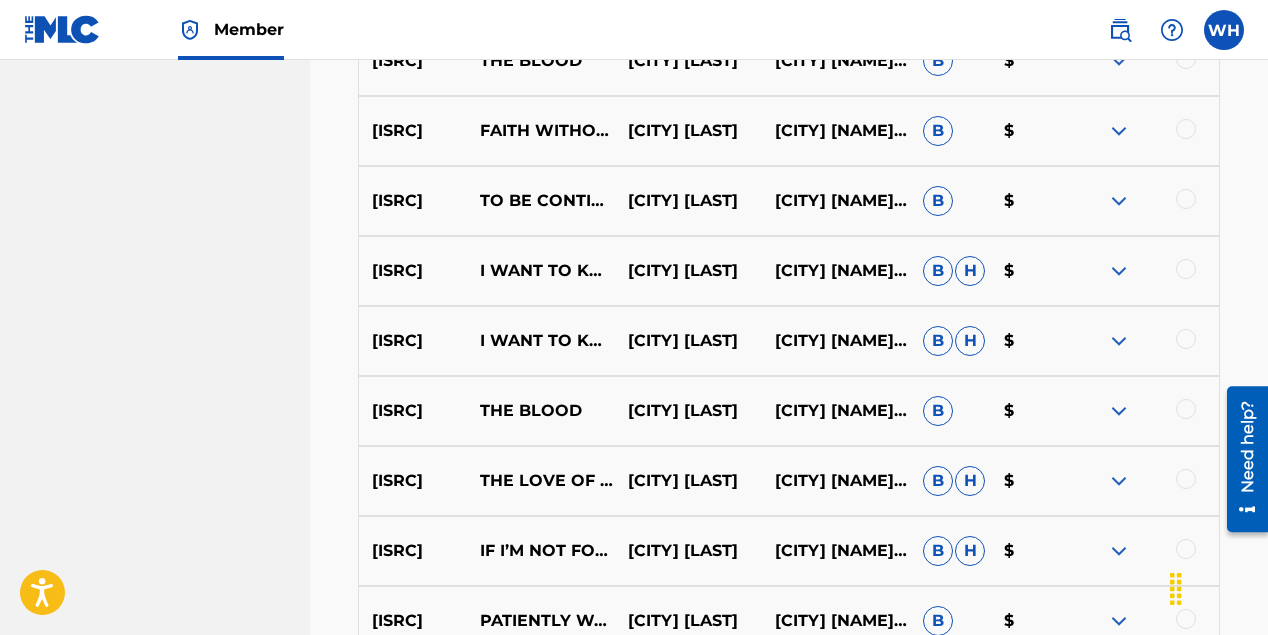 scroll, scrollTop: 8262, scrollLeft: 0, axis: vertical 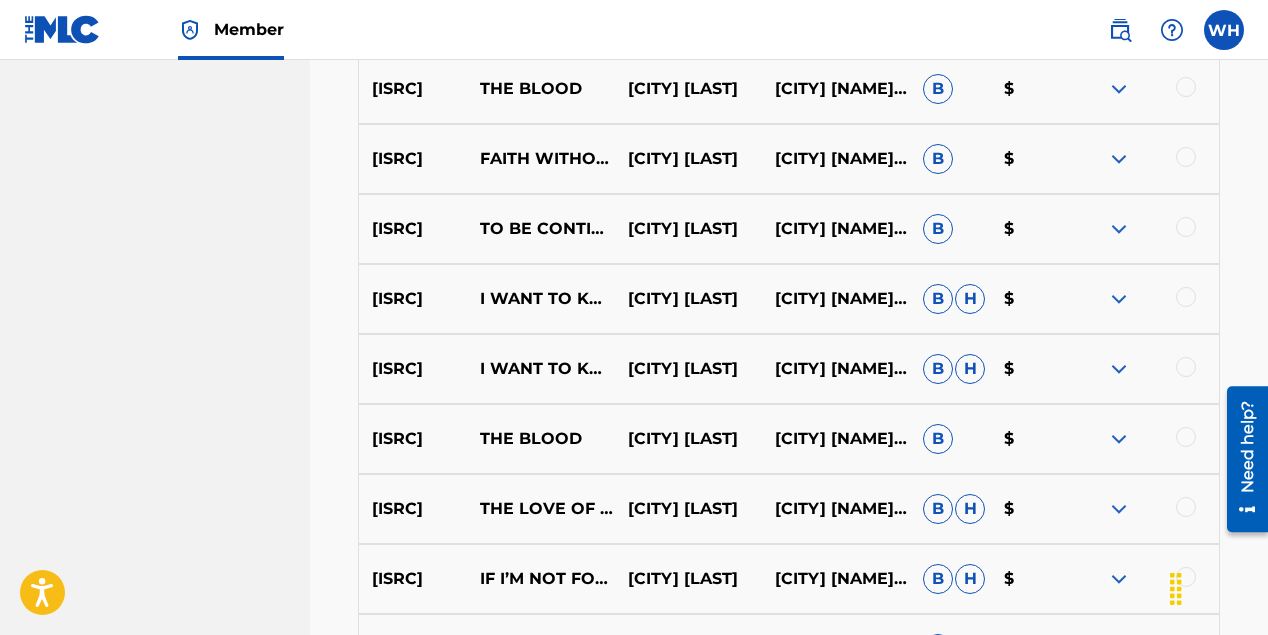 click at bounding box center (1119, 89) 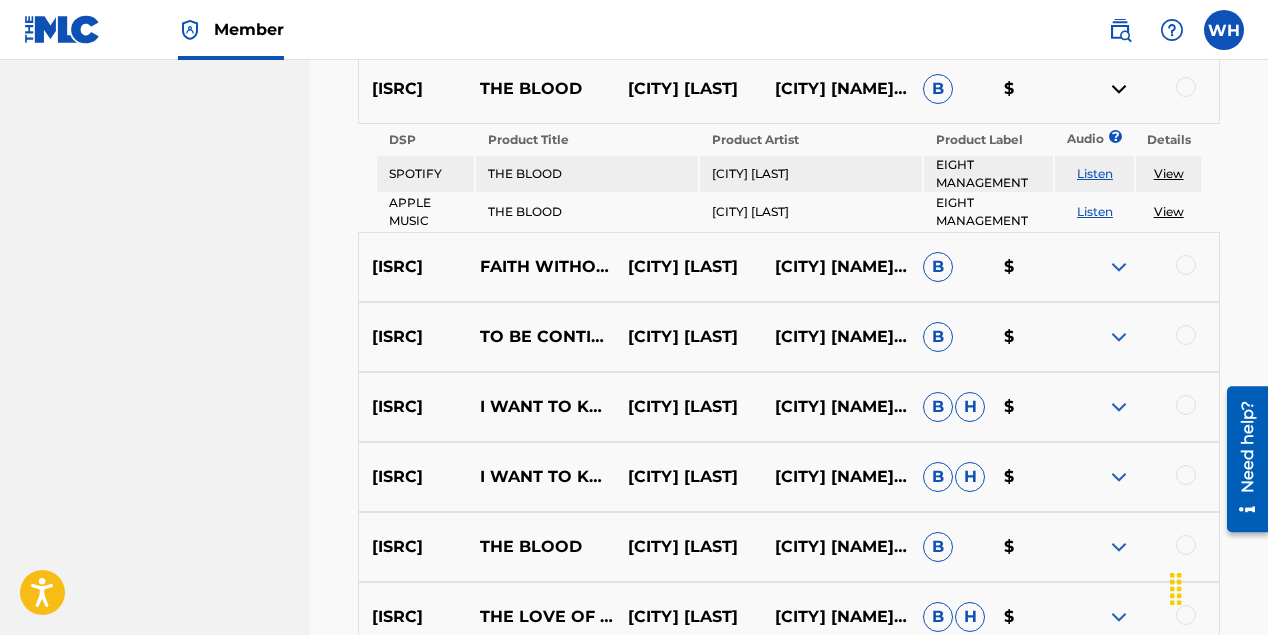 click at bounding box center [1119, 267] 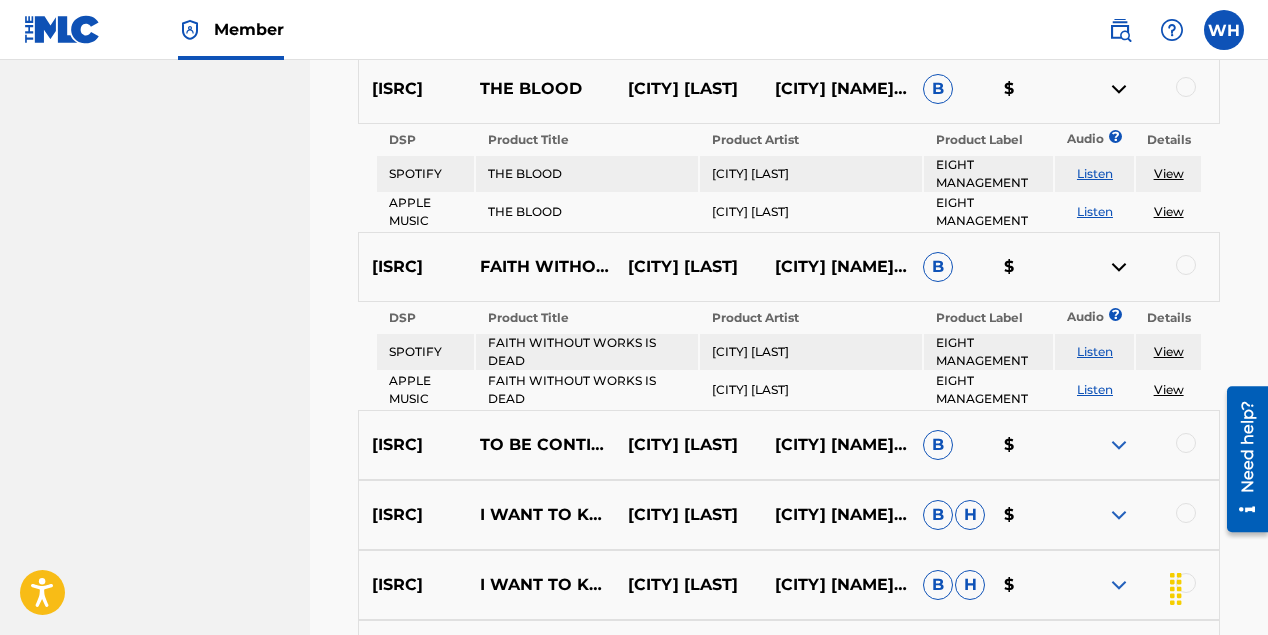 click at bounding box center (1119, 445) 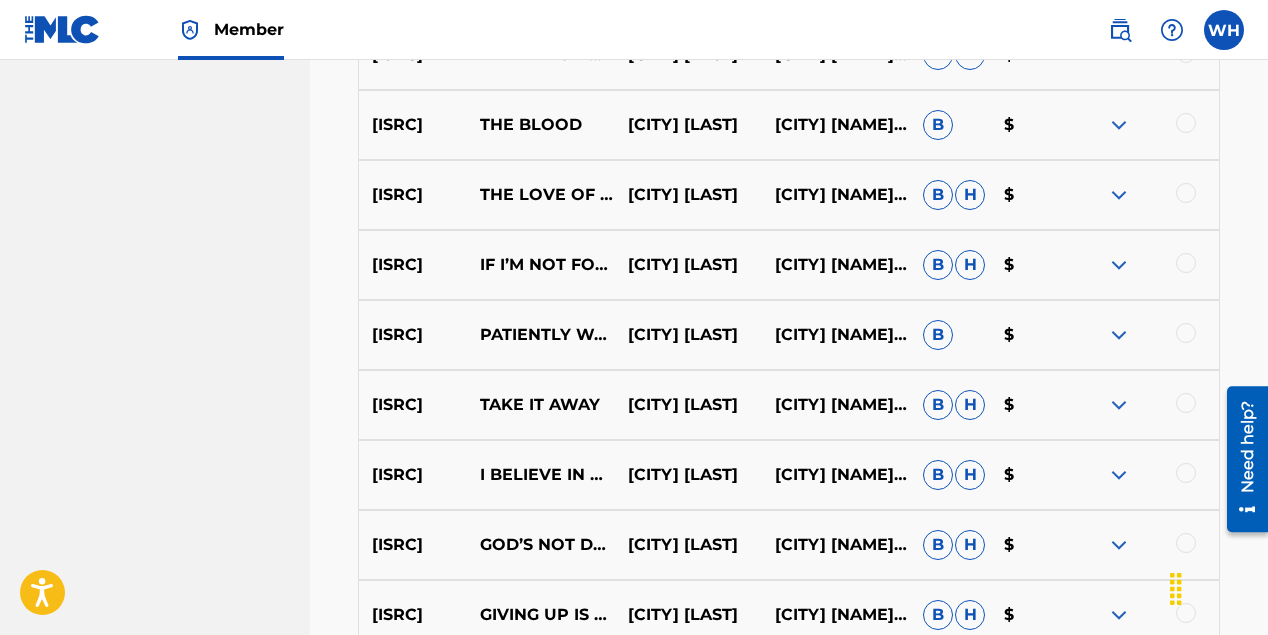 scroll, scrollTop: 8662, scrollLeft: 0, axis: vertical 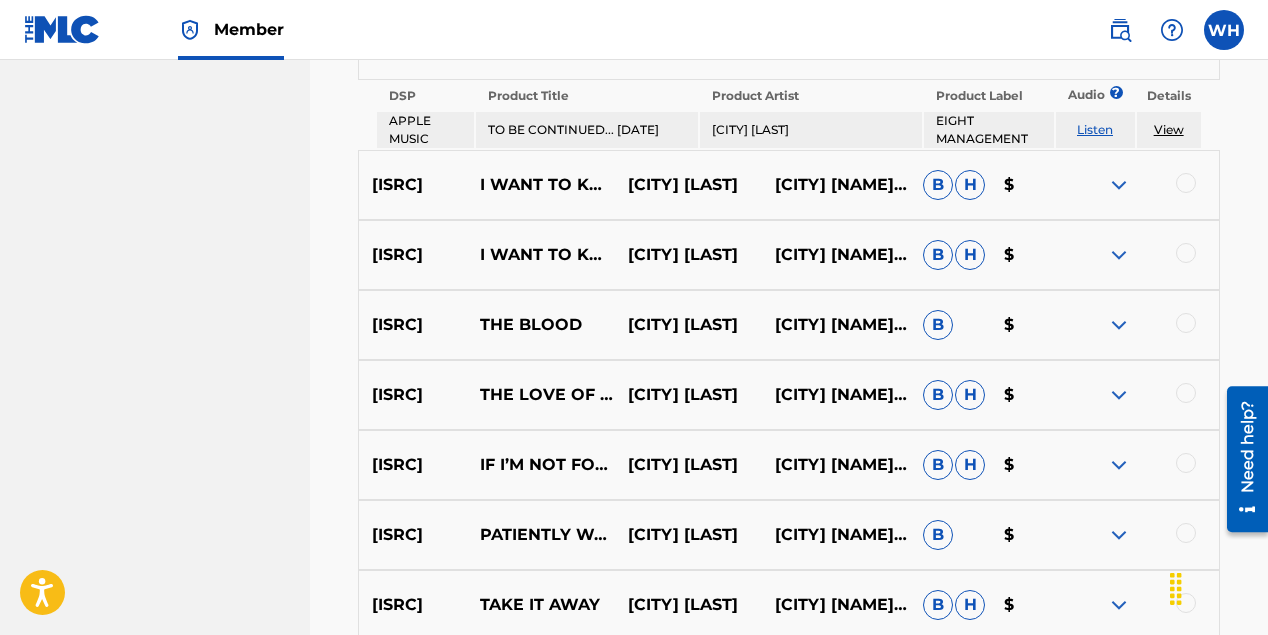 click at bounding box center [1119, 185] 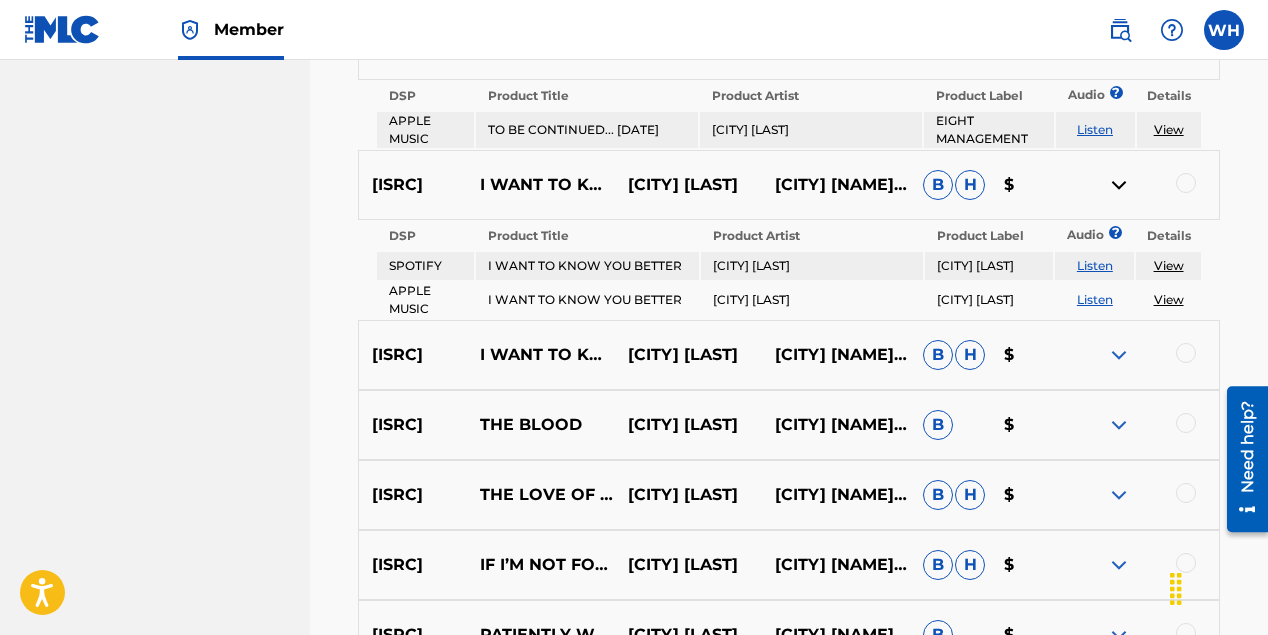 click at bounding box center (1119, 355) 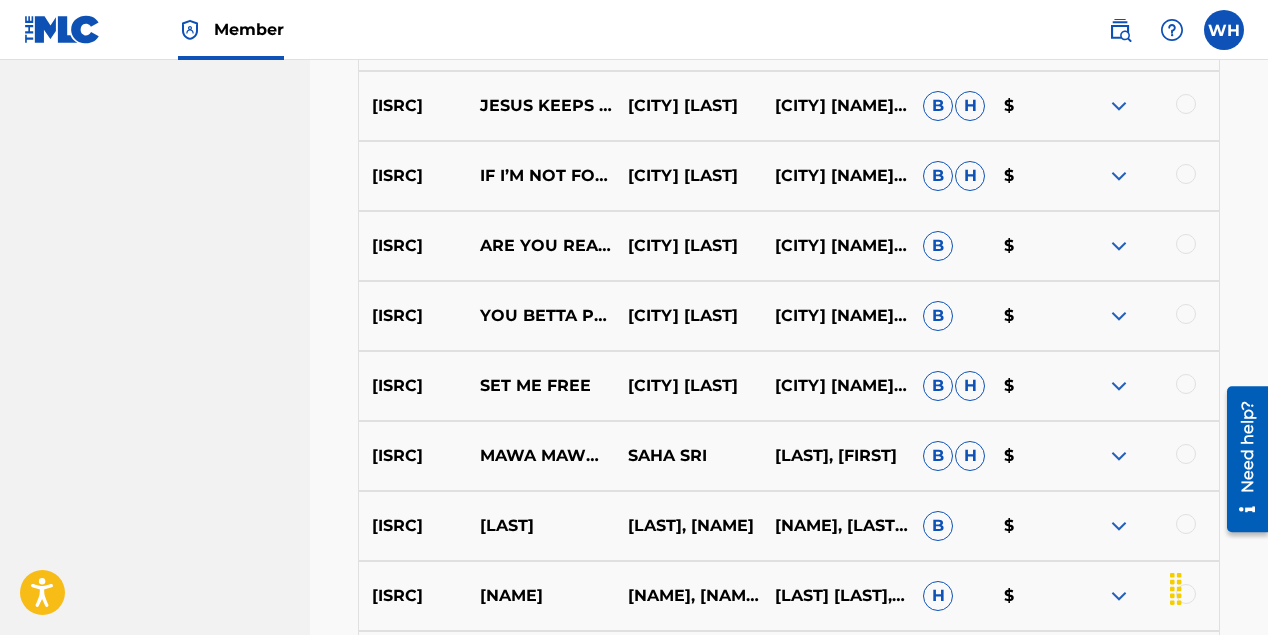 scroll, scrollTop: 9862, scrollLeft: 0, axis: vertical 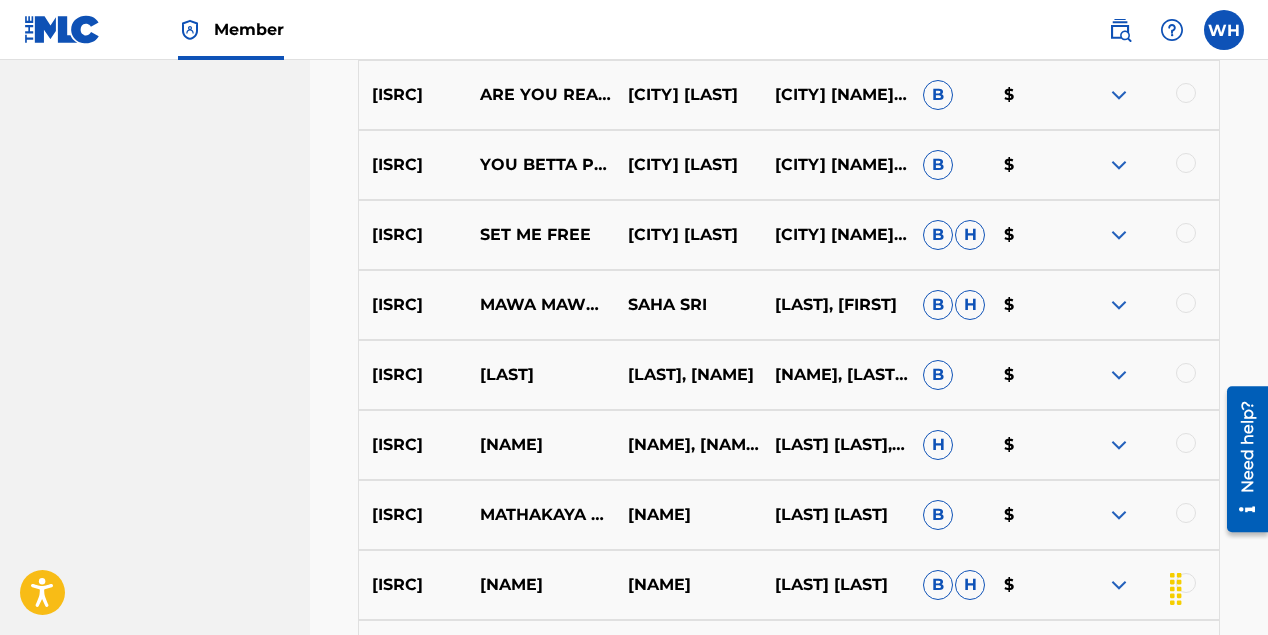 click at bounding box center (1119, 235) 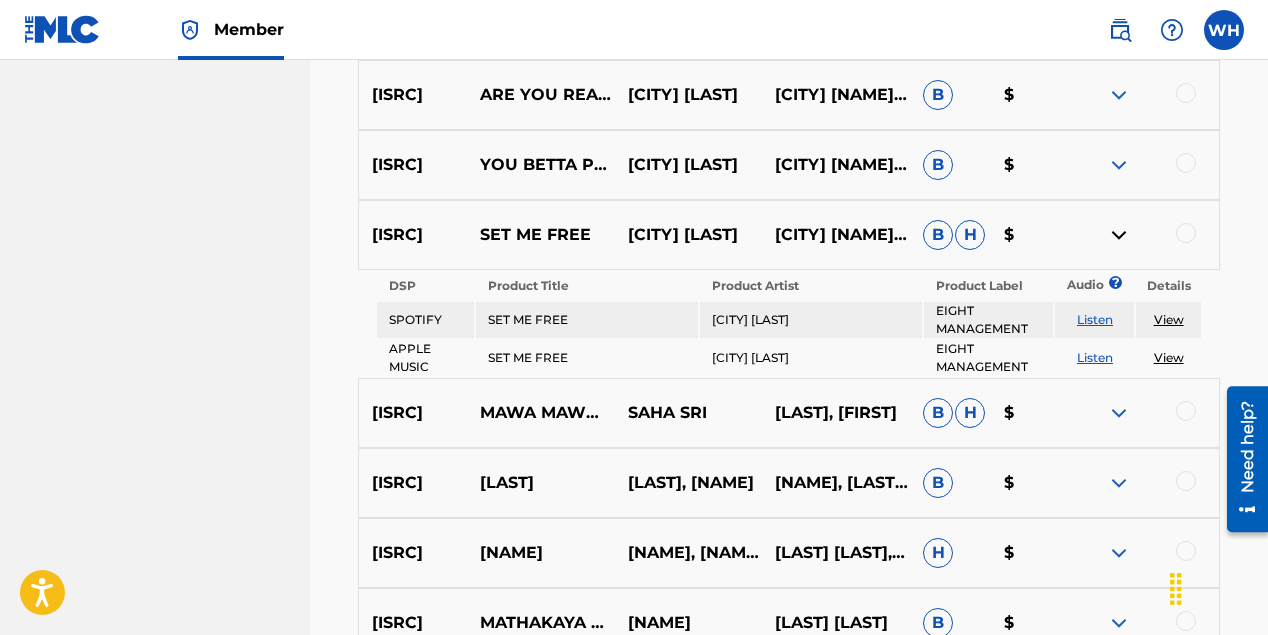 click at bounding box center (1119, 165) 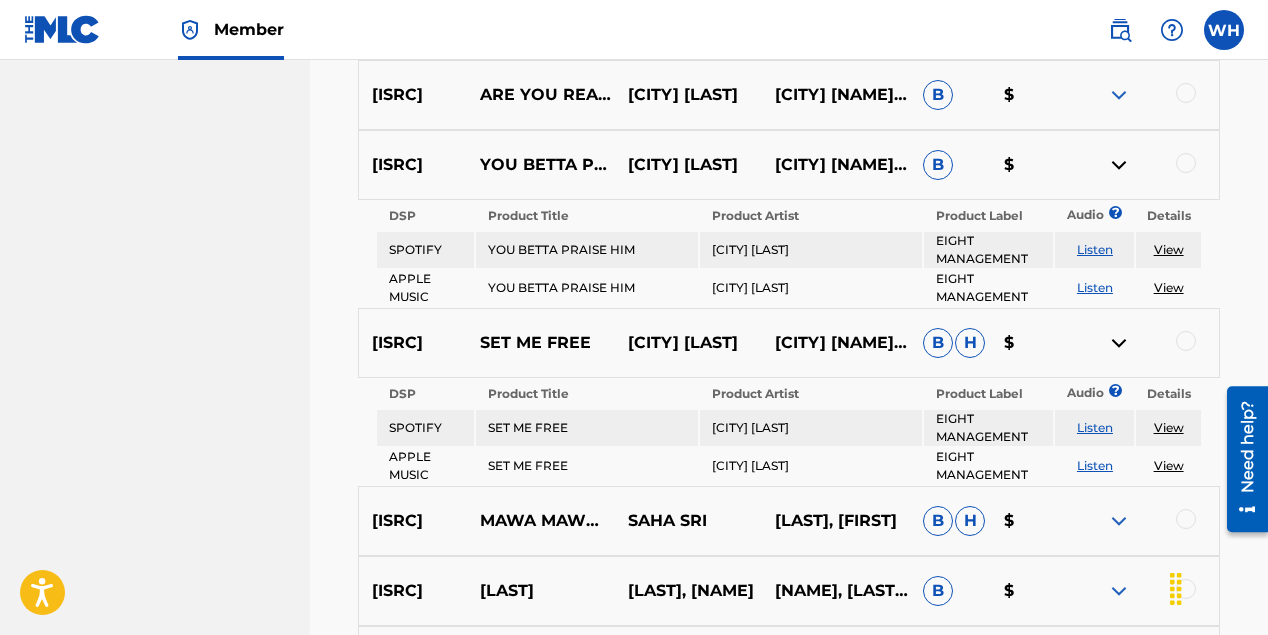 click at bounding box center [1119, 95] 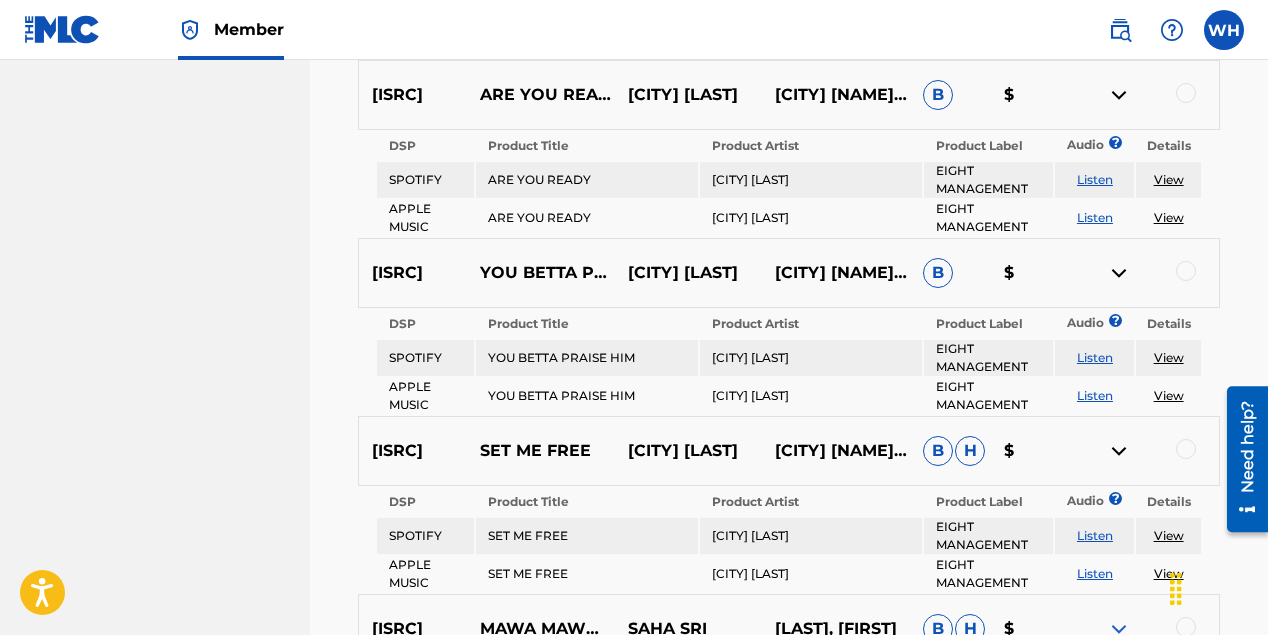 click at bounding box center [1119, 25] 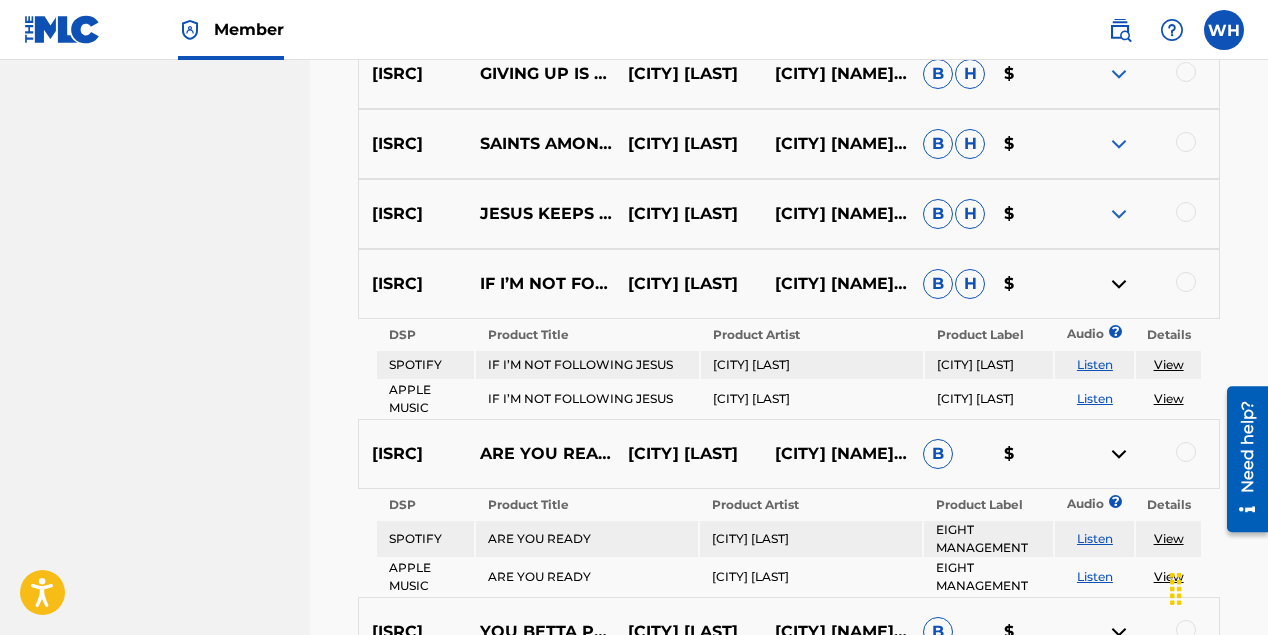 scroll, scrollTop: 9562, scrollLeft: 0, axis: vertical 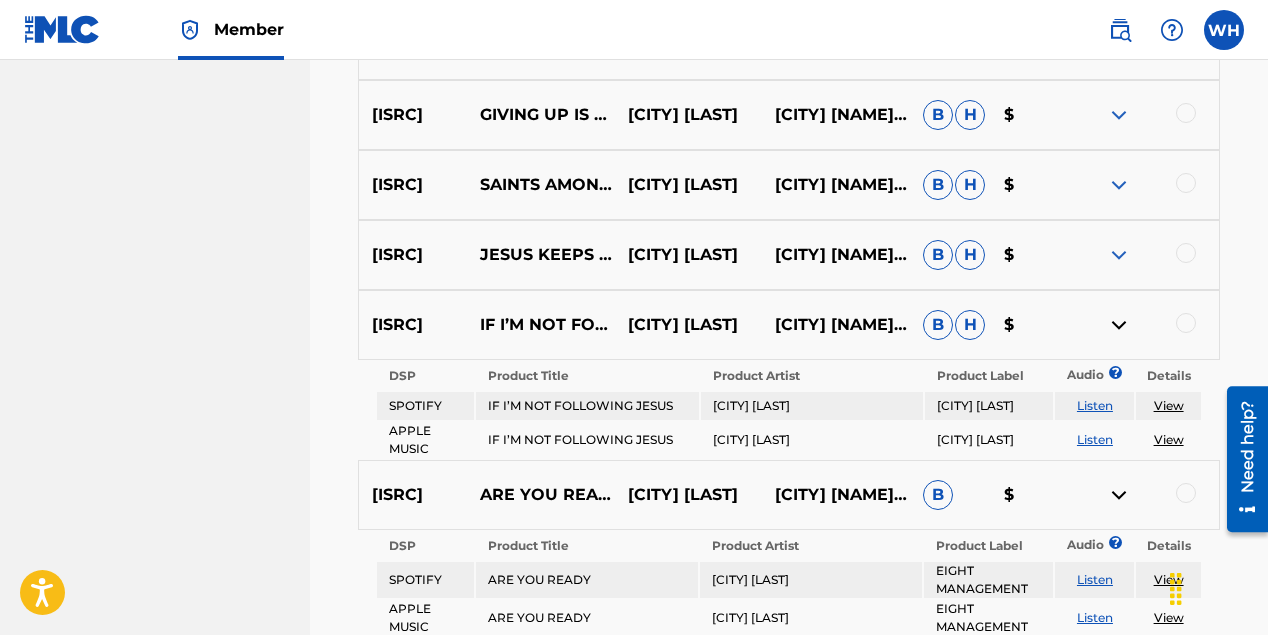click at bounding box center (1119, 255) 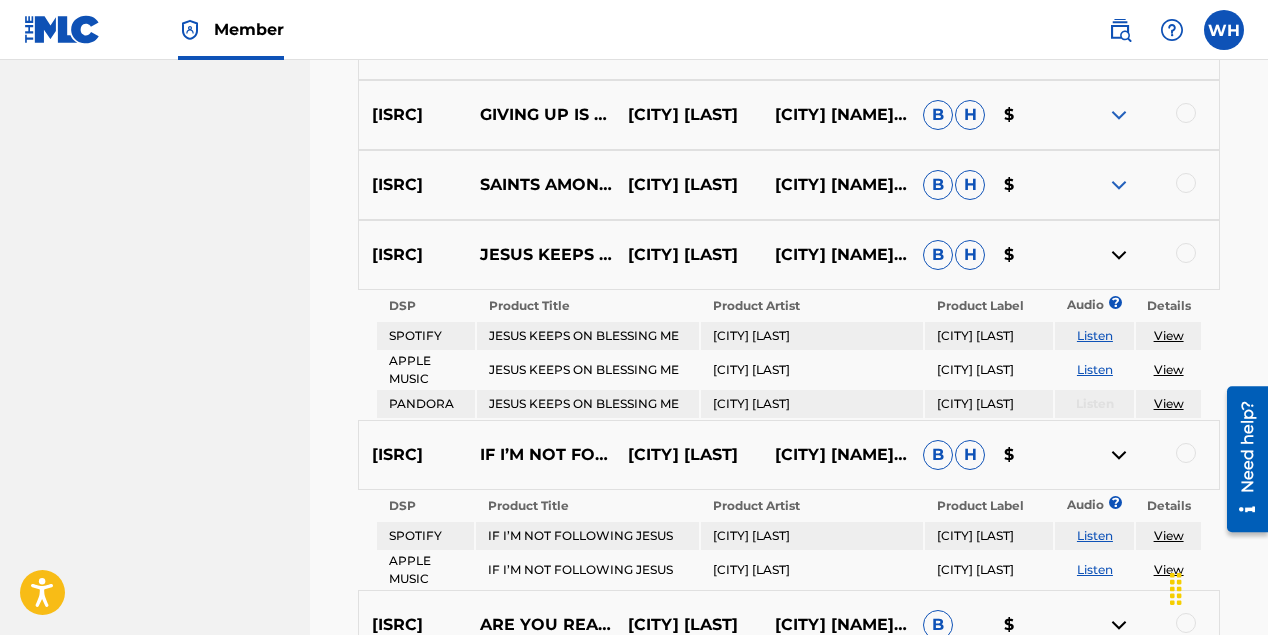 click at bounding box center [1119, 185] 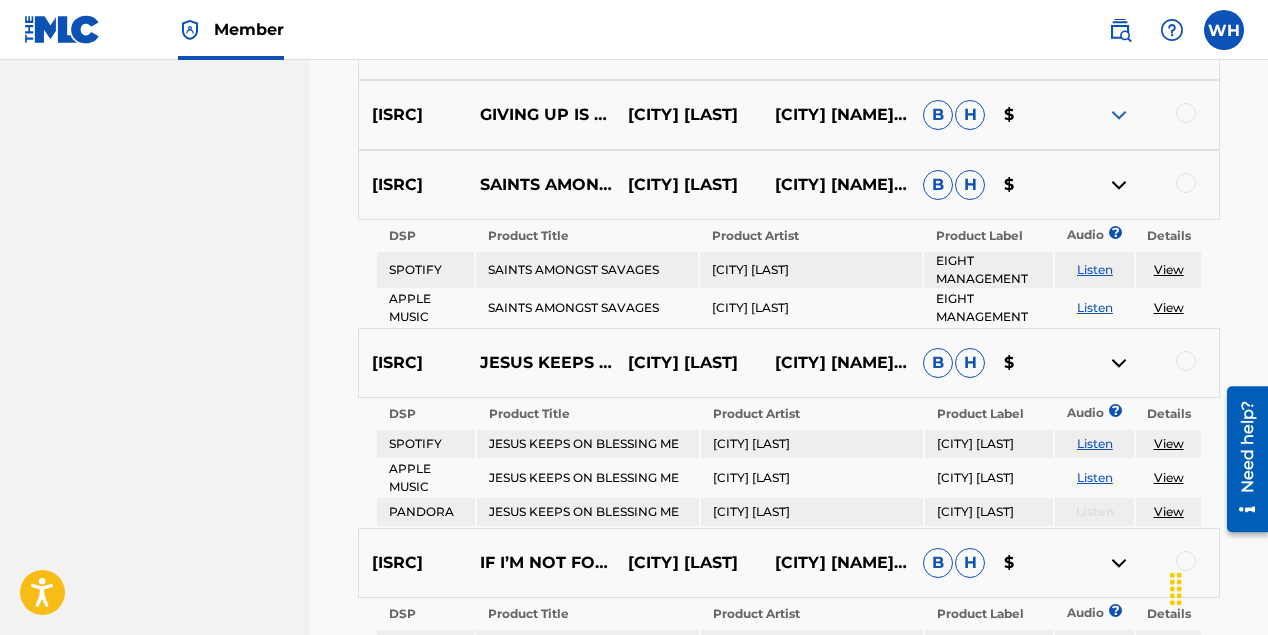 click at bounding box center [1119, 115] 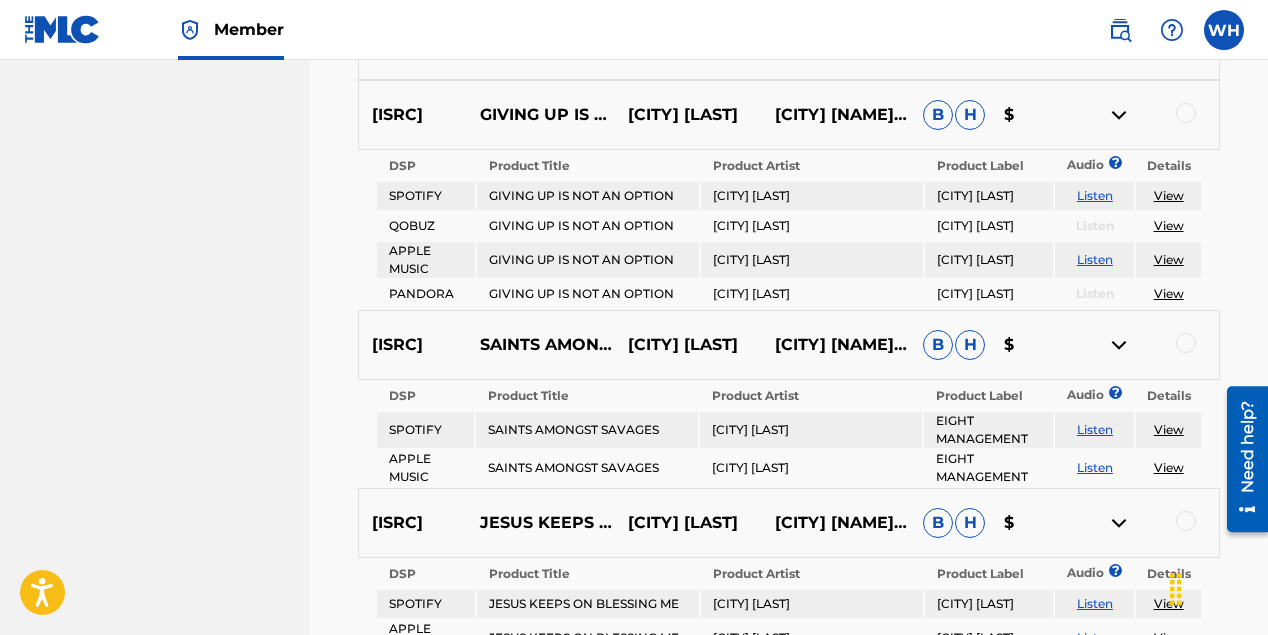 click at bounding box center [1119, 45] 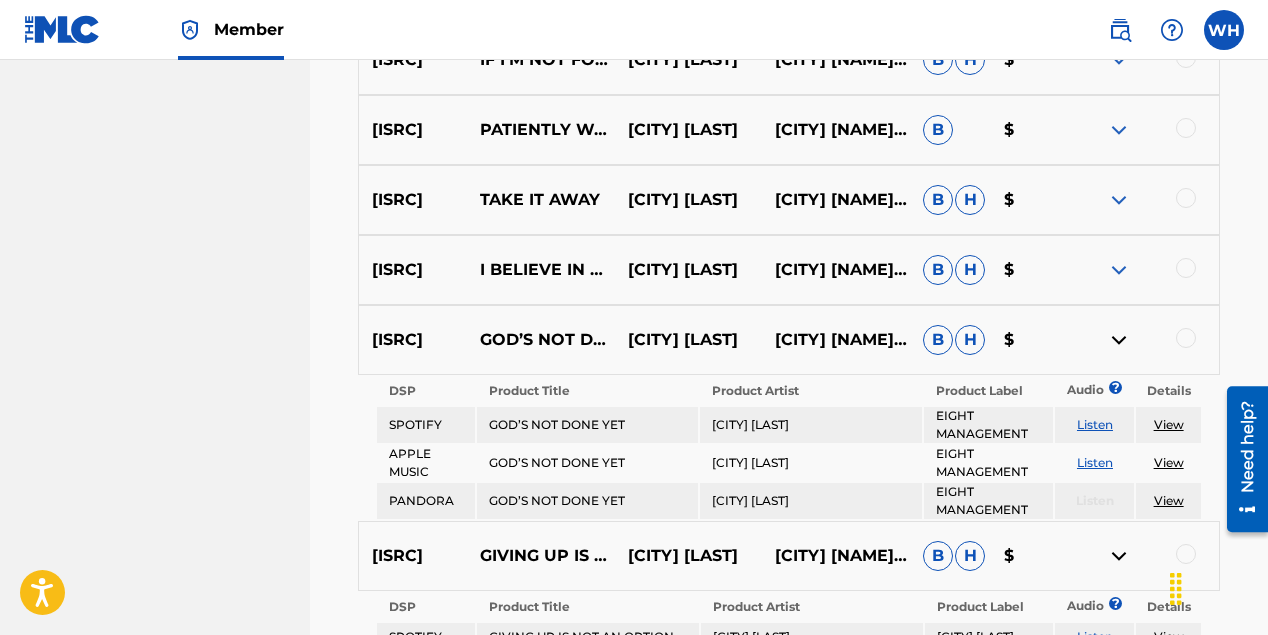 scroll, scrollTop: 9262, scrollLeft: 0, axis: vertical 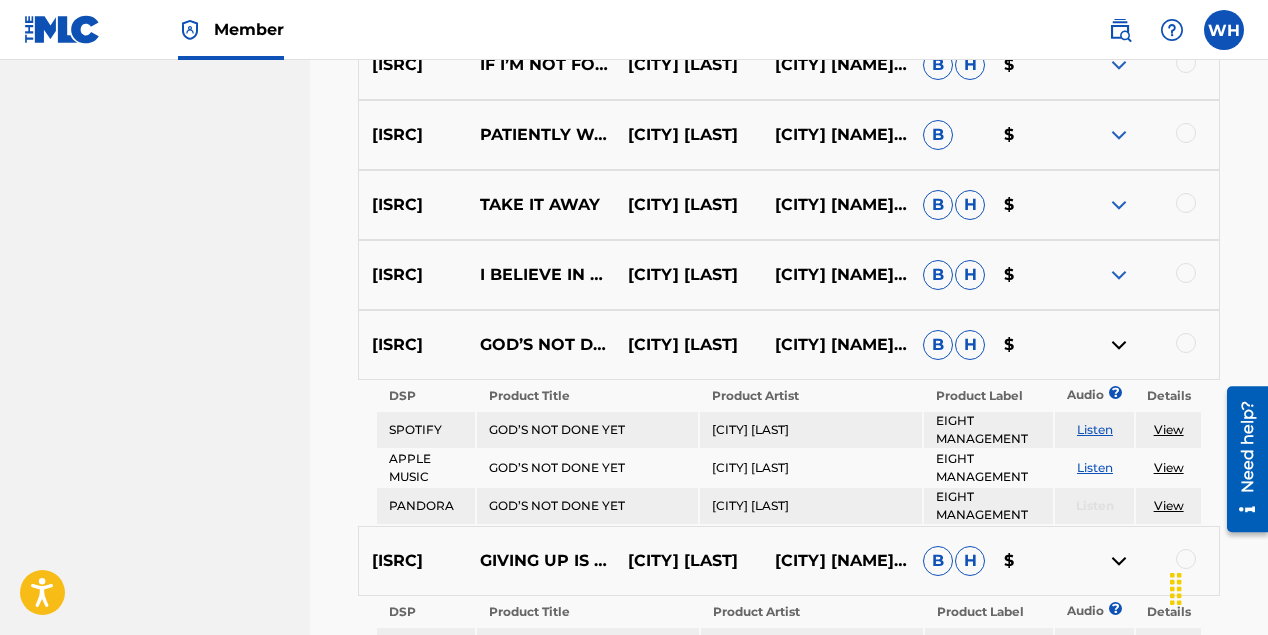 click at bounding box center [1119, 275] 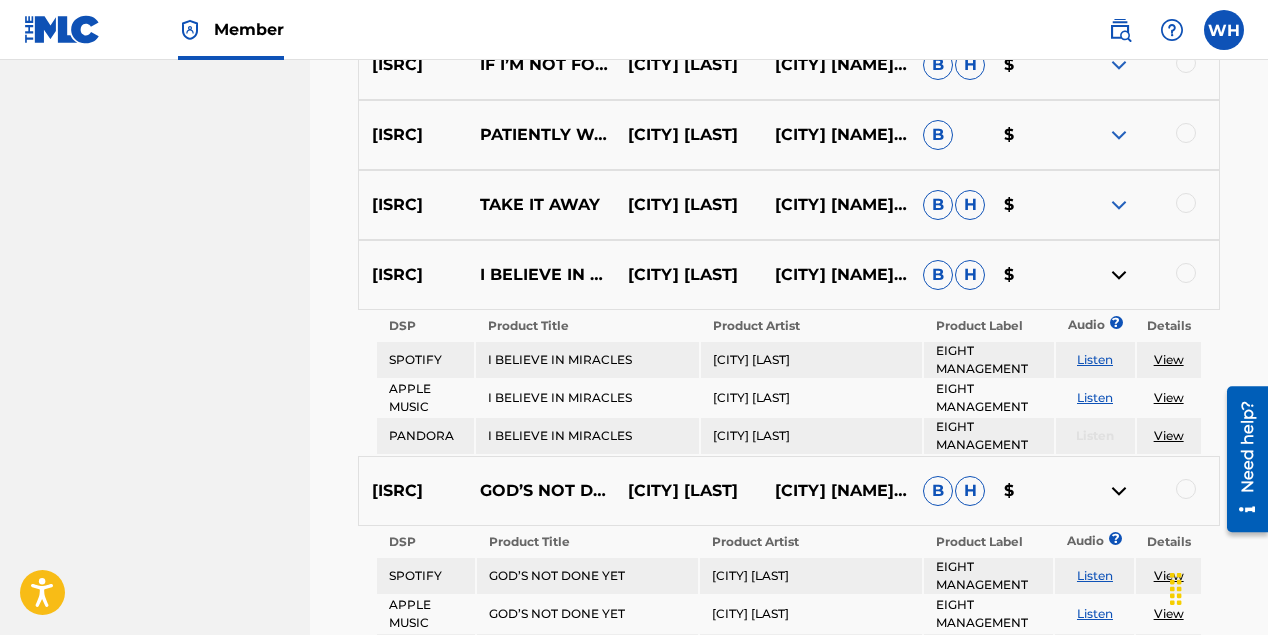 click at bounding box center (1119, 205) 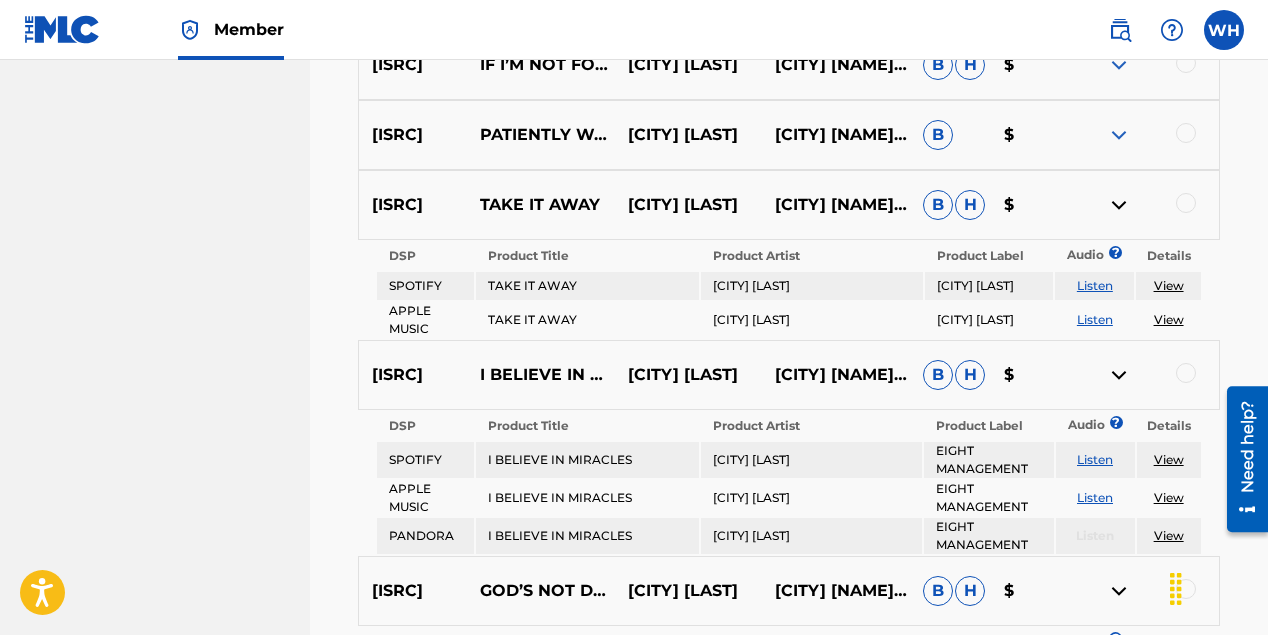 click at bounding box center (1119, 135) 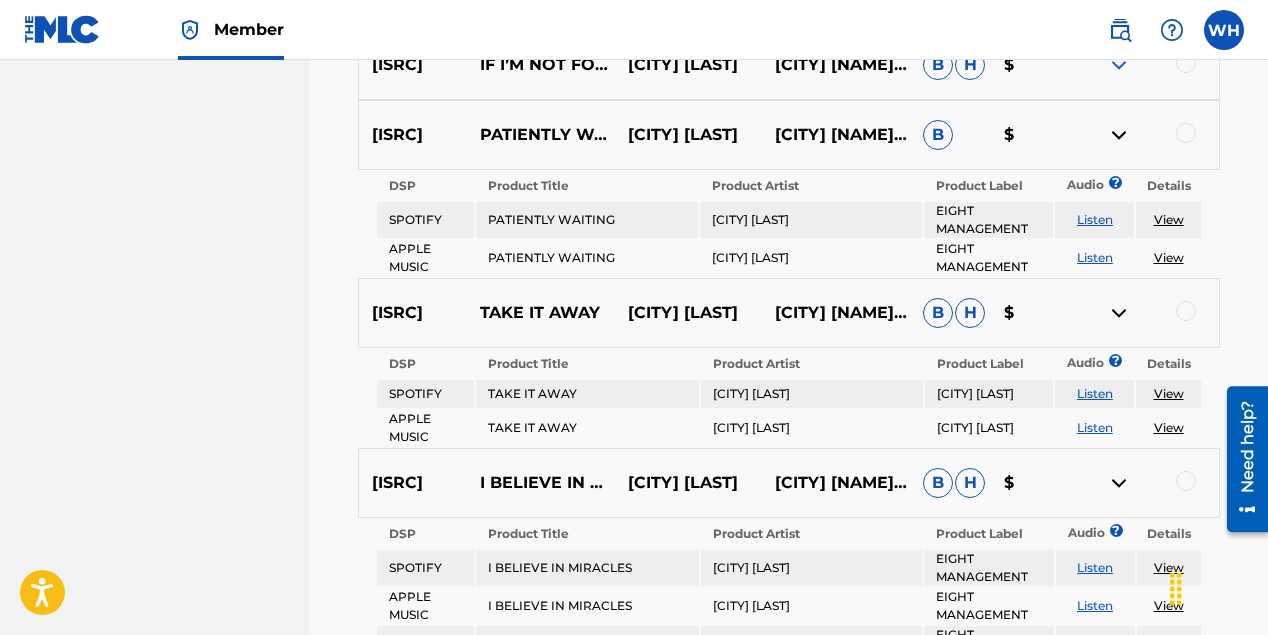 click at bounding box center [1119, 65] 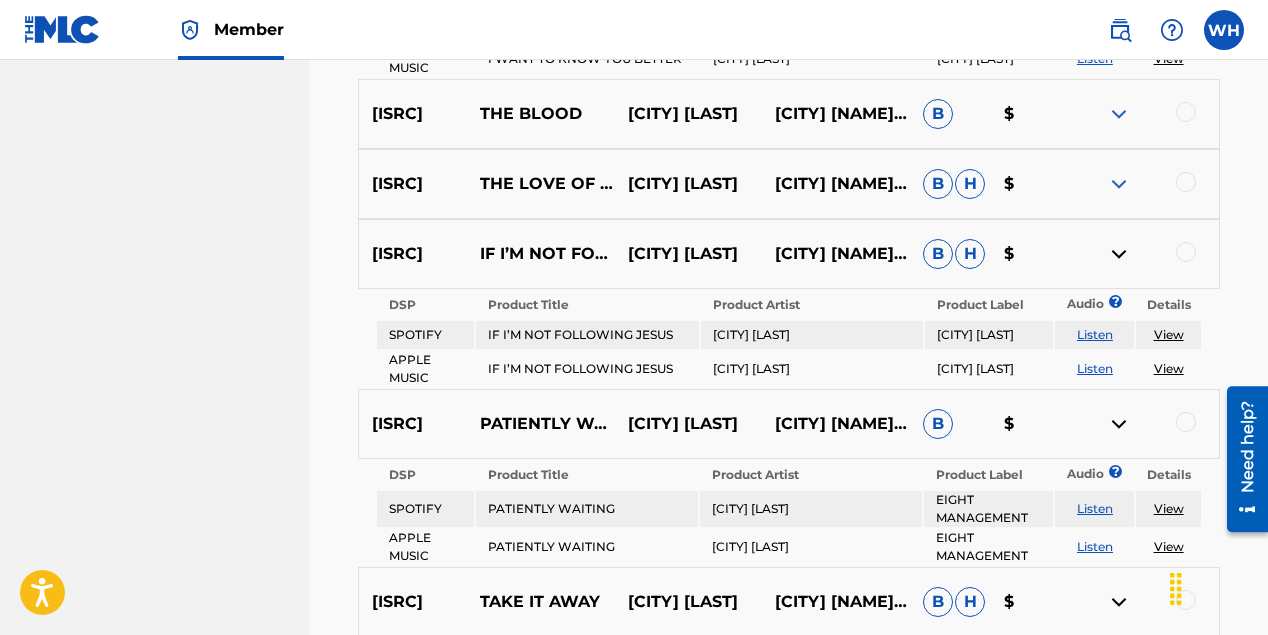 scroll, scrollTop: 9062, scrollLeft: 0, axis: vertical 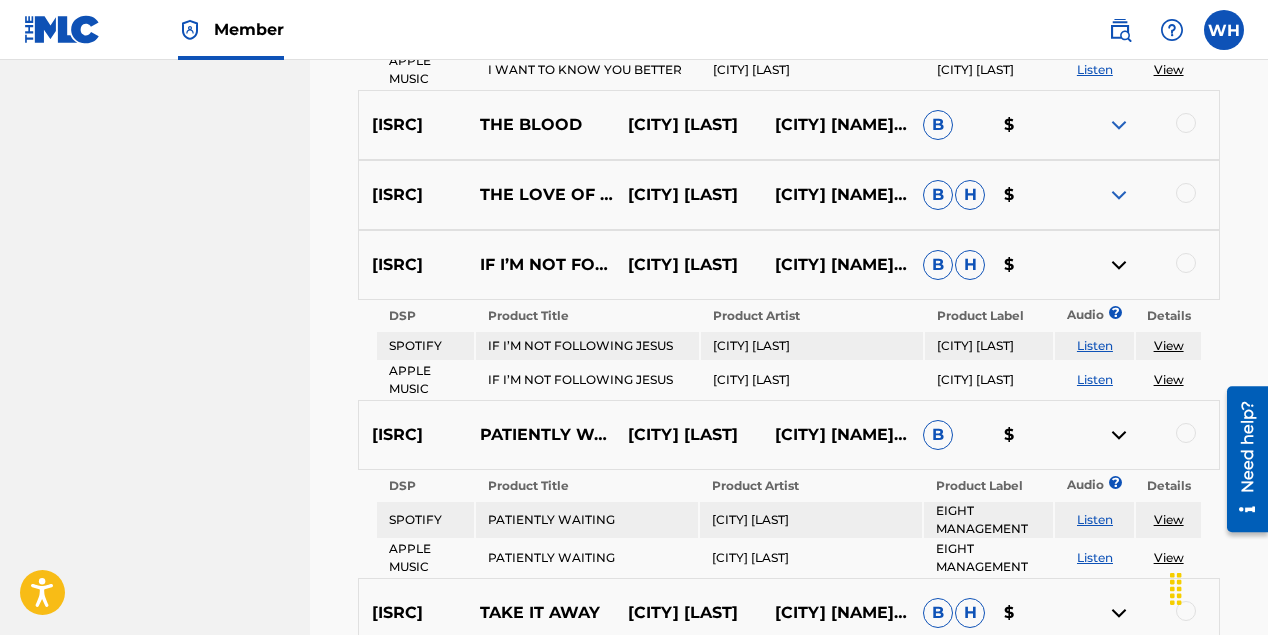 click at bounding box center [1119, 195] 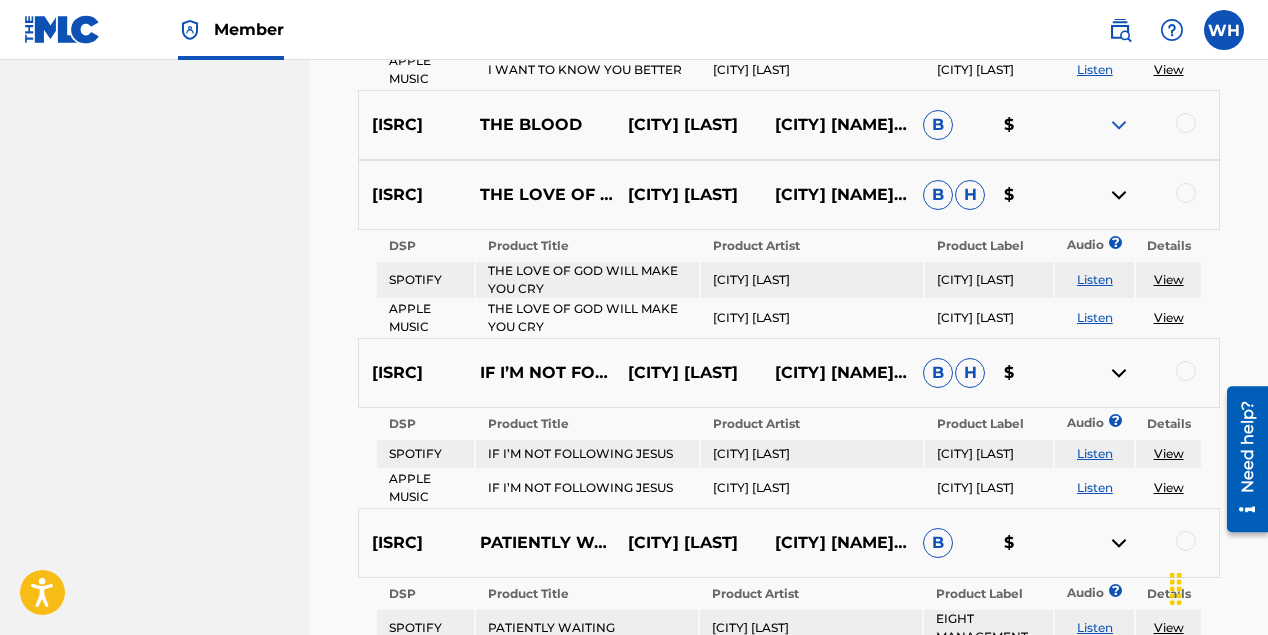 click at bounding box center (1119, 125) 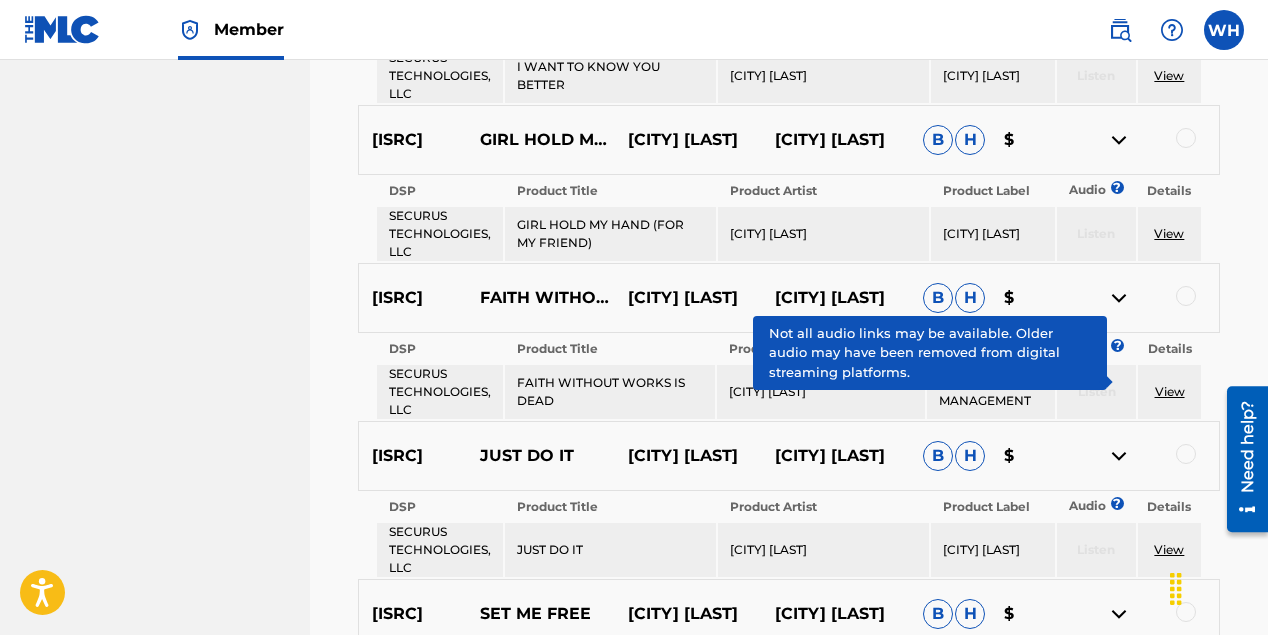 scroll, scrollTop: 1862, scrollLeft: 0, axis: vertical 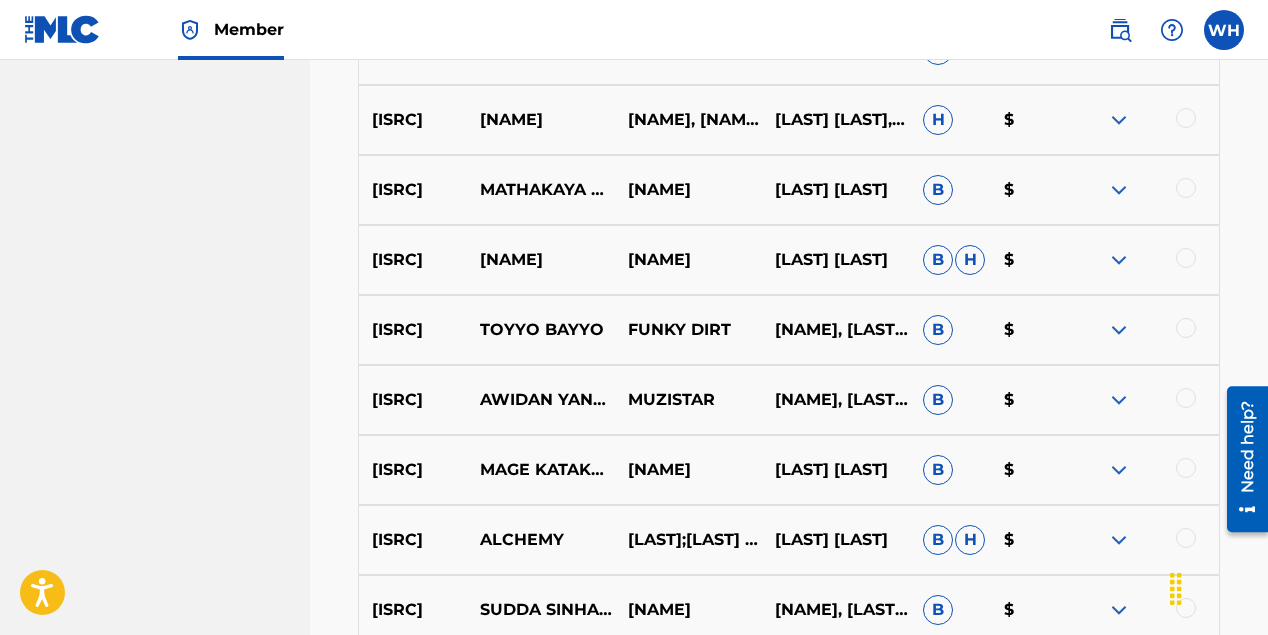 click at bounding box center (1224, 30) 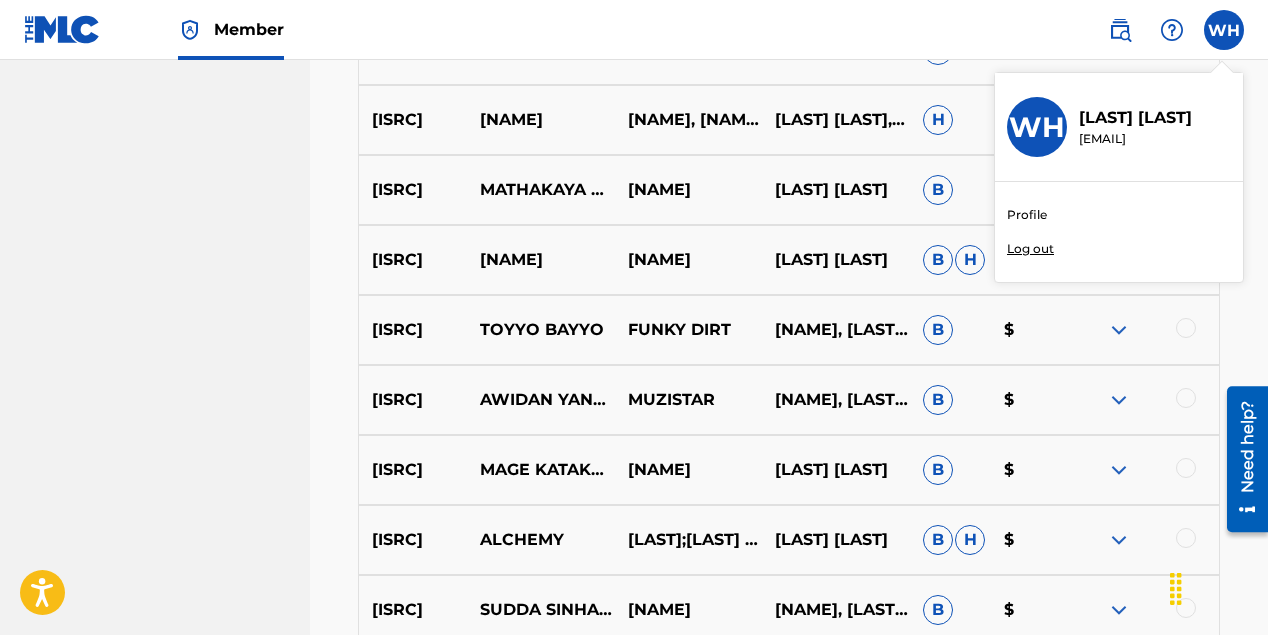 click on "Log out" at bounding box center [1030, 249] 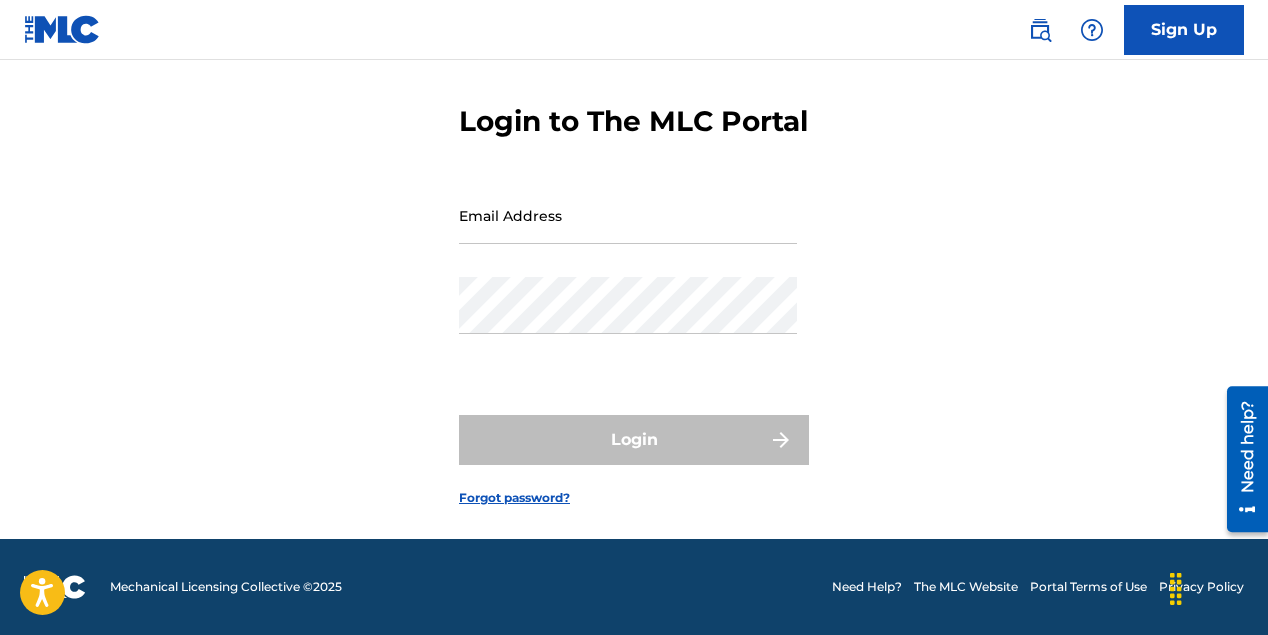 scroll, scrollTop: 0, scrollLeft: 0, axis: both 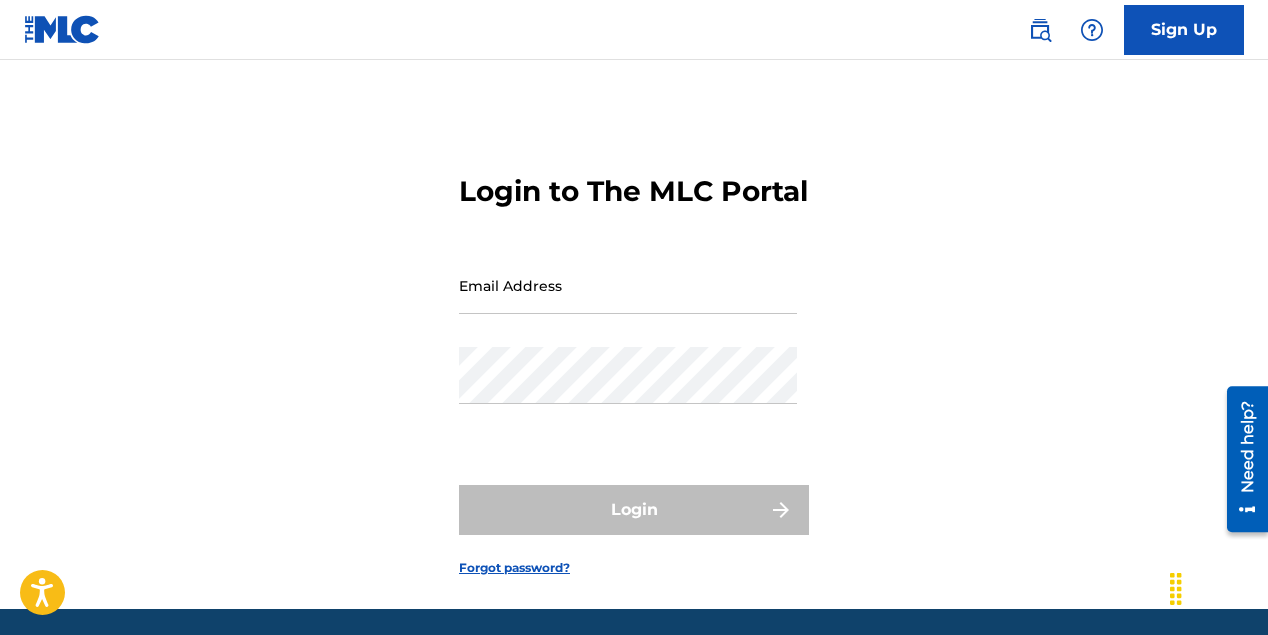 type on "[EMAIL]" 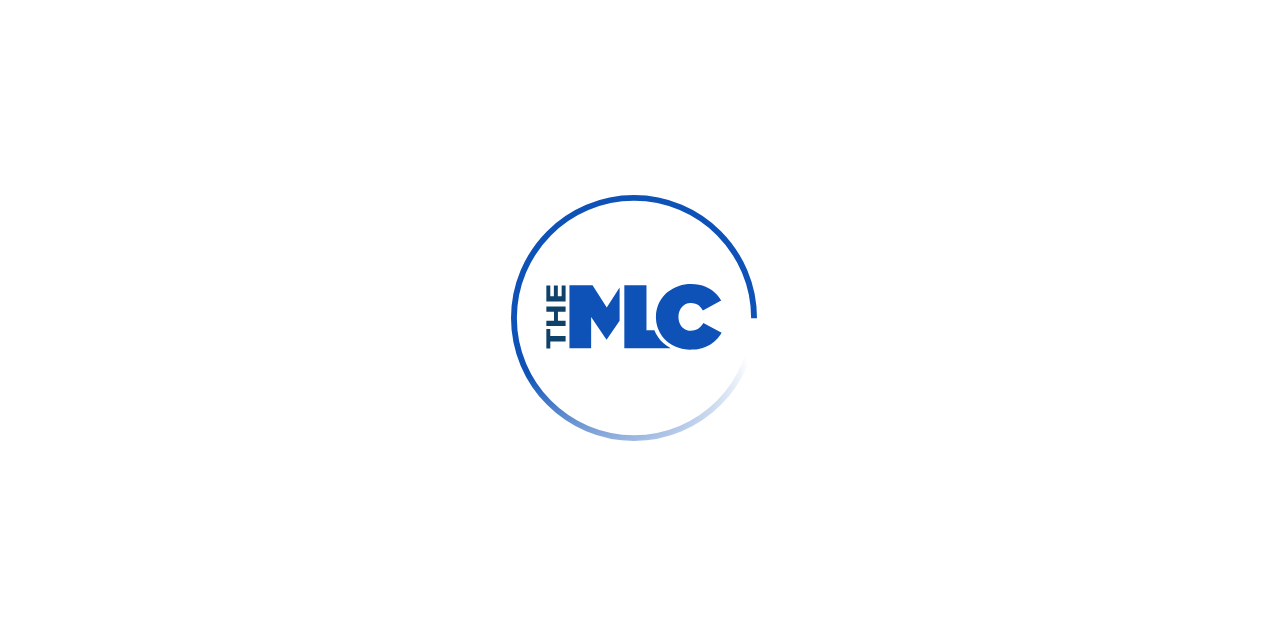 scroll, scrollTop: 0, scrollLeft: 0, axis: both 